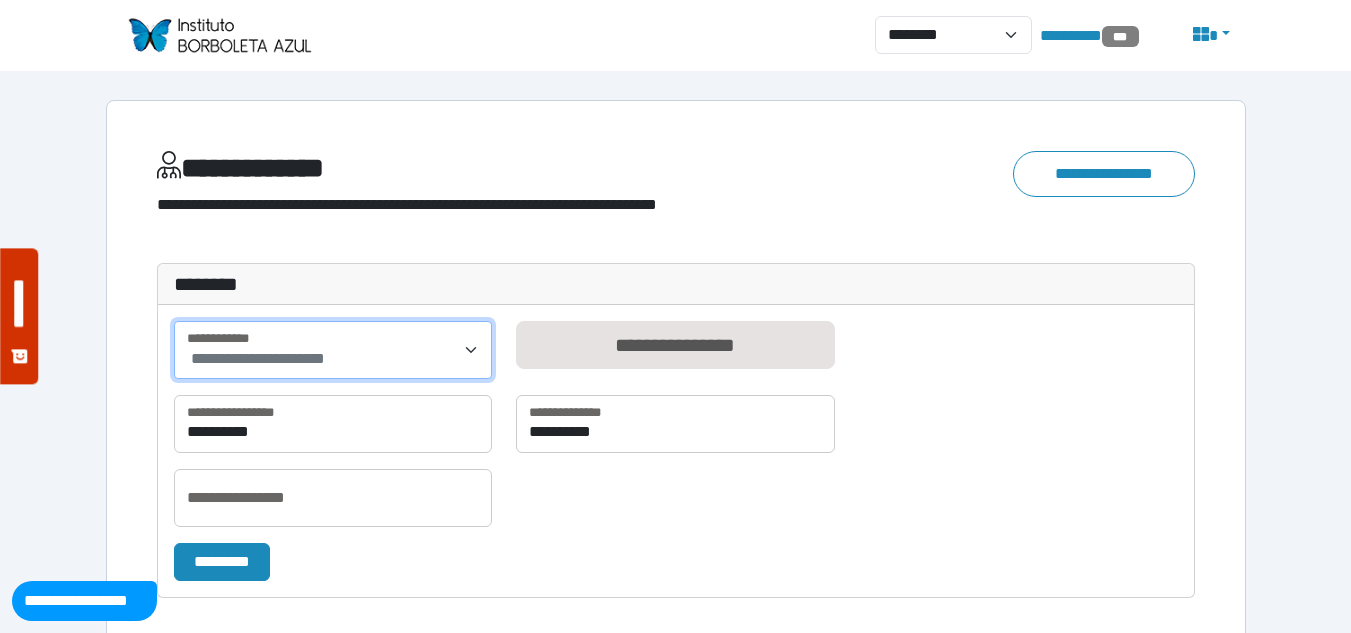 scroll, scrollTop: 0, scrollLeft: 0, axis: both 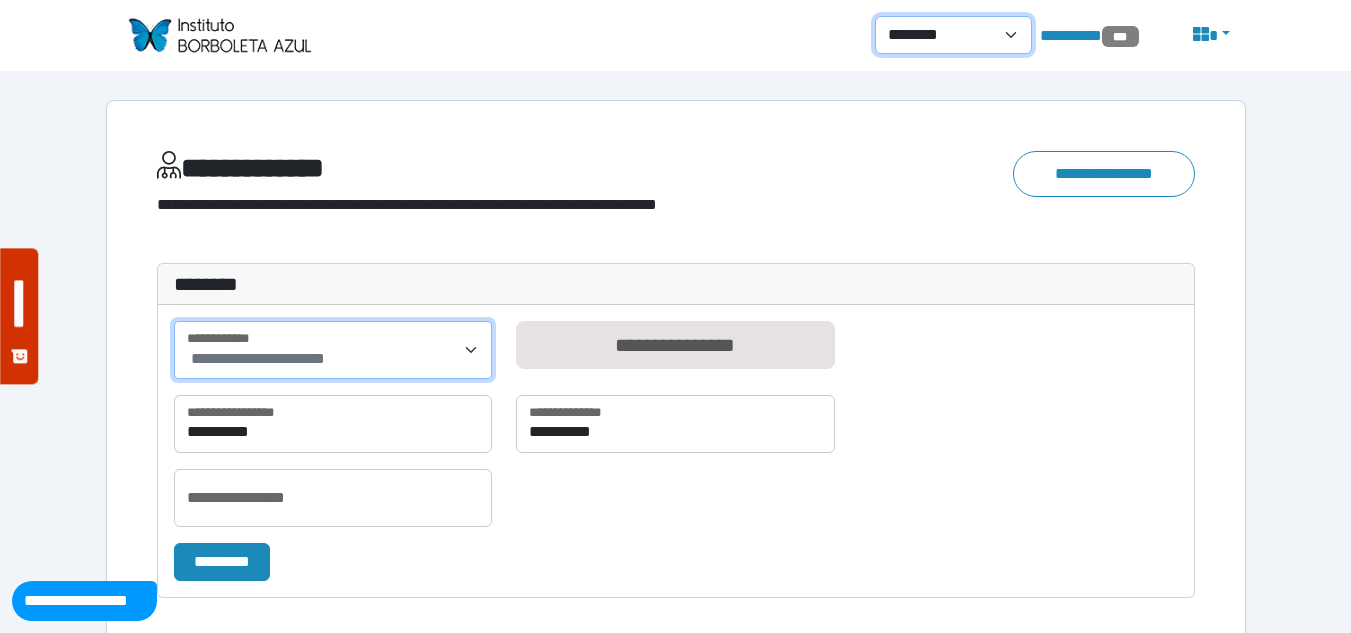 click on "**********" at bounding box center (953, 35) 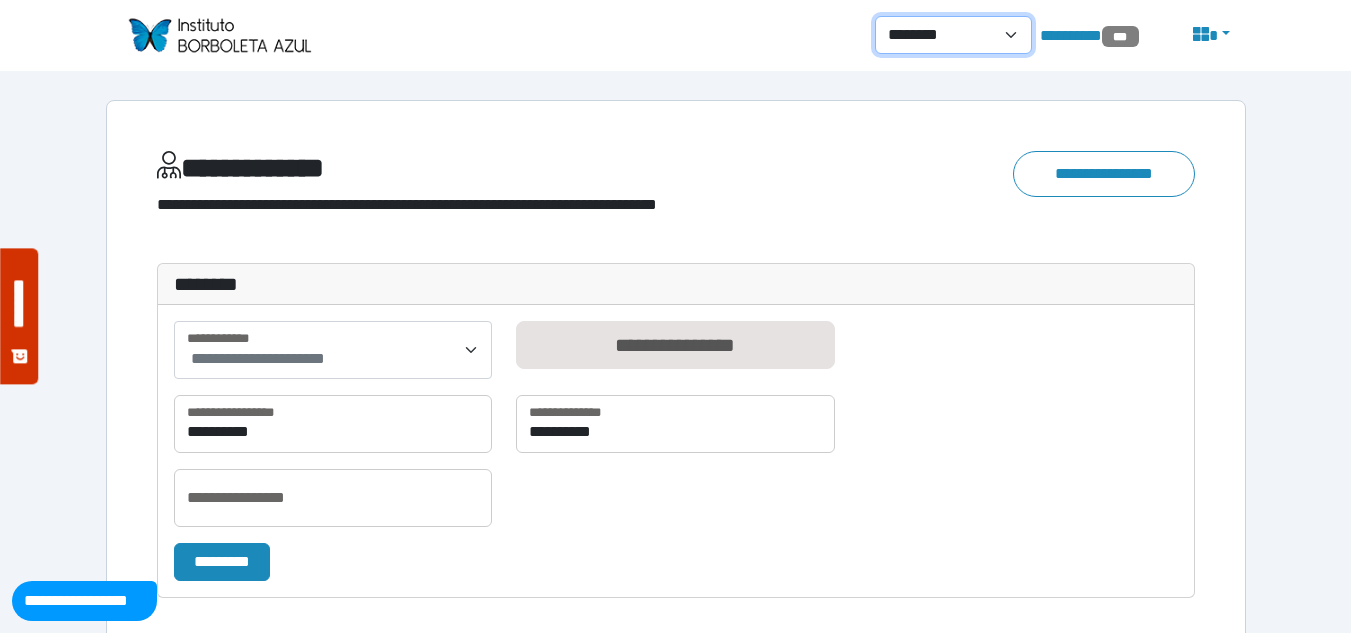 select on "*" 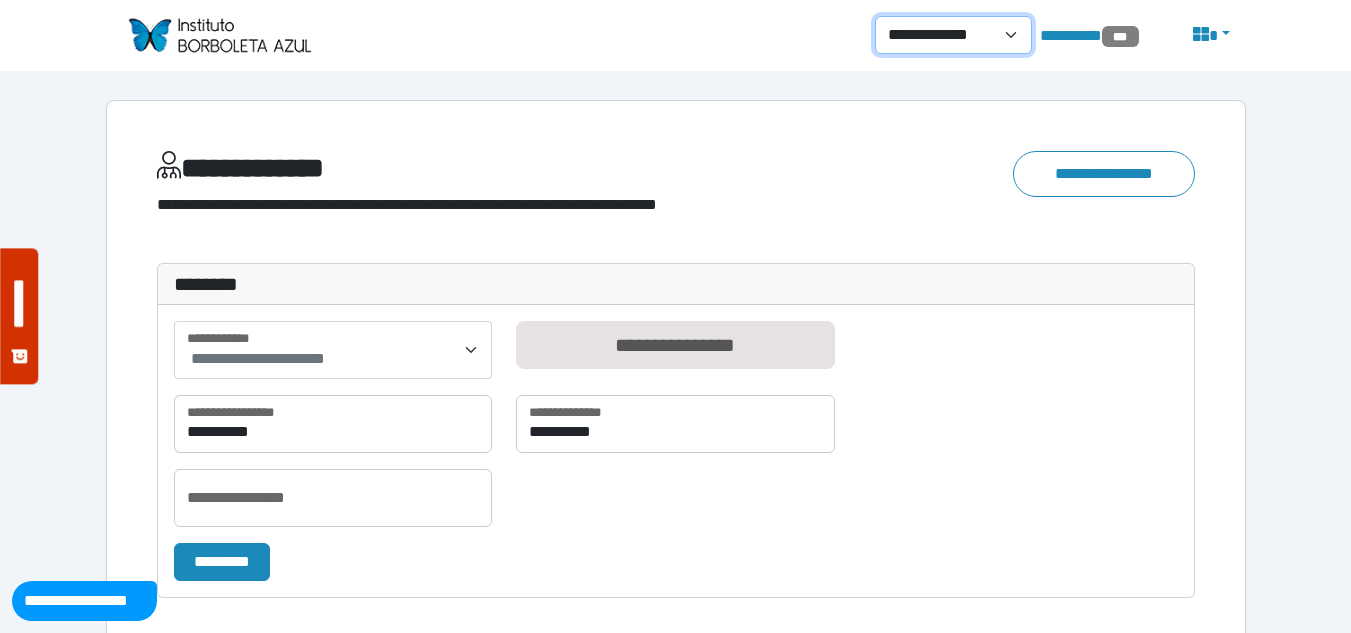 click on "**********" at bounding box center (953, 35) 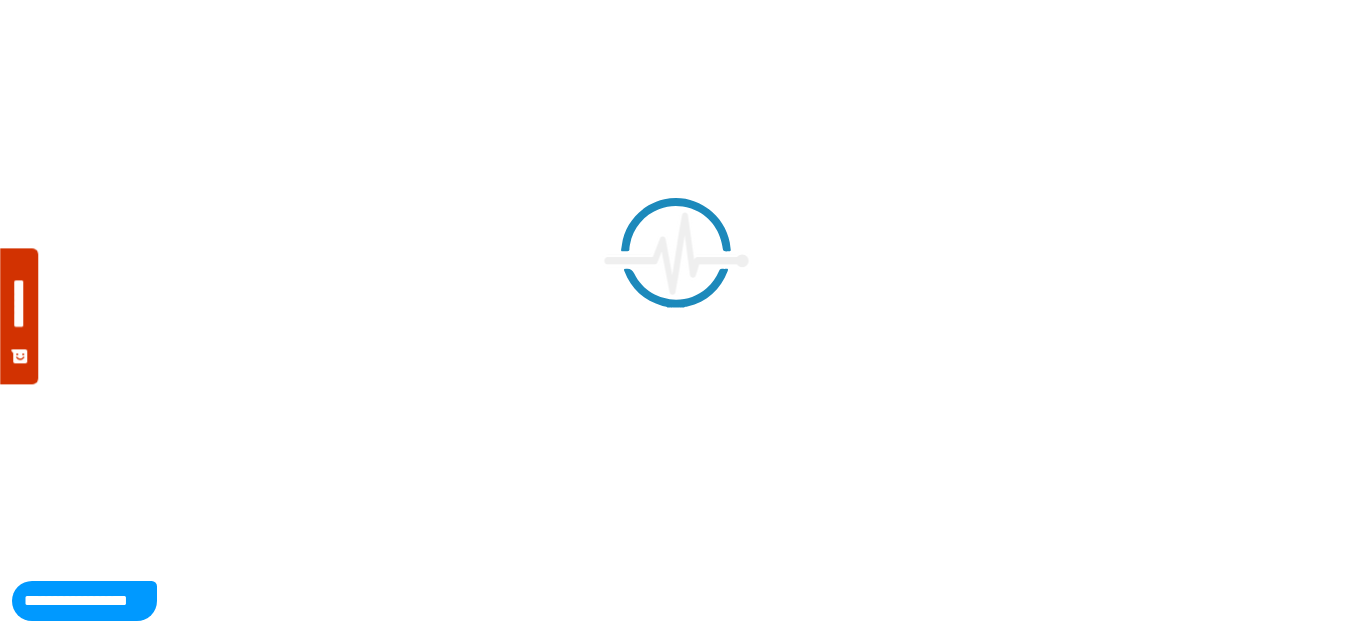 scroll, scrollTop: 0, scrollLeft: 0, axis: both 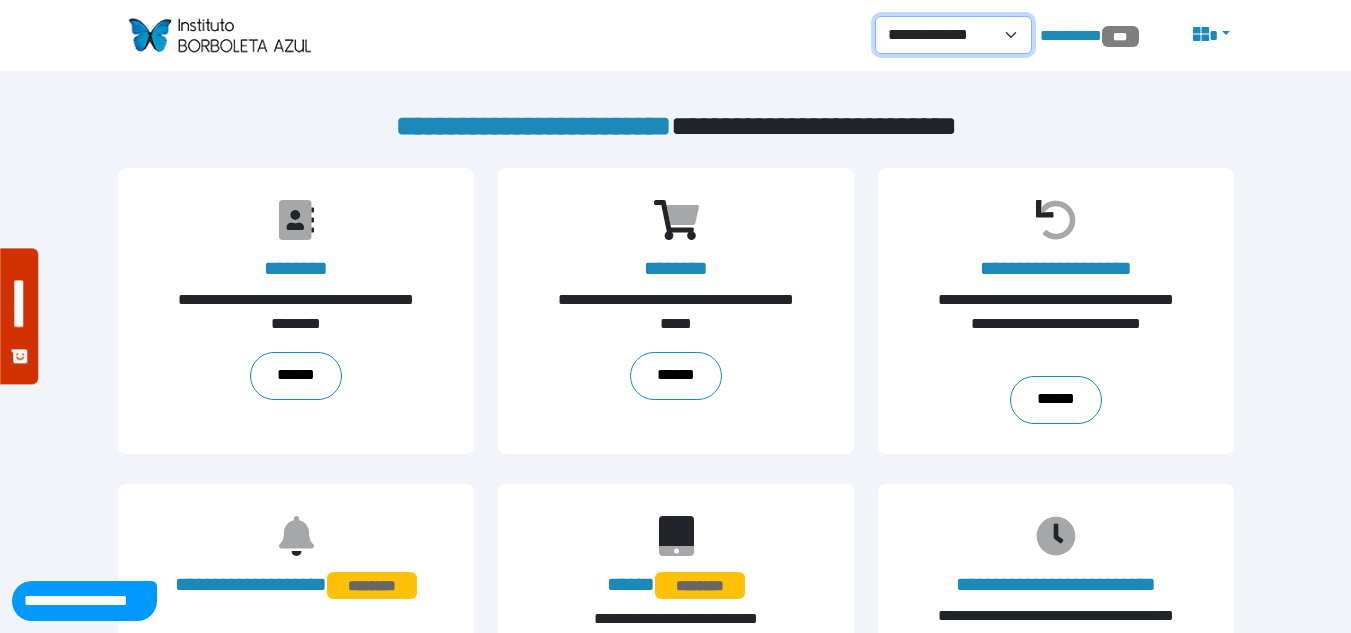 click on "**********" at bounding box center (953, 35) 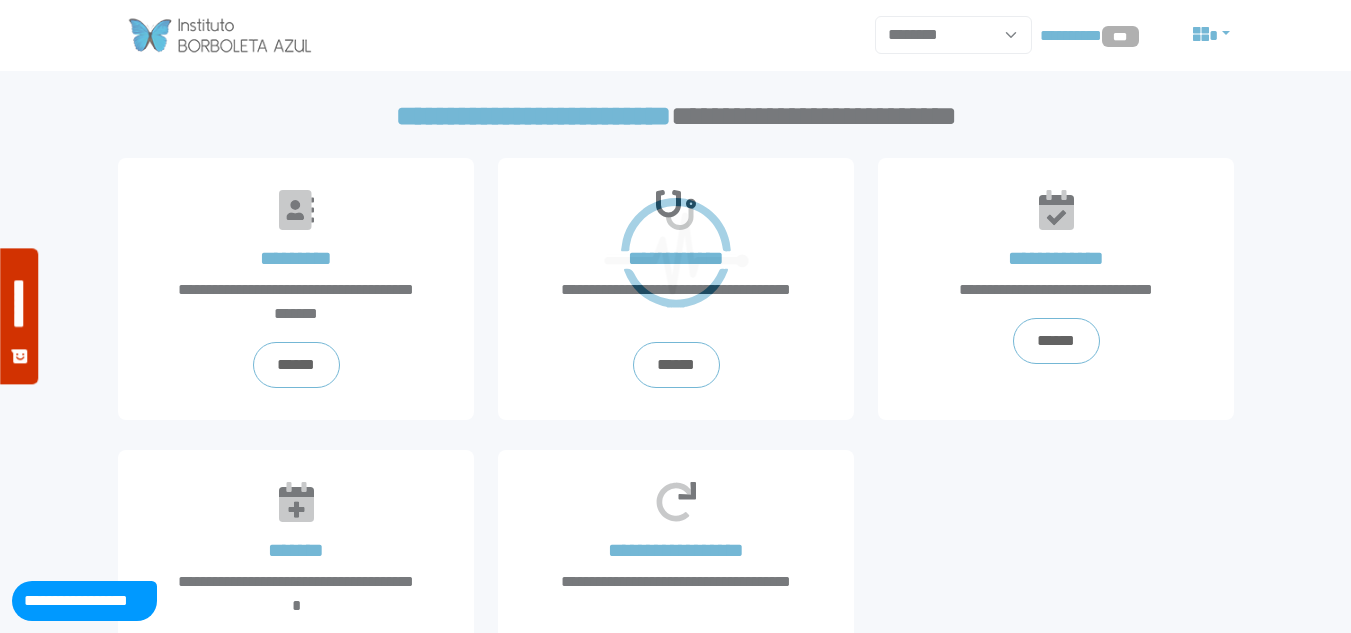 scroll, scrollTop: 0, scrollLeft: 0, axis: both 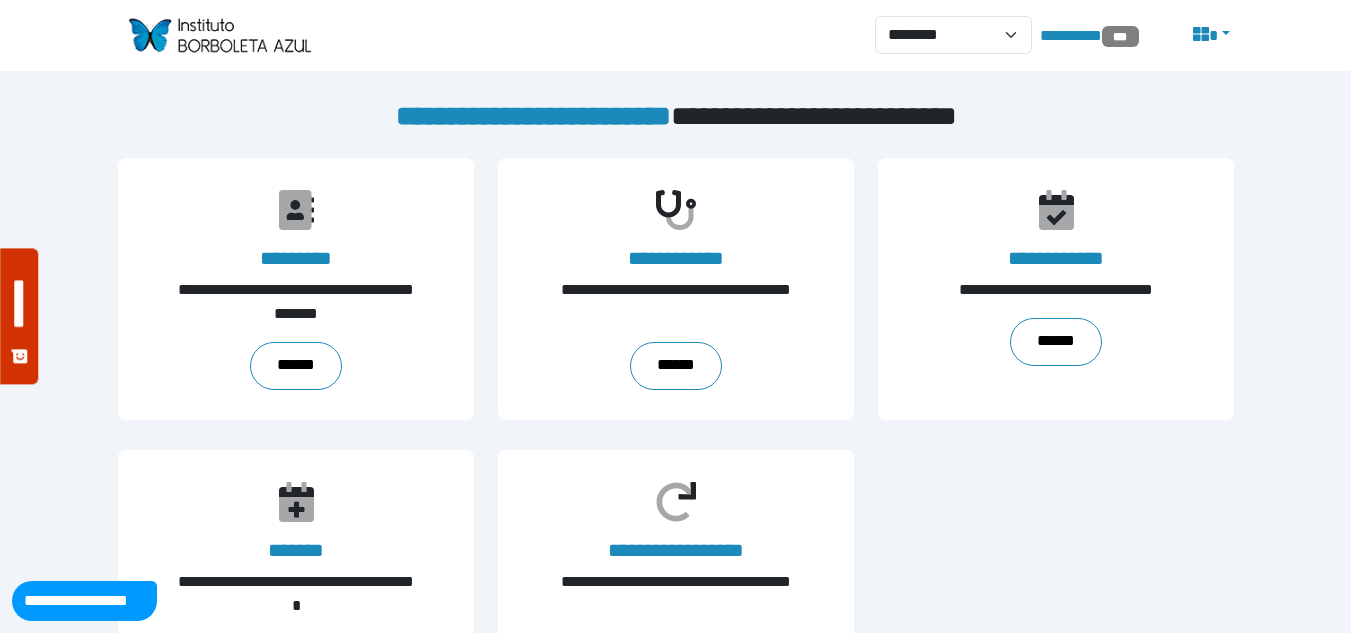 click on "******" at bounding box center [295, 366] 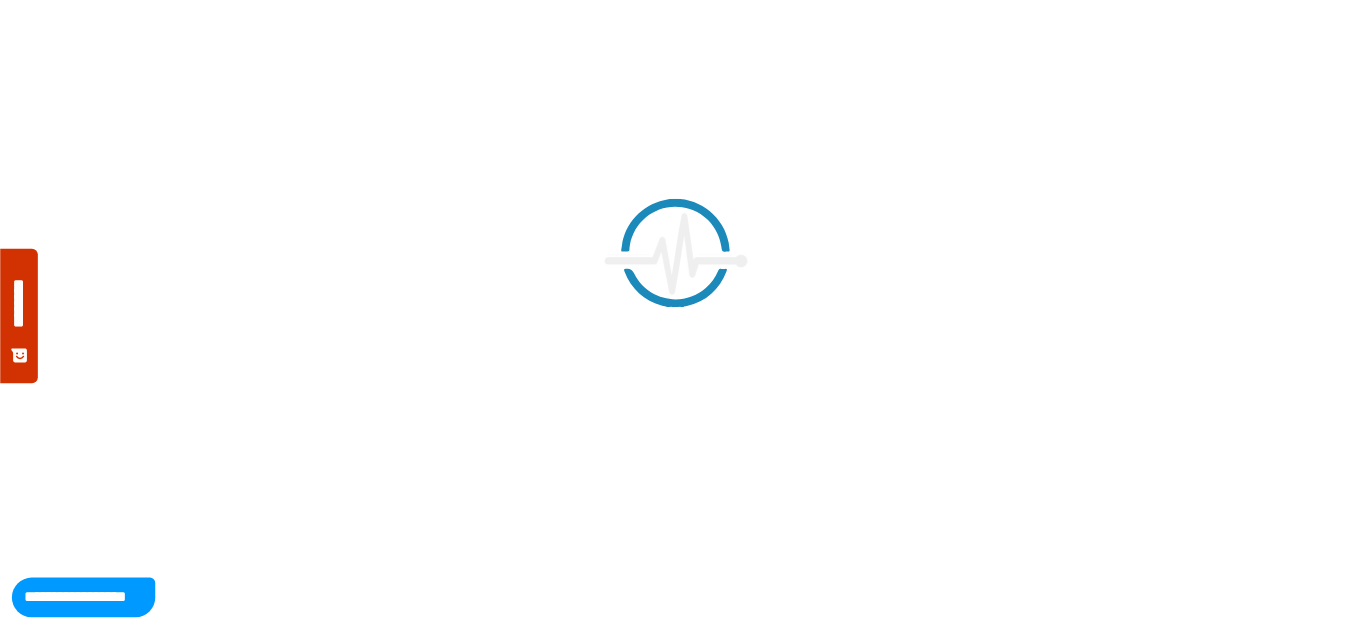 scroll, scrollTop: 0, scrollLeft: 0, axis: both 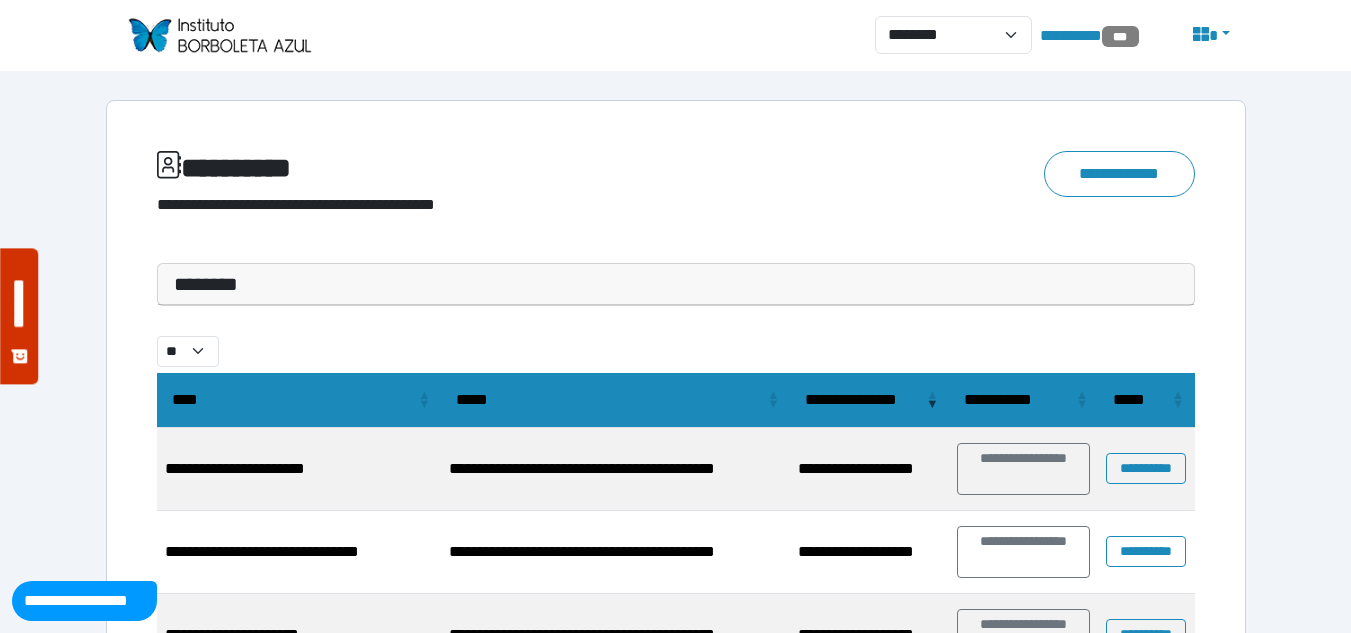 click on "********" at bounding box center (676, 284) 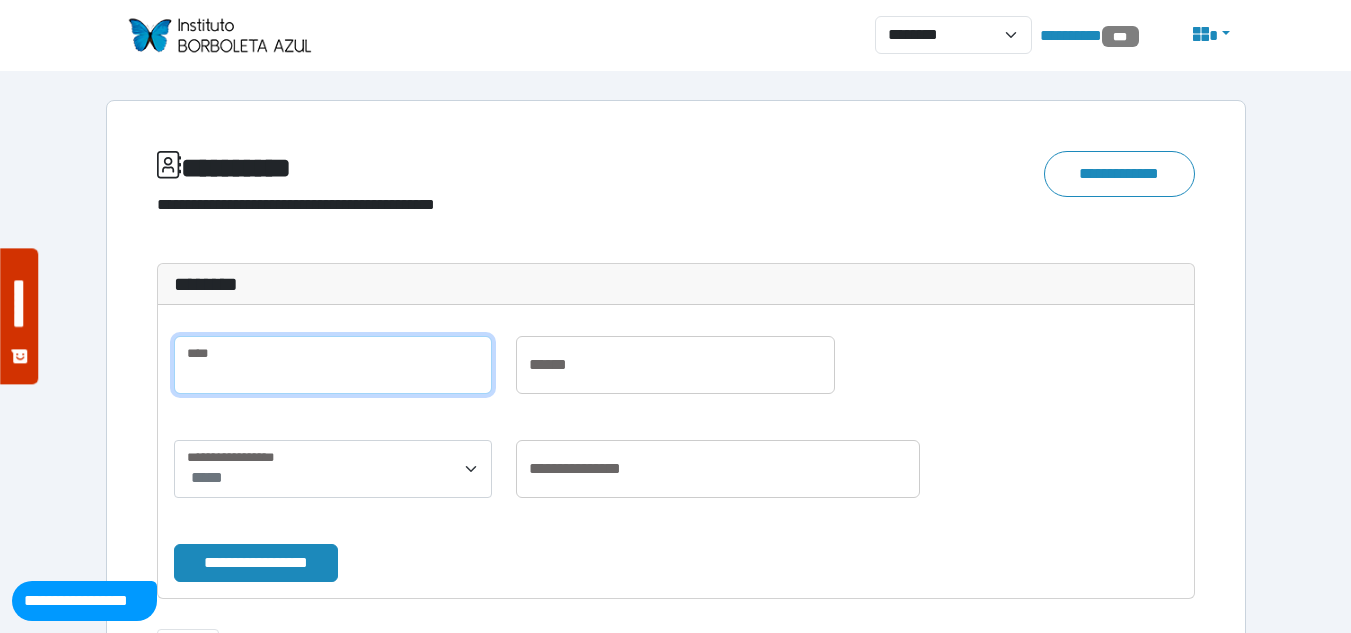 click at bounding box center (333, 365) 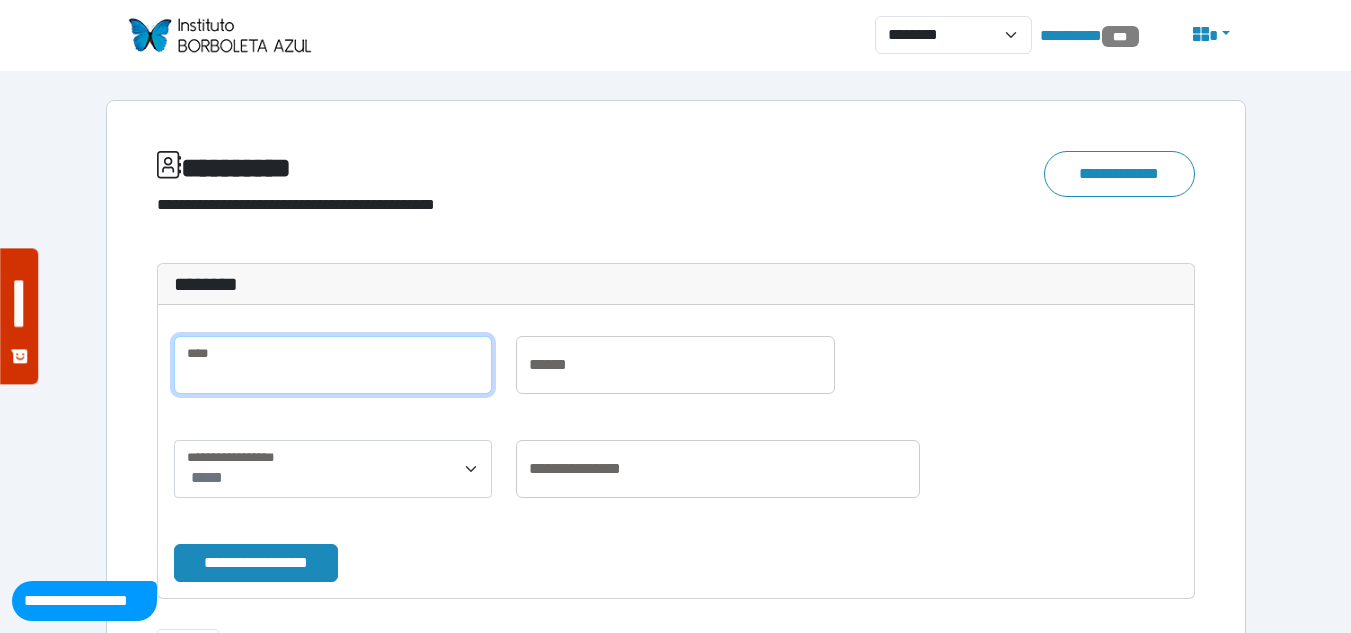 click at bounding box center (333, 365) 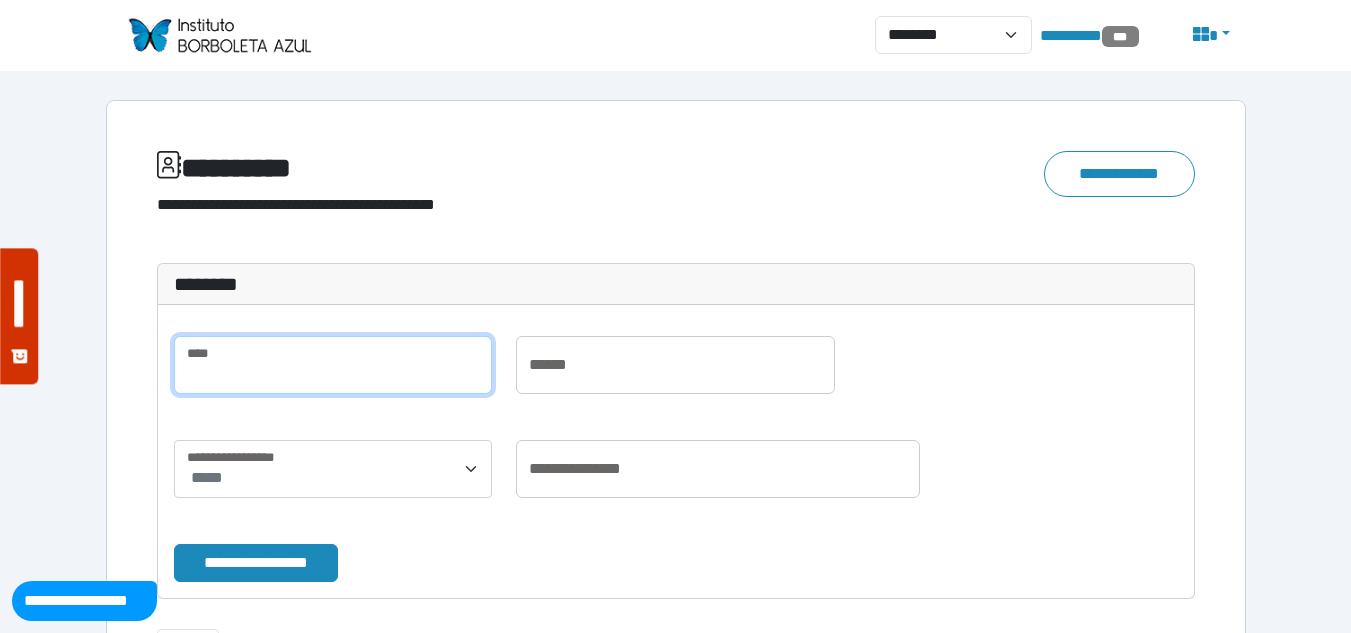 paste on "**********" 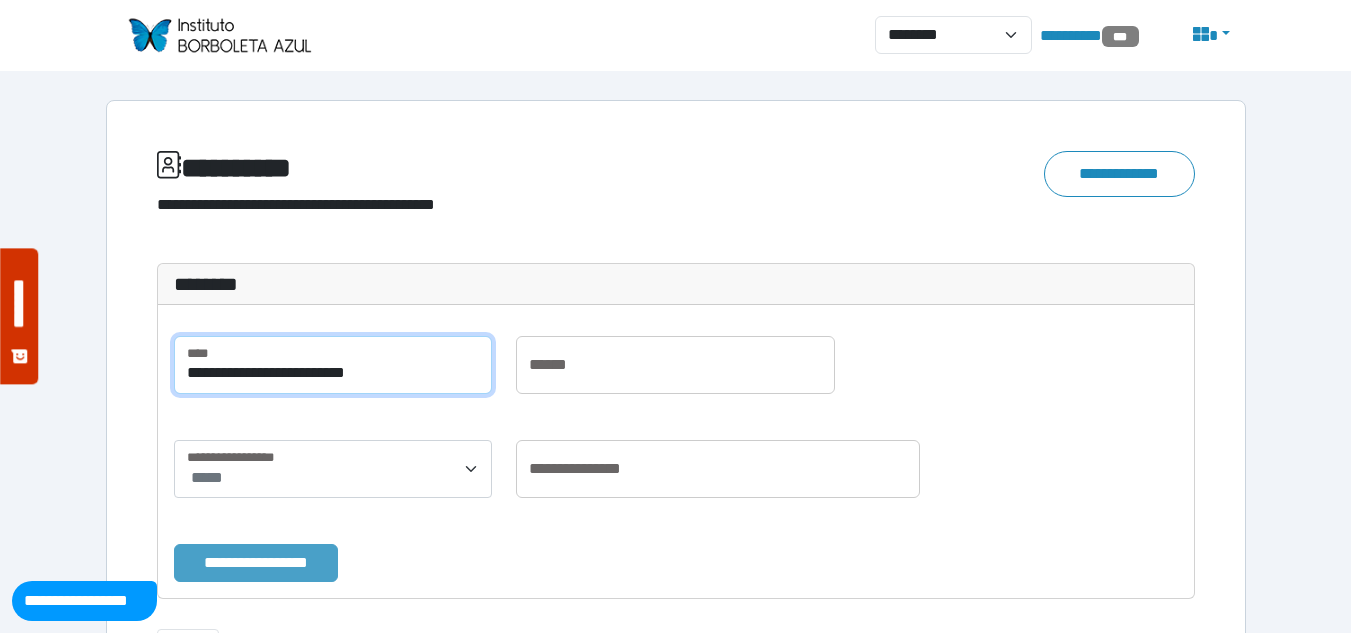 type on "**********" 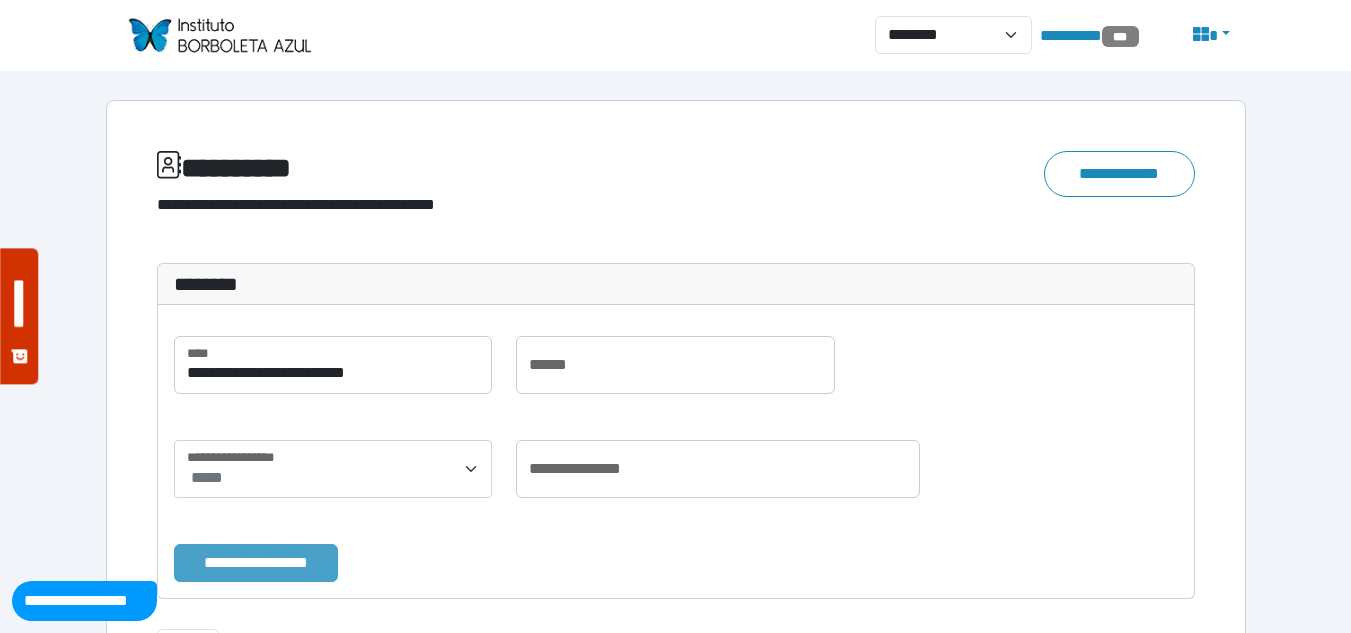 click on "**********" at bounding box center (256, 563) 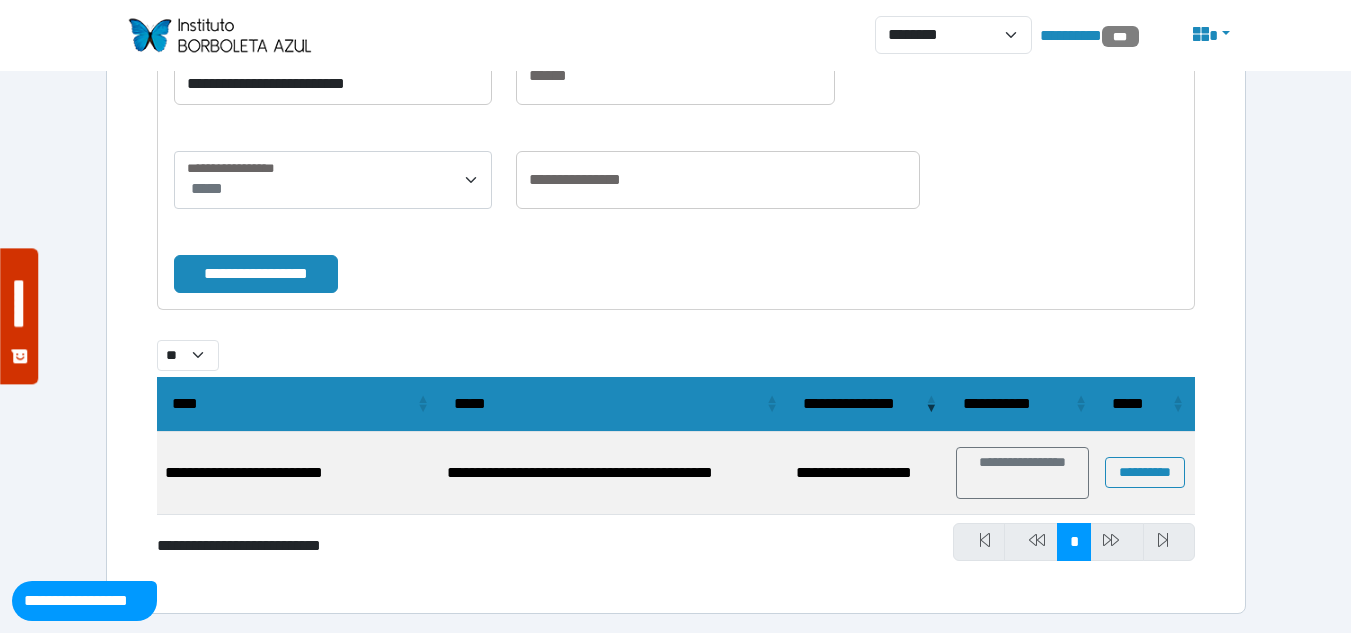 scroll, scrollTop: 290, scrollLeft: 0, axis: vertical 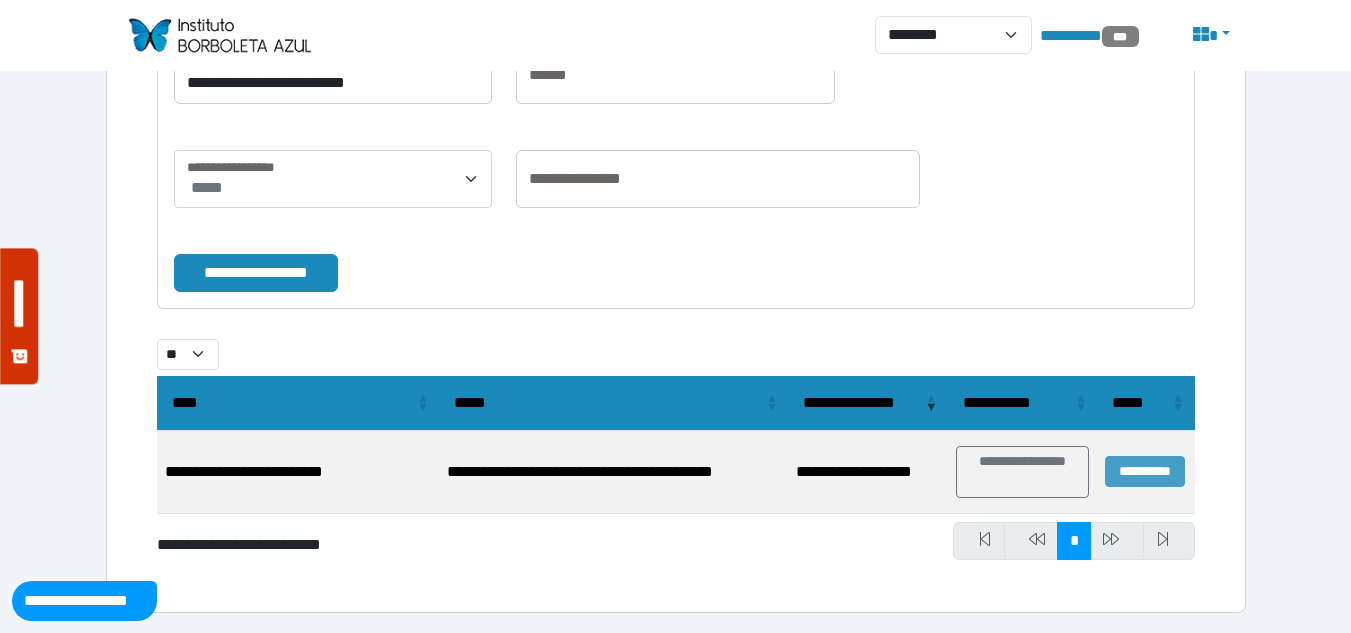 click on "**********" at bounding box center (1144, 471) 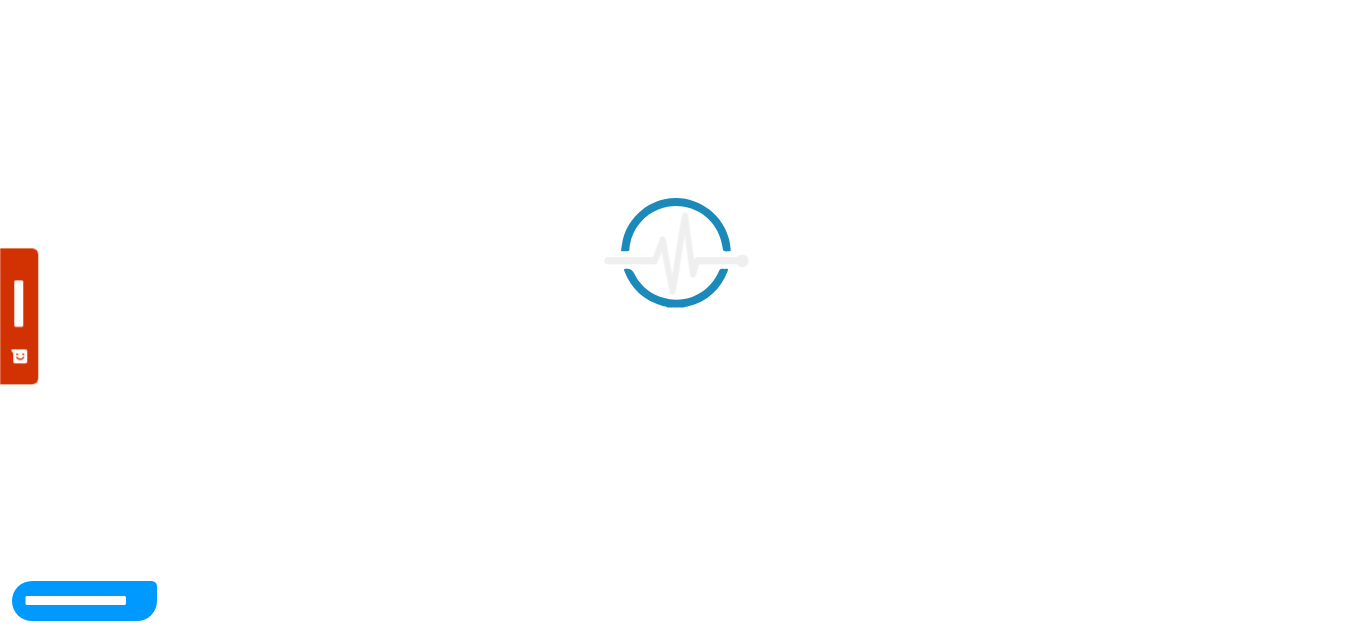 scroll, scrollTop: 0, scrollLeft: 0, axis: both 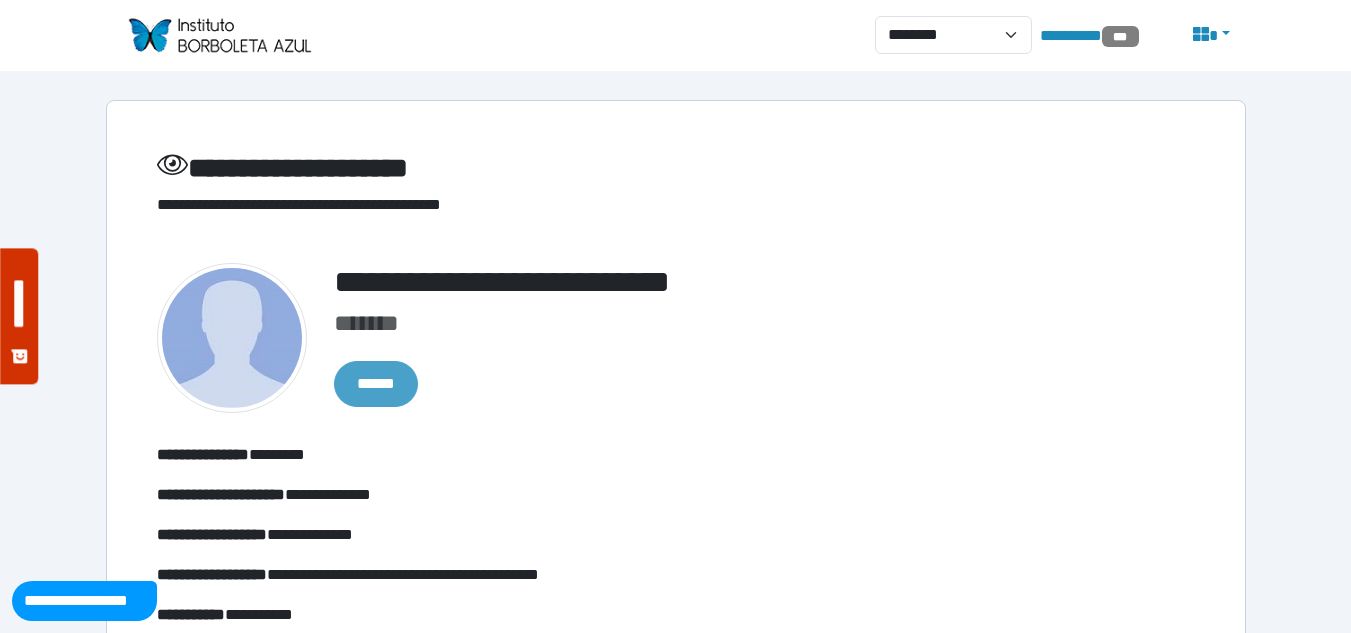 click on "******" at bounding box center [376, 384] 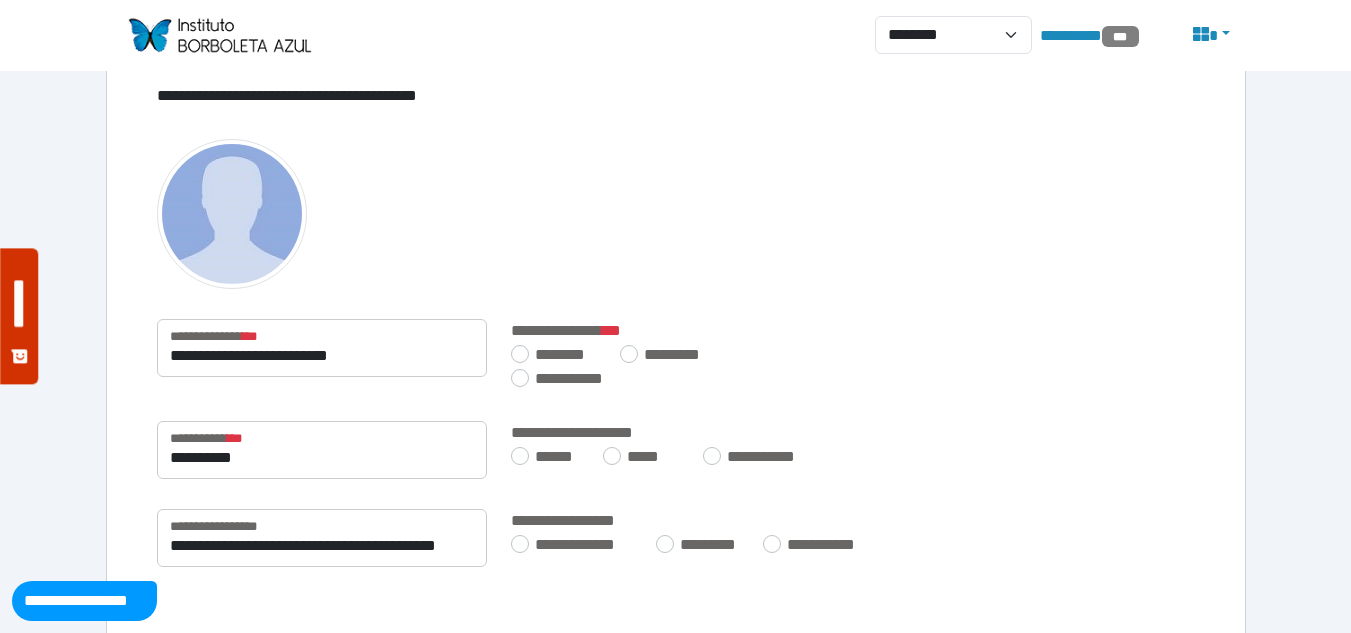 scroll, scrollTop: 200, scrollLeft: 0, axis: vertical 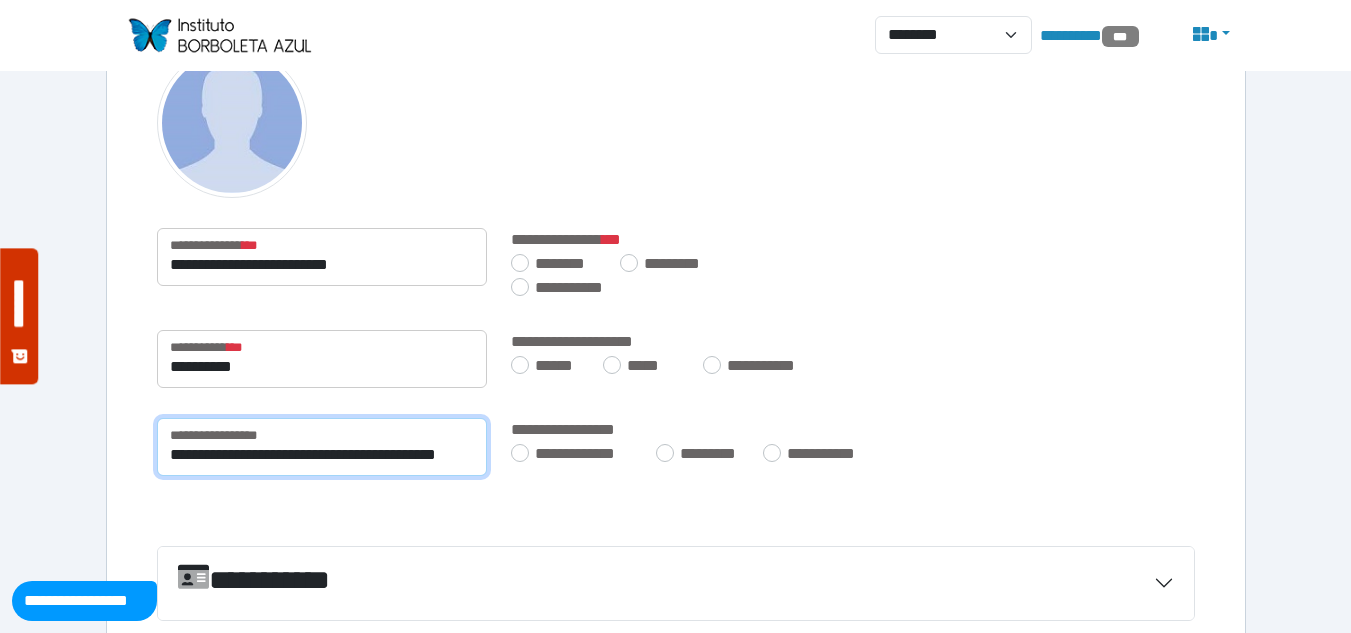 drag, startPoint x: 169, startPoint y: 454, endPoint x: 1365, endPoint y: 508, distance: 1197.2184 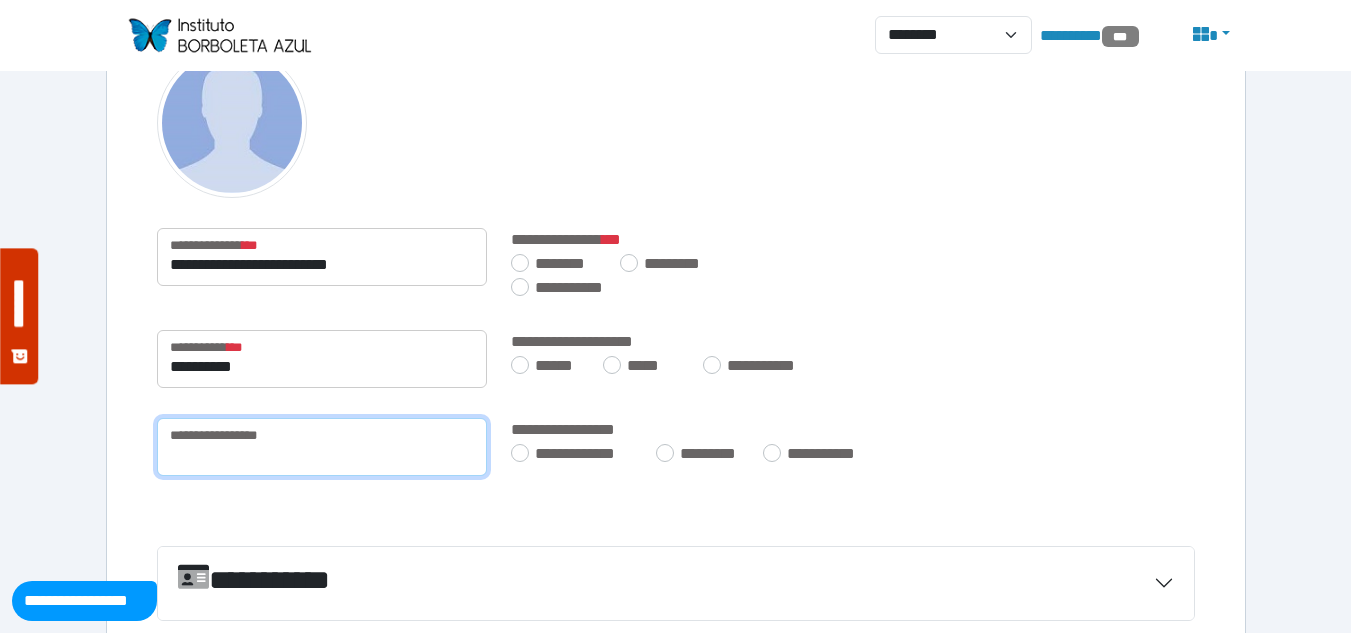 scroll, scrollTop: 0, scrollLeft: 0, axis: both 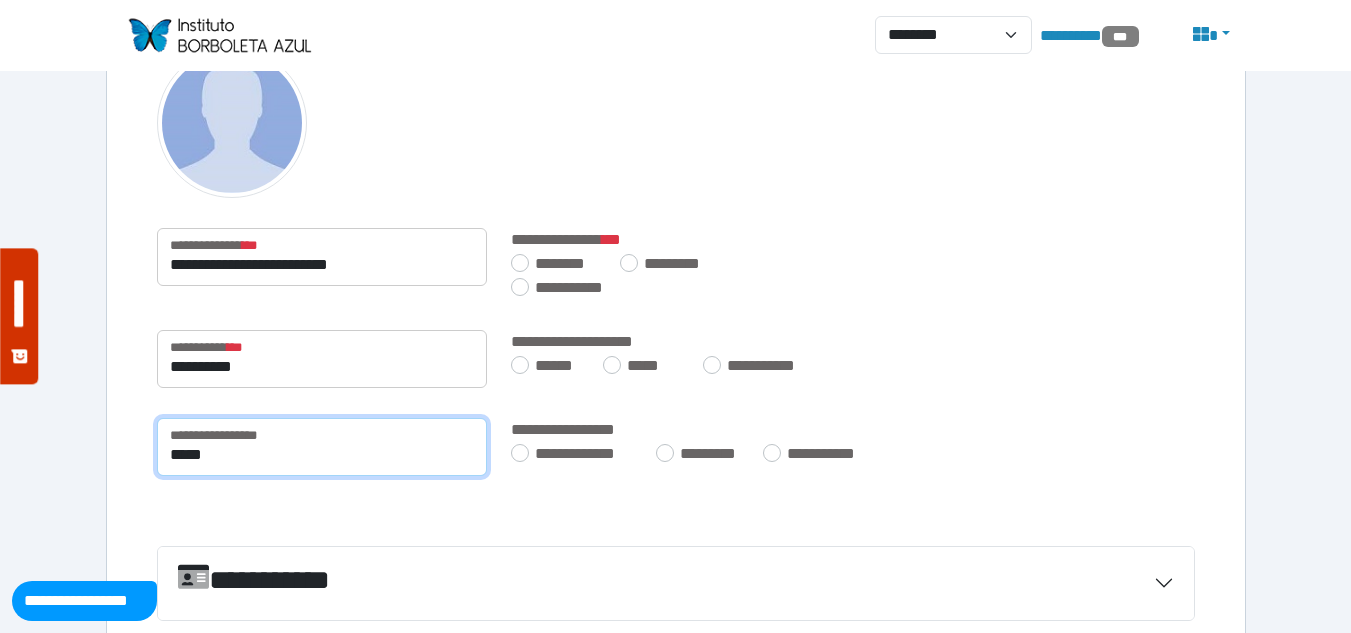type on "**********" 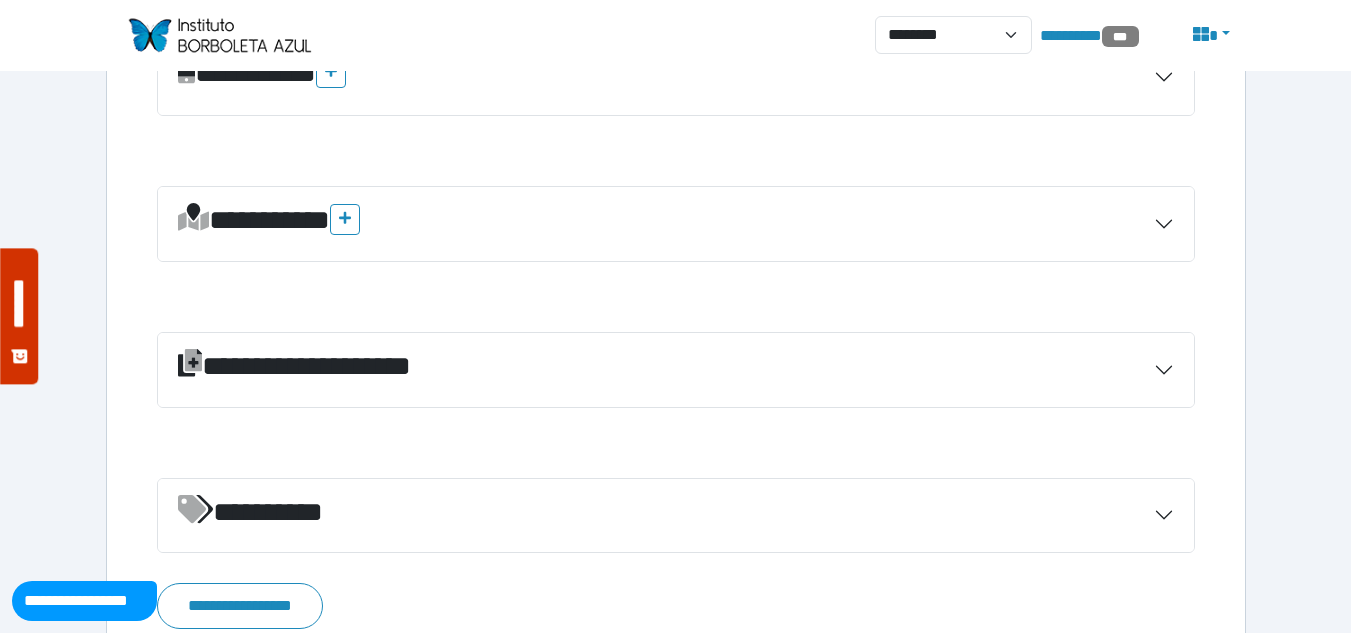 scroll, scrollTop: 919, scrollLeft: 0, axis: vertical 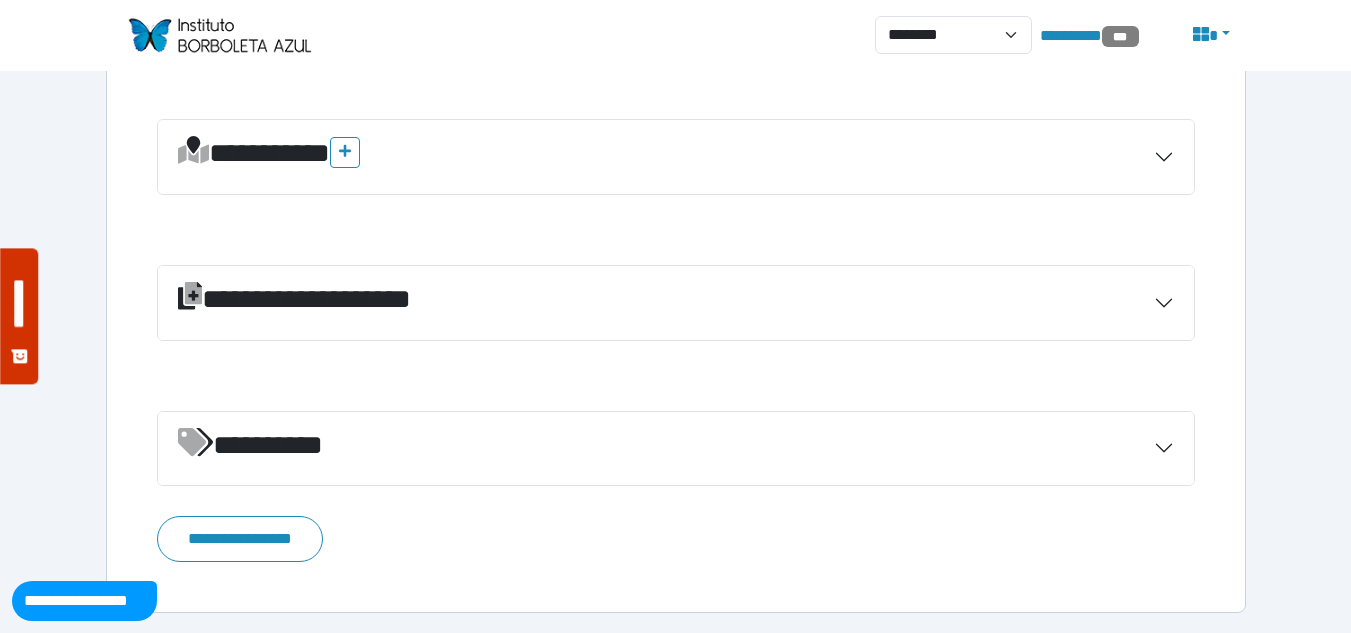 click on "*********" at bounding box center (676, 449) 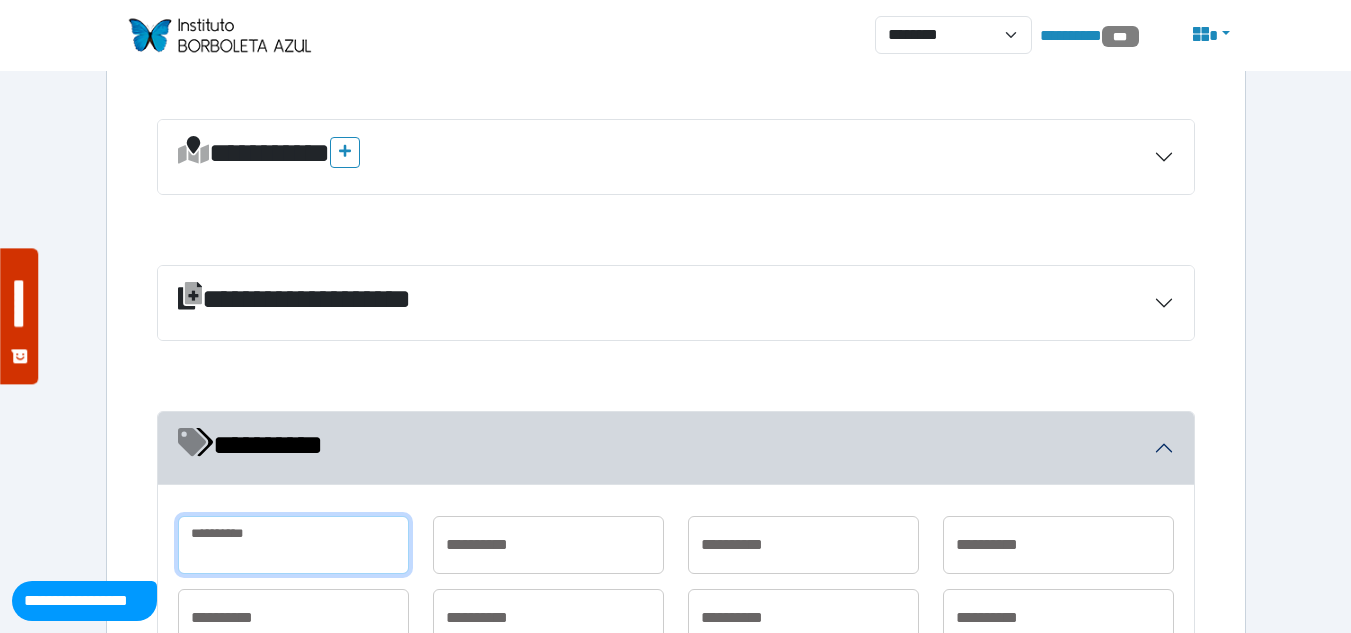 click at bounding box center (293, 545) 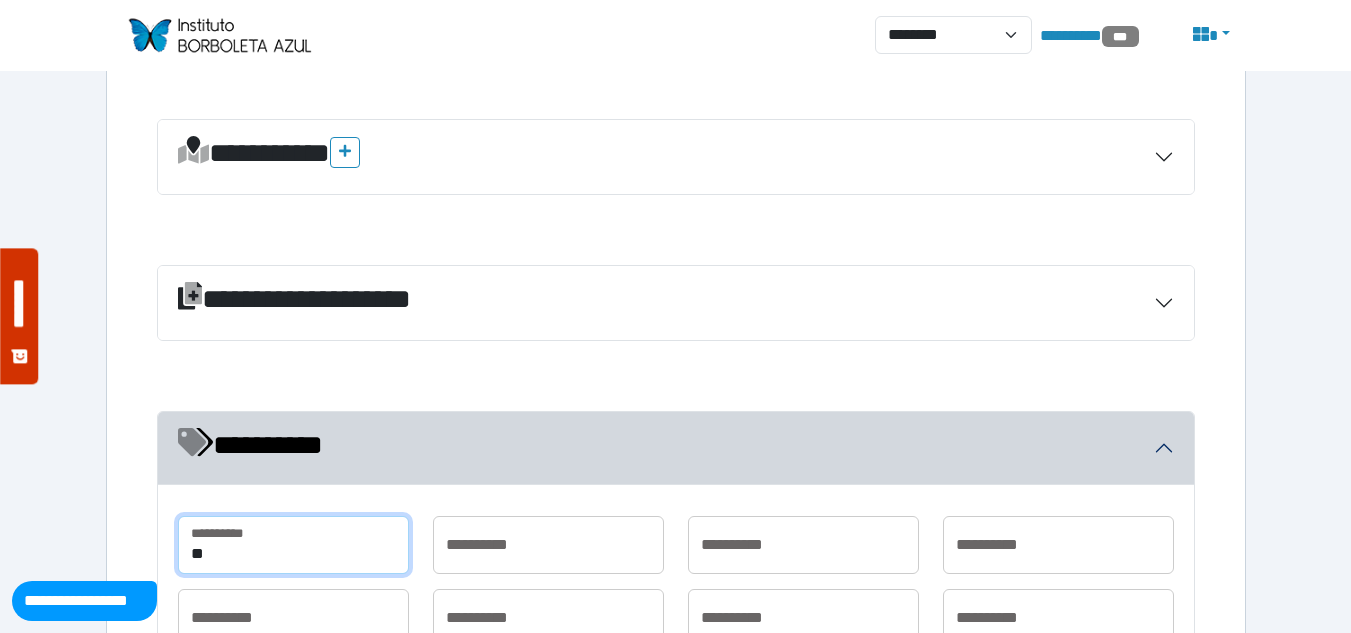 type on "***" 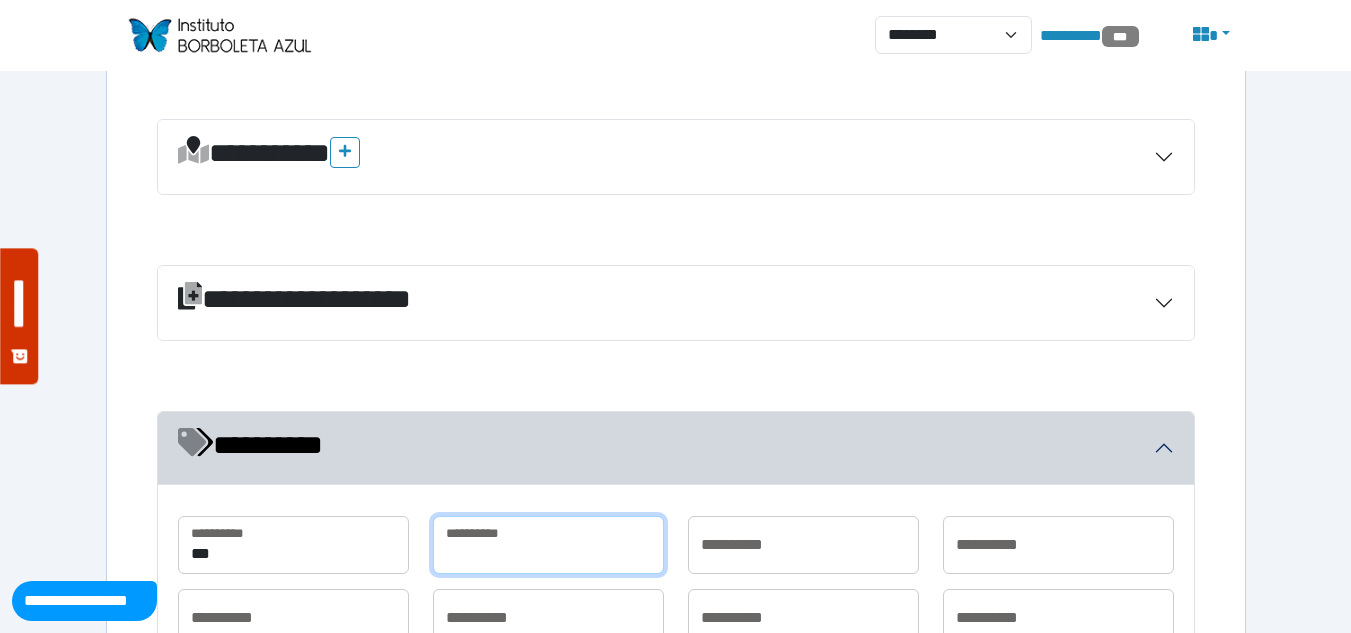 click at bounding box center (548, 545) 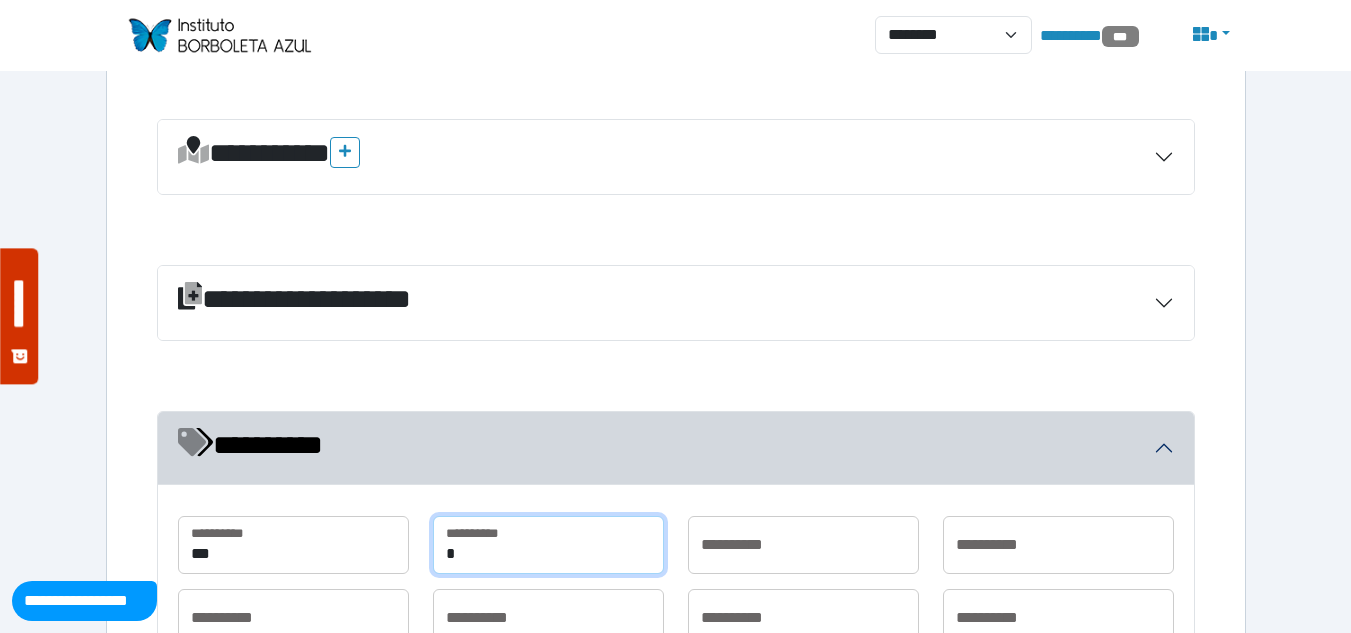 type on "********" 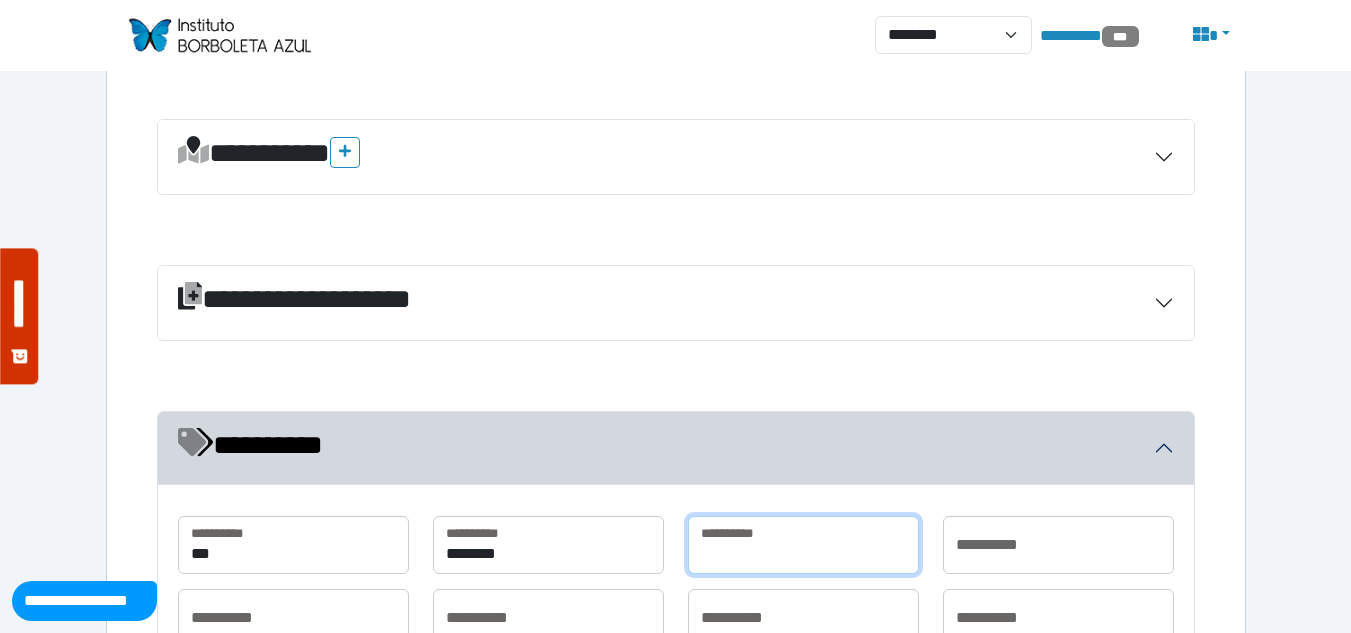 click at bounding box center (803, 545) 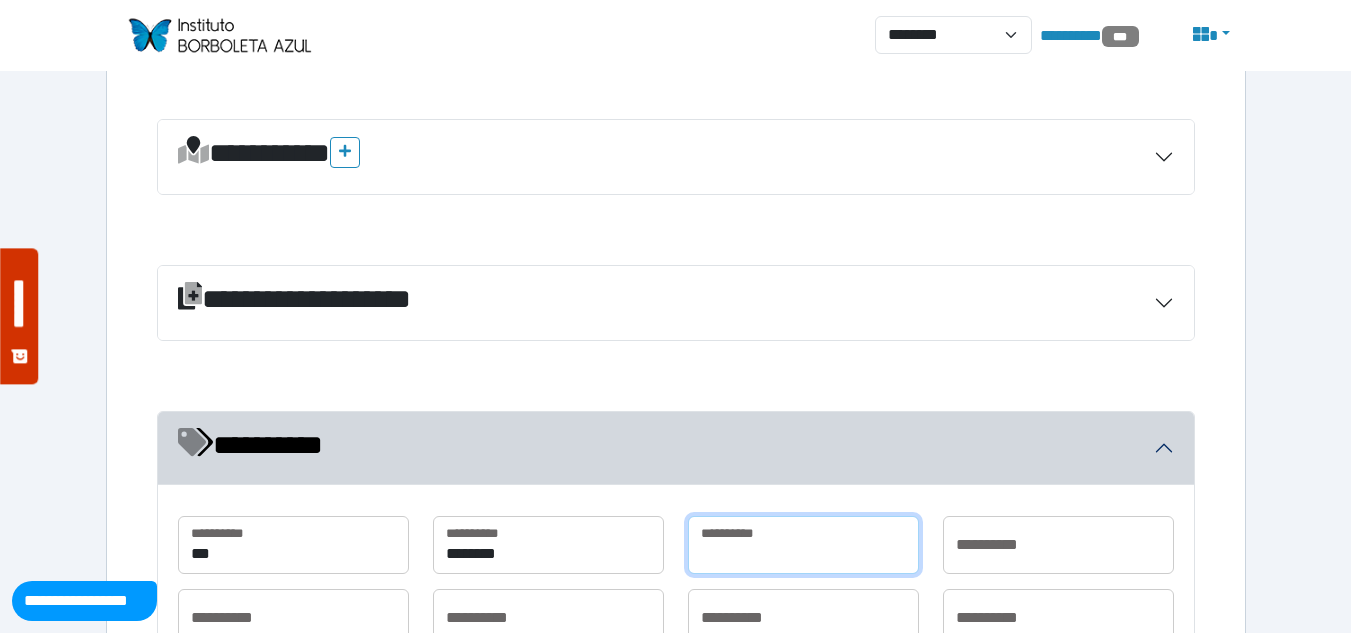 type on "**********" 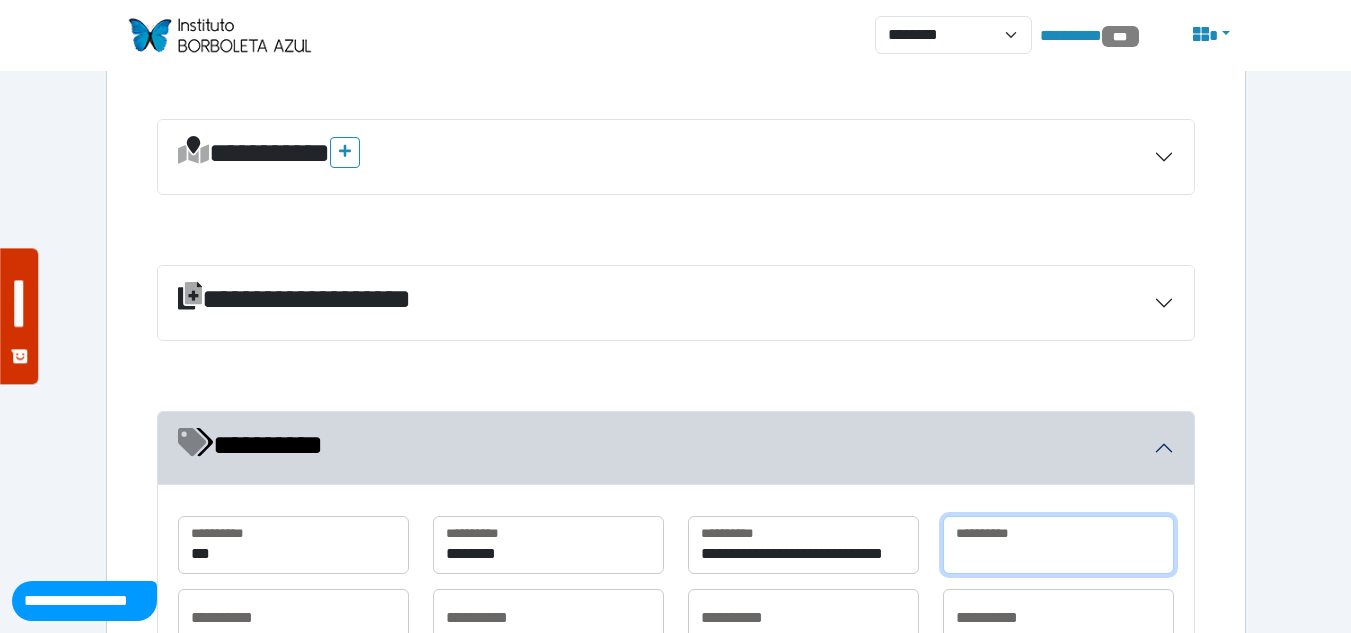 click at bounding box center (1058, 545) 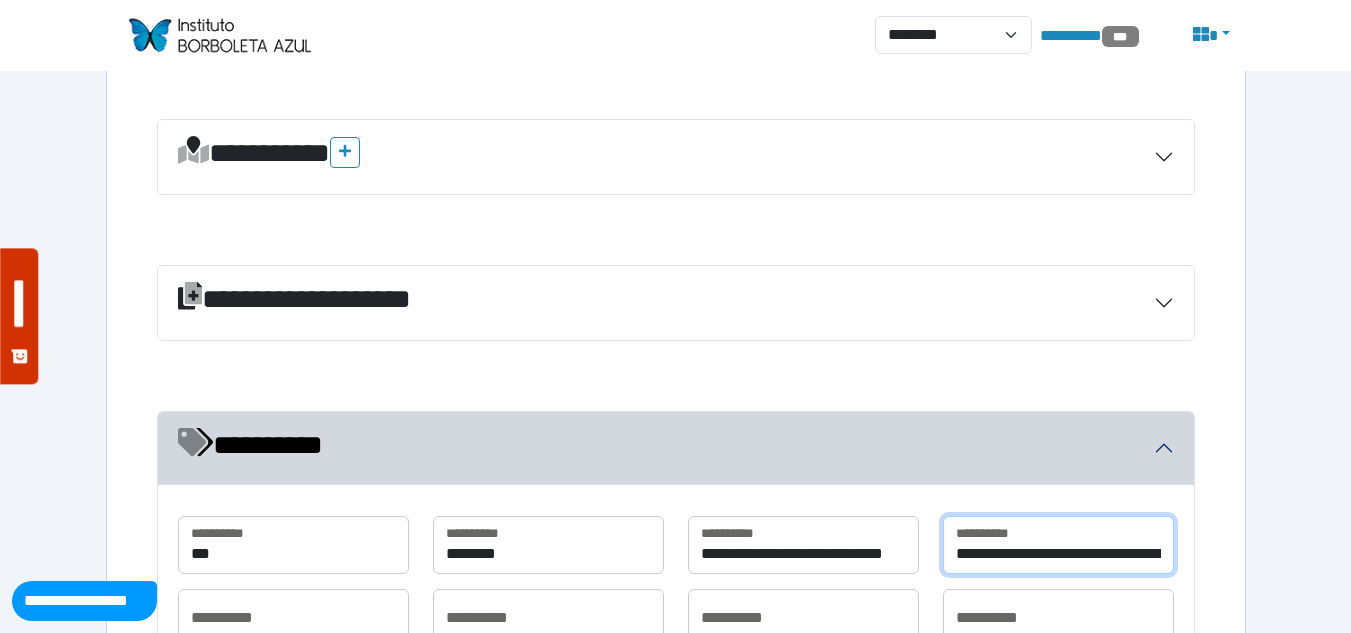 scroll, scrollTop: 0, scrollLeft: 7950, axis: horizontal 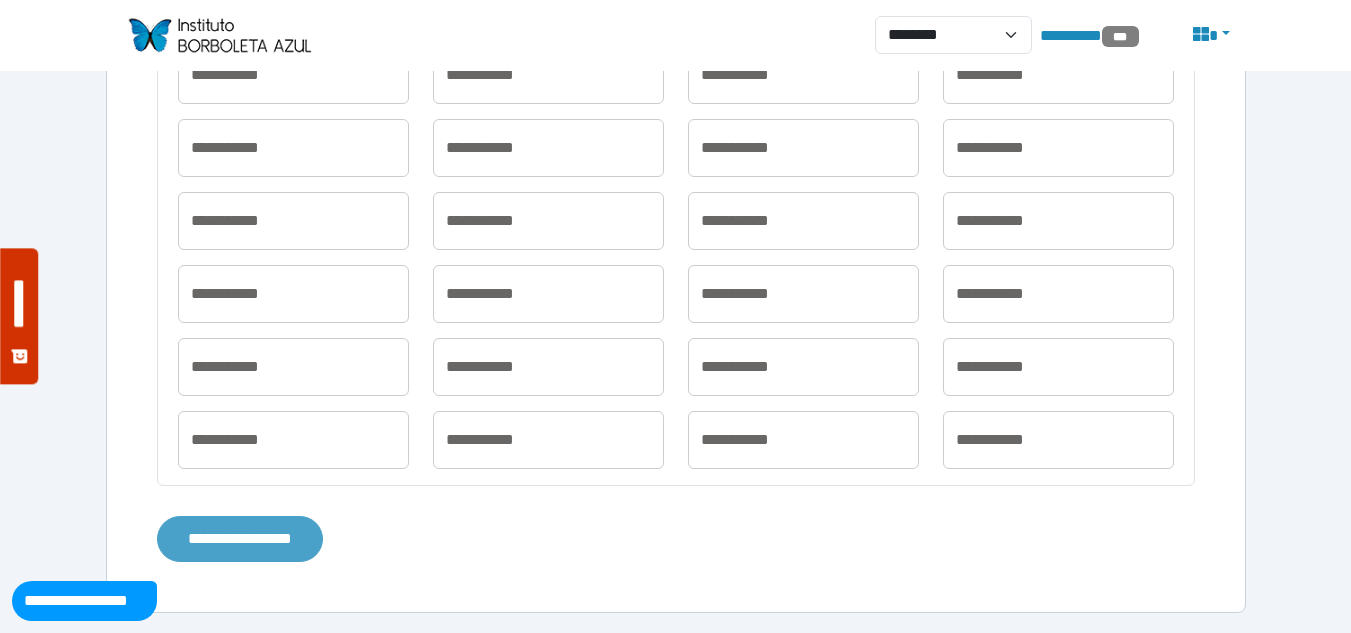 type on "**********" 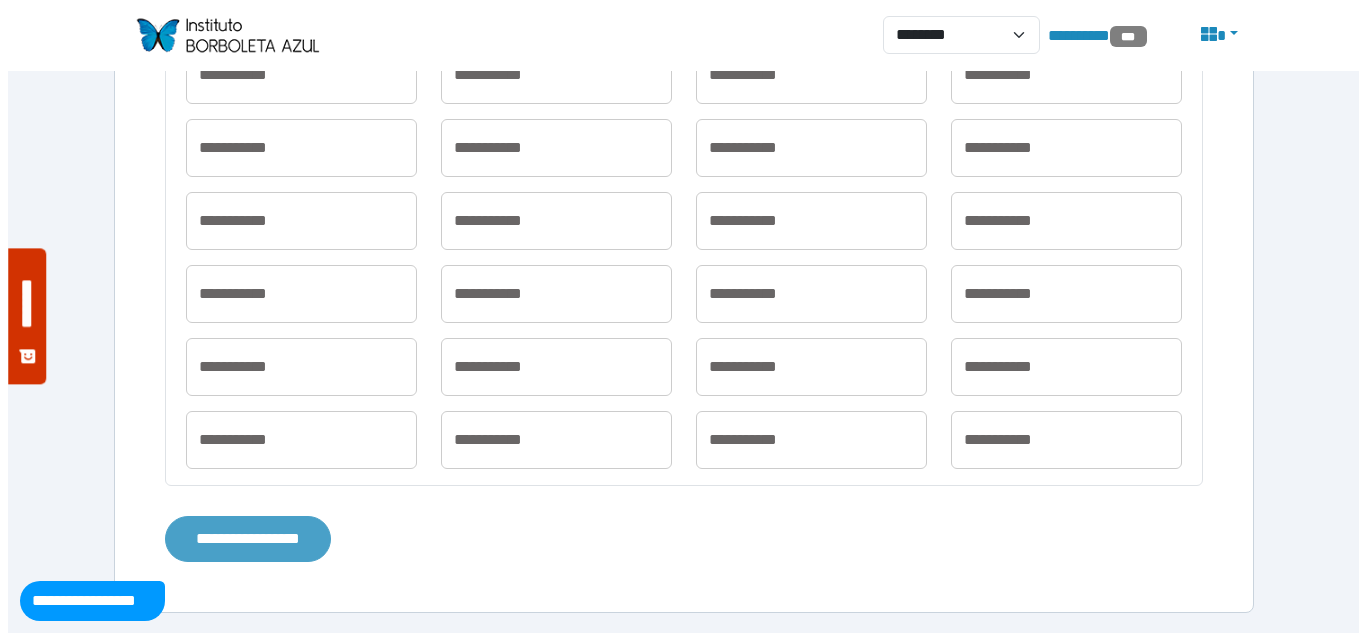 scroll, scrollTop: 0, scrollLeft: 0, axis: both 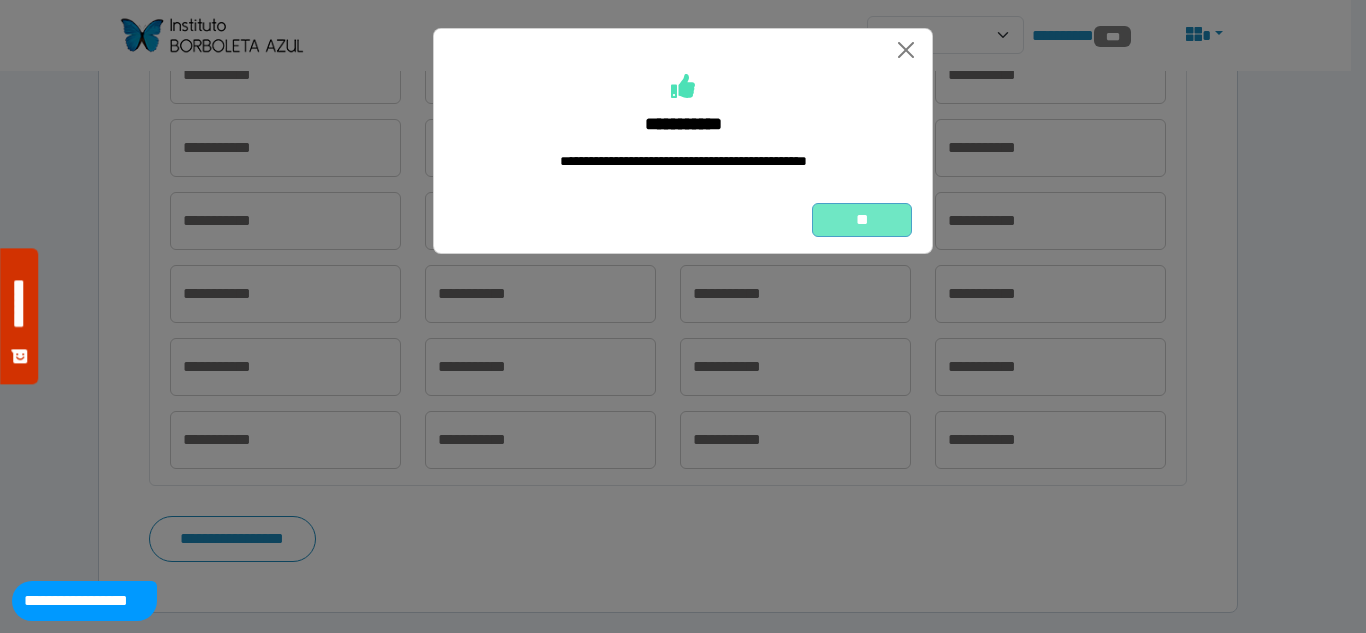 click on "**" at bounding box center [862, 220] 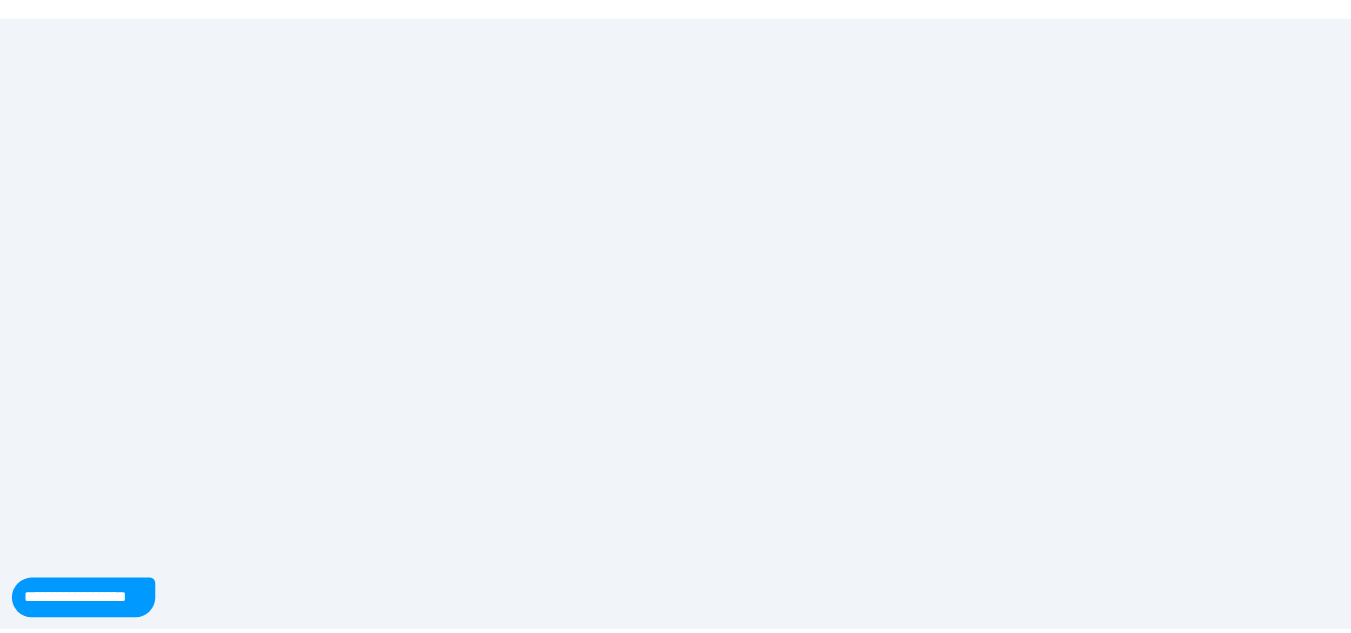 scroll, scrollTop: 0, scrollLeft: 0, axis: both 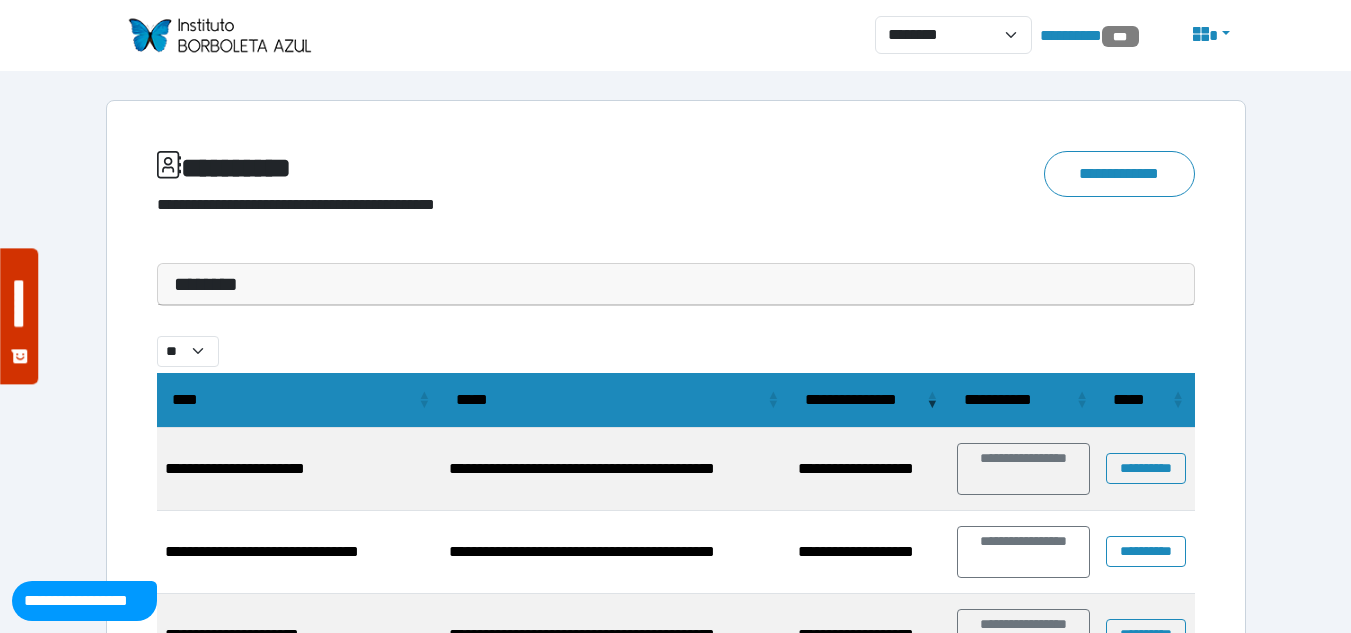 click on "********" at bounding box center [676, 284] 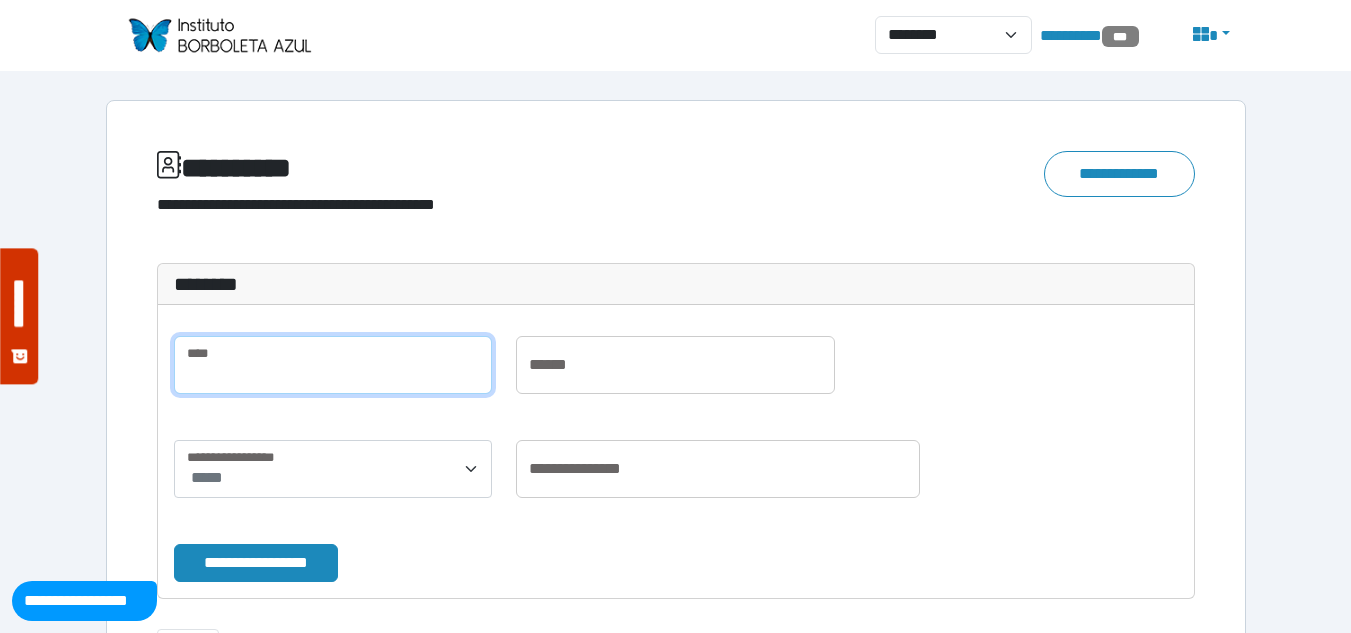 click at bounding box center [333, 365] 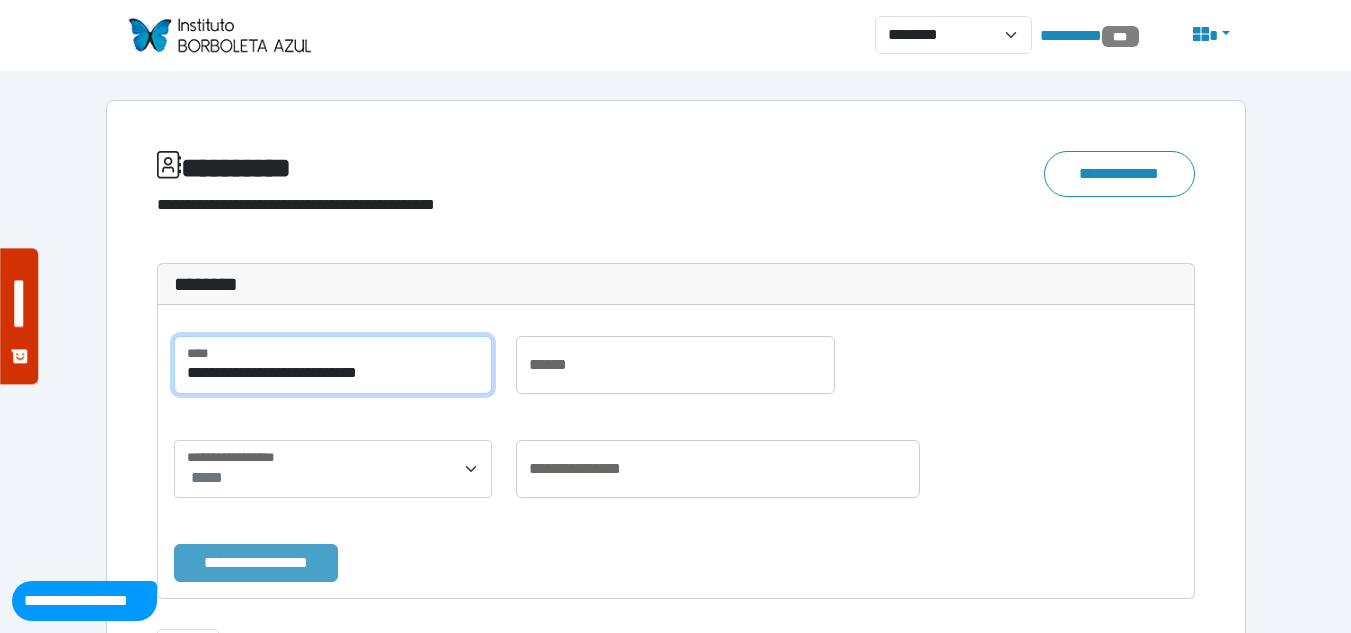 type on "**********" 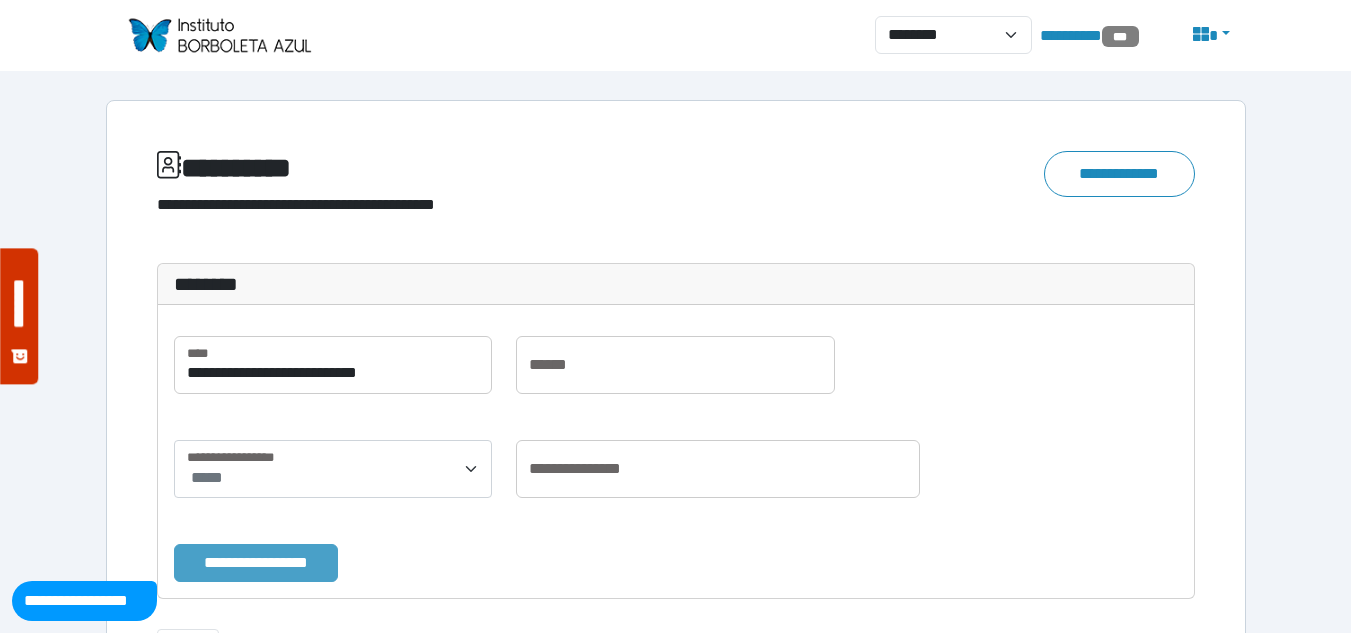 click on "**********" at bounding box center [256, 563] 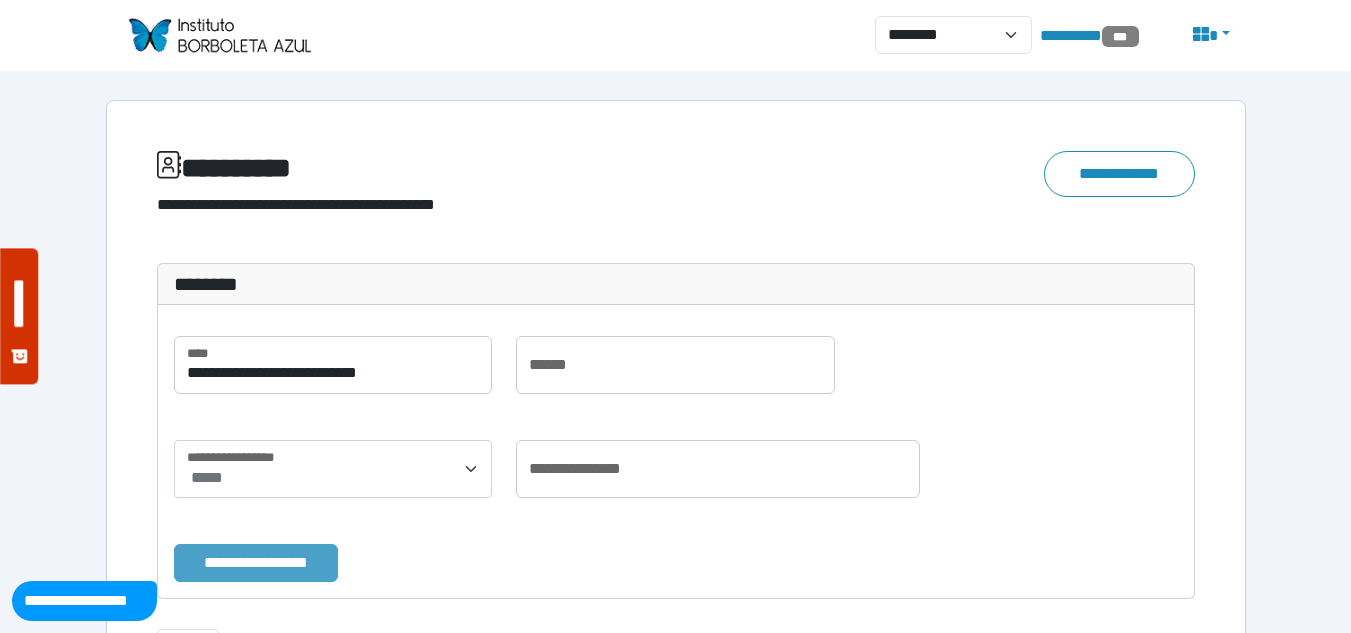 click on "**********" at bounding box center [256, 563] 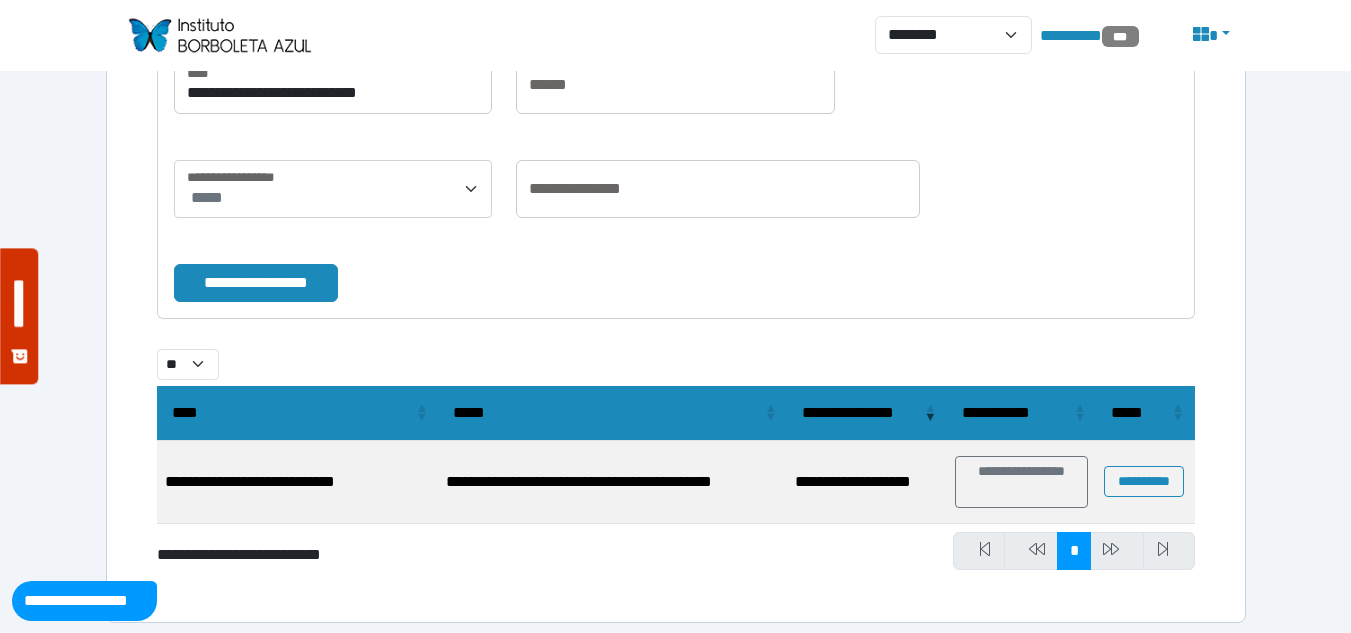 scroll, scrollTop: 290, scrollLeft: 0, axis: vertical 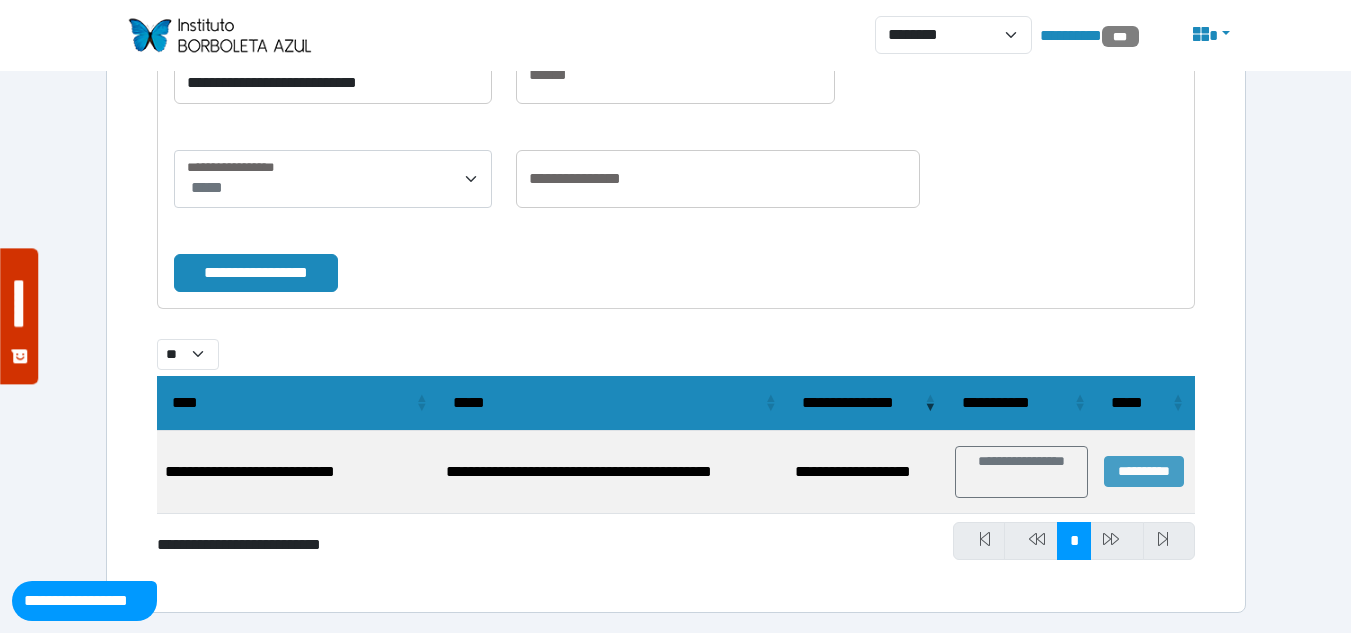 click on "**********" at bounding box center [1143, 471] 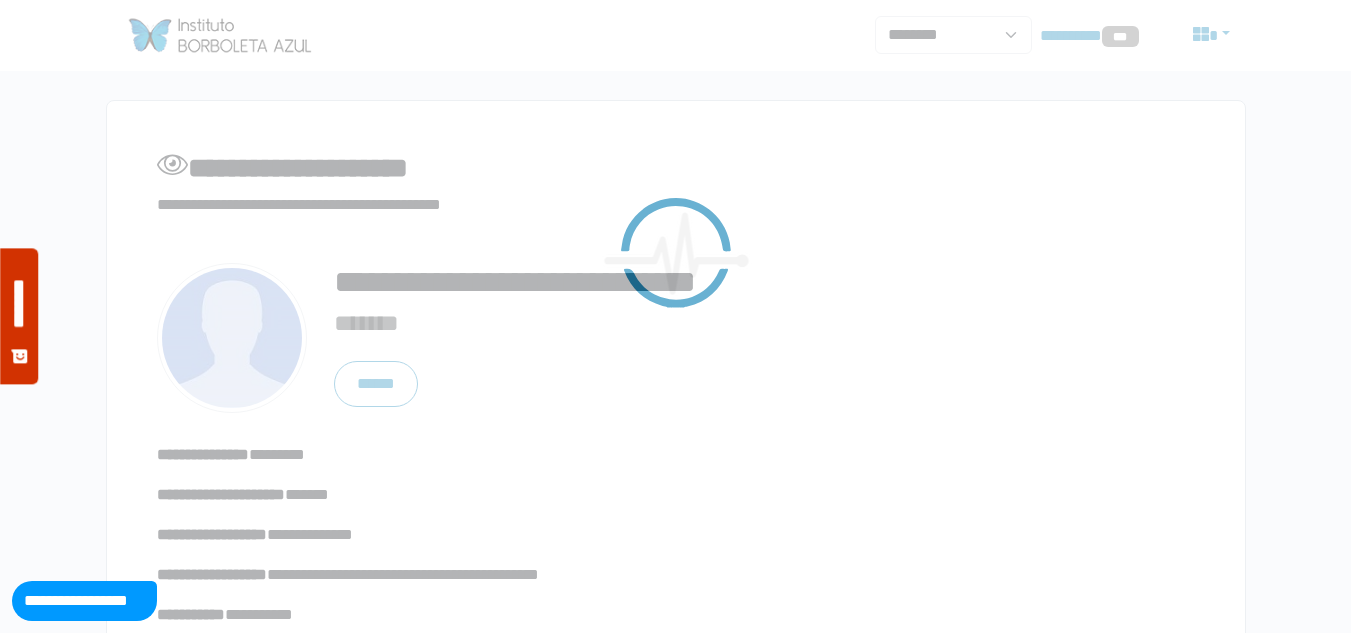 scroll, scrollTop: 0, scrollLeft: 0, axis: both 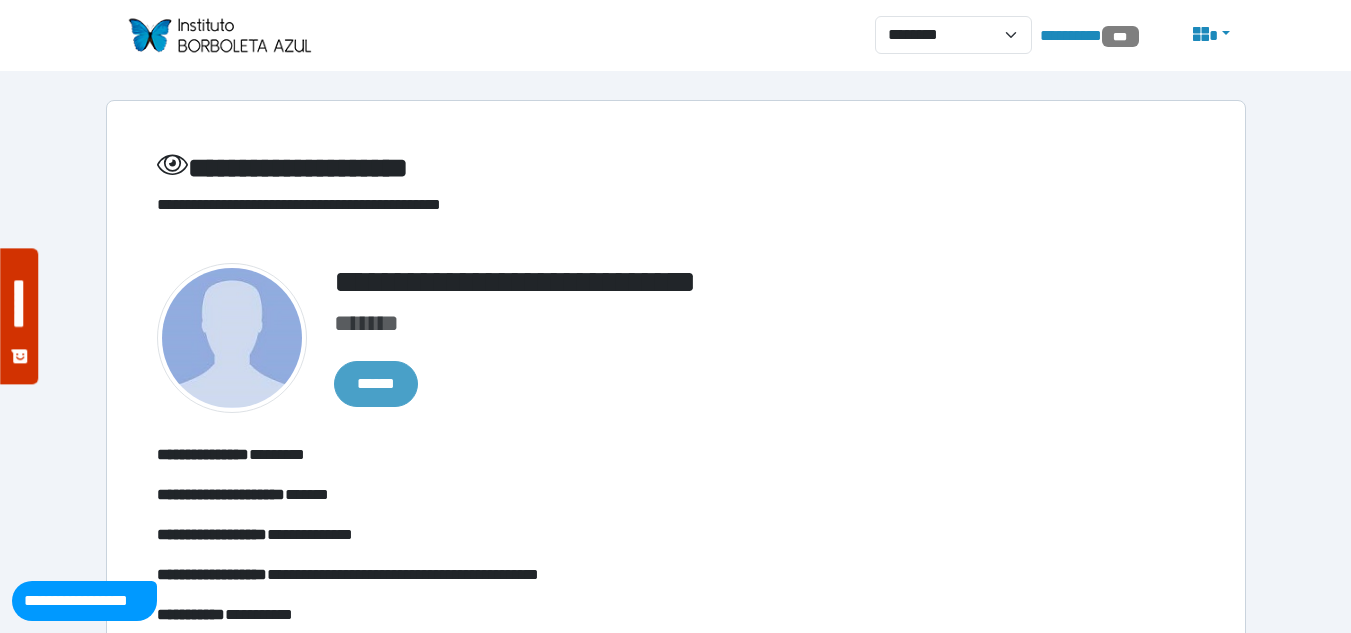 click on "******" at bounding box center [376, 384] 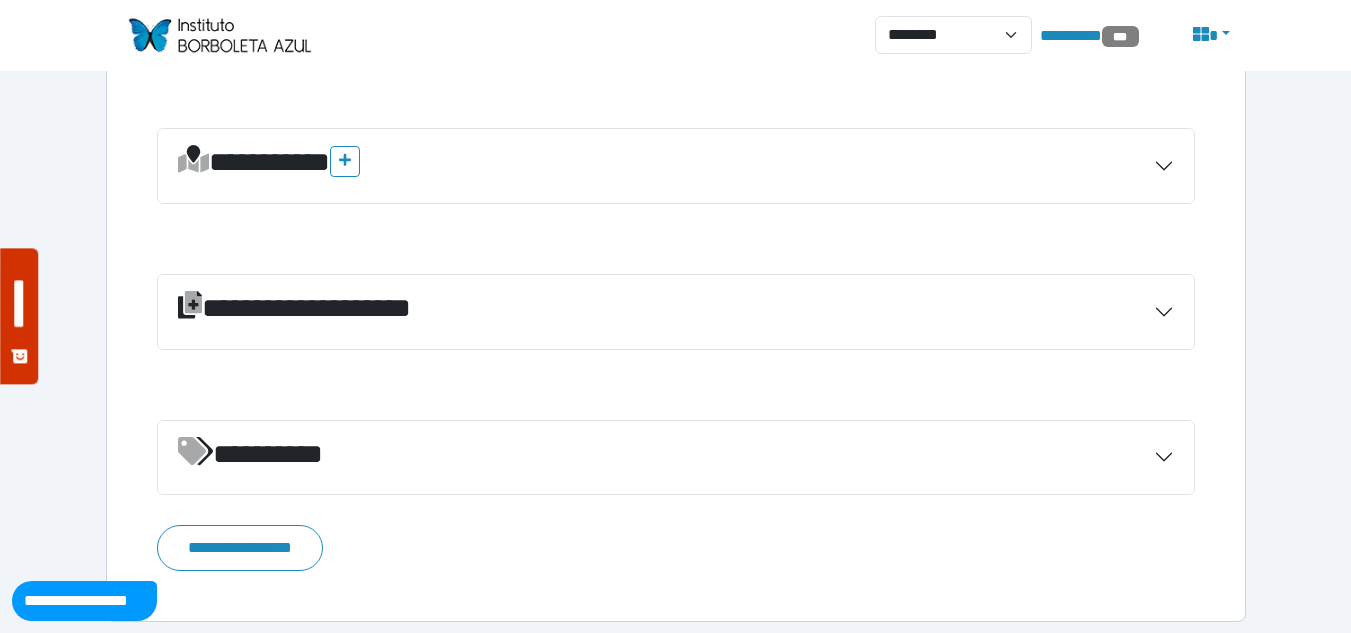 scroll, scrollTop: 919, scrollLeft: 0, axis: vertical 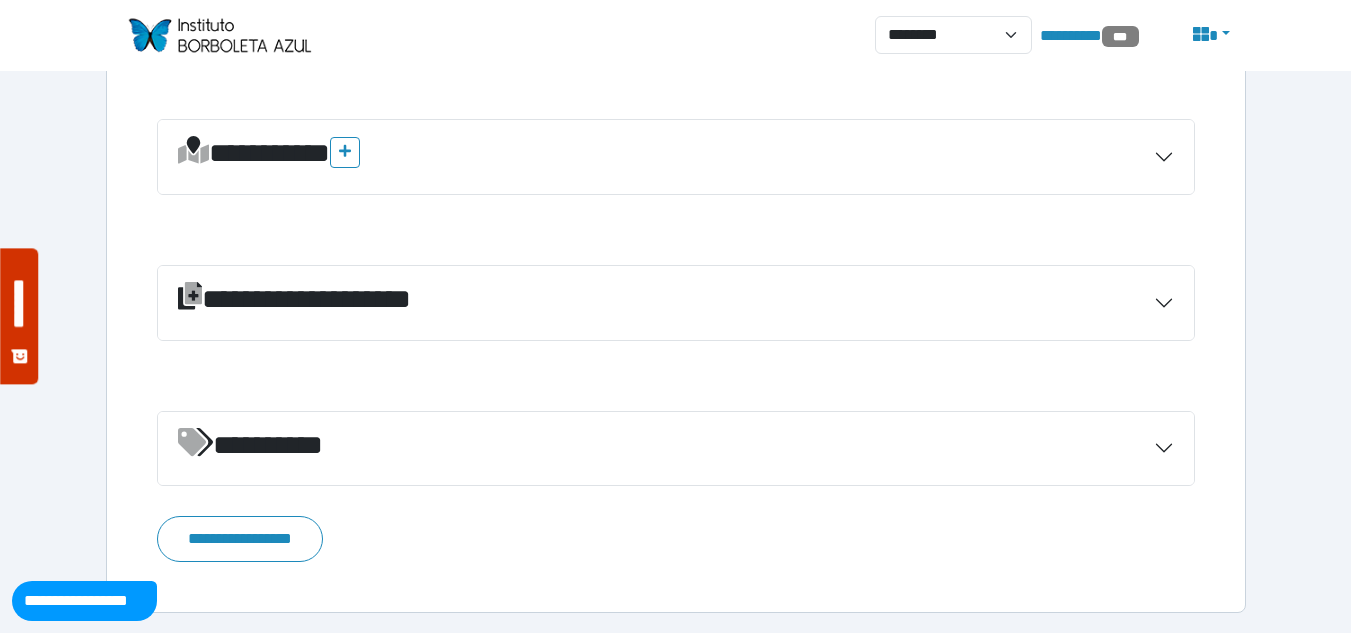 drag, startPoint x: 1159, startPoint y: 456, endPoint x: 1015, endPoint y: 443, distance: 144.58562 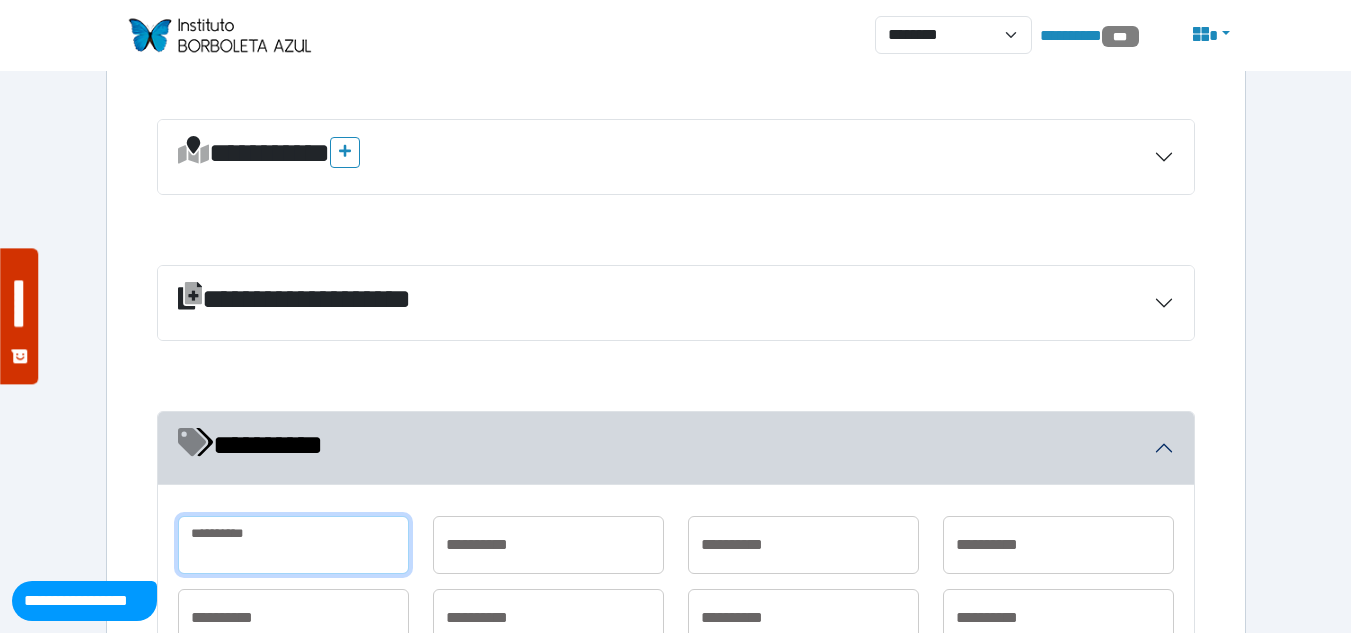click at bounding box center (293, 545) 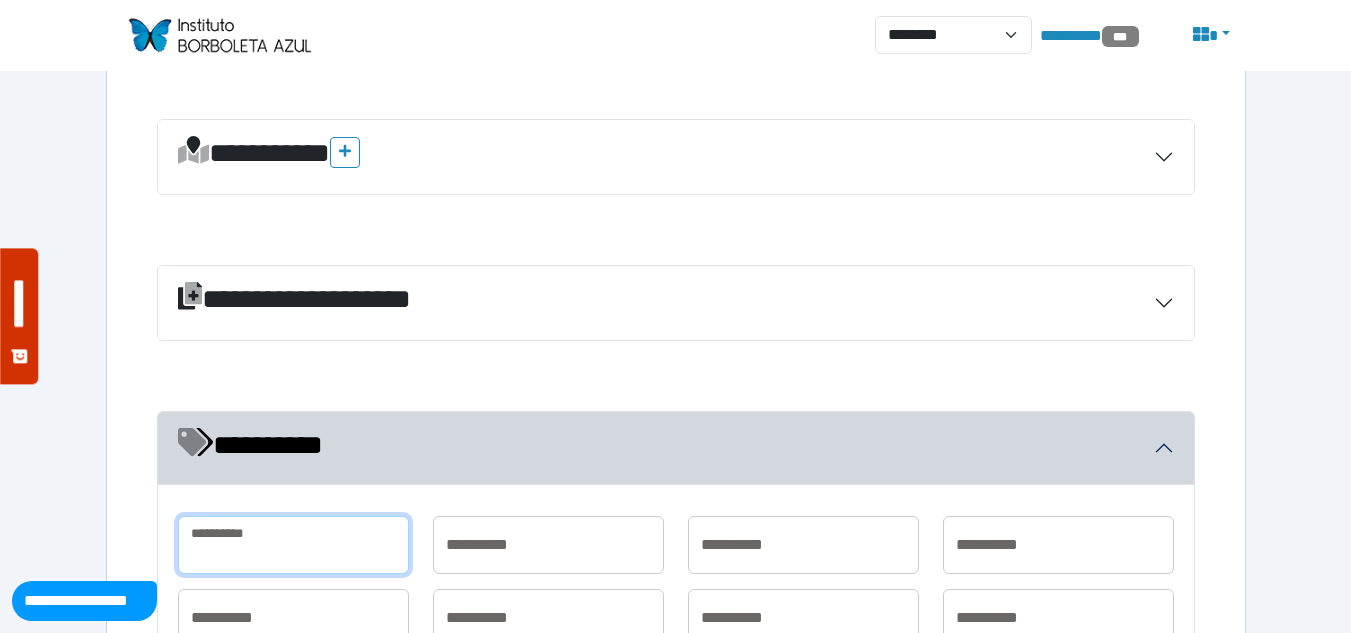 type on "**********" 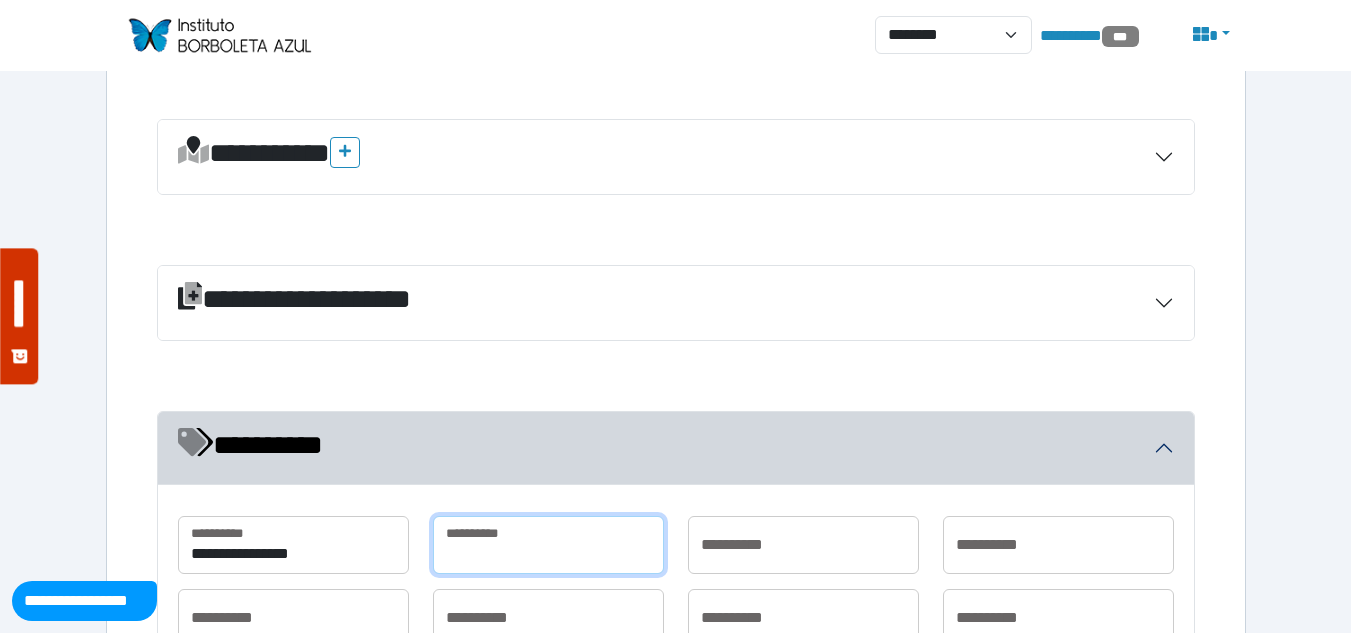click at bounding box center (548, 545) 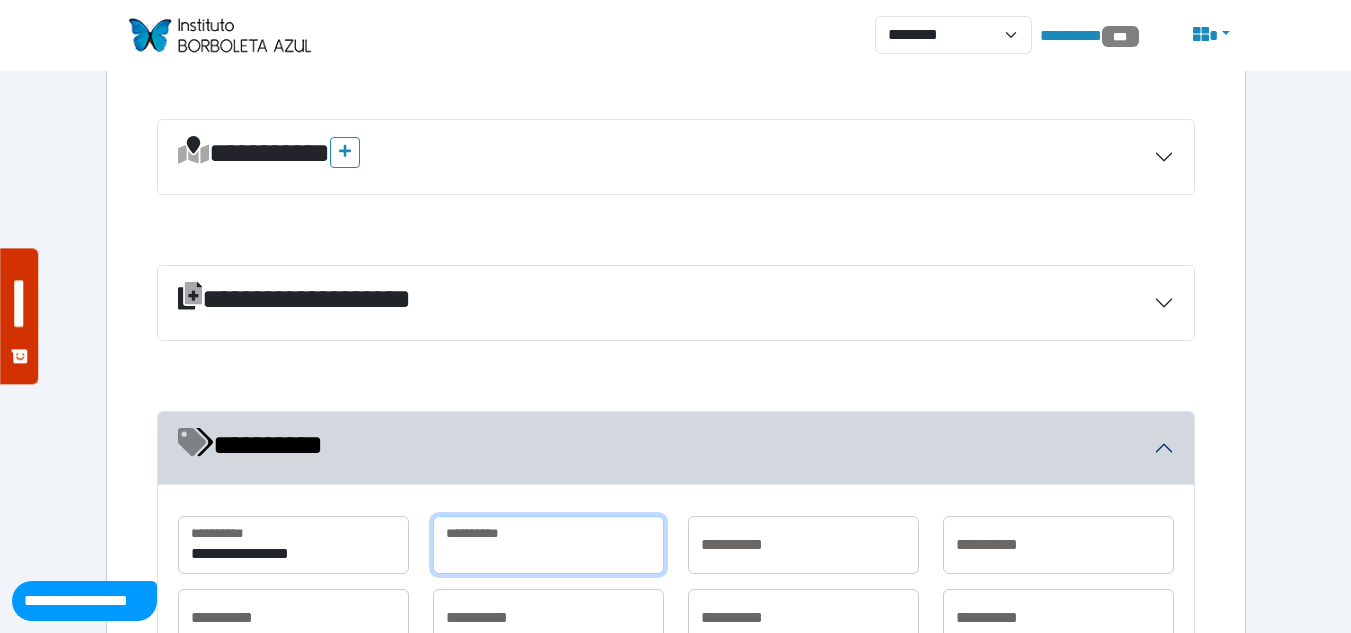 type on "**********" 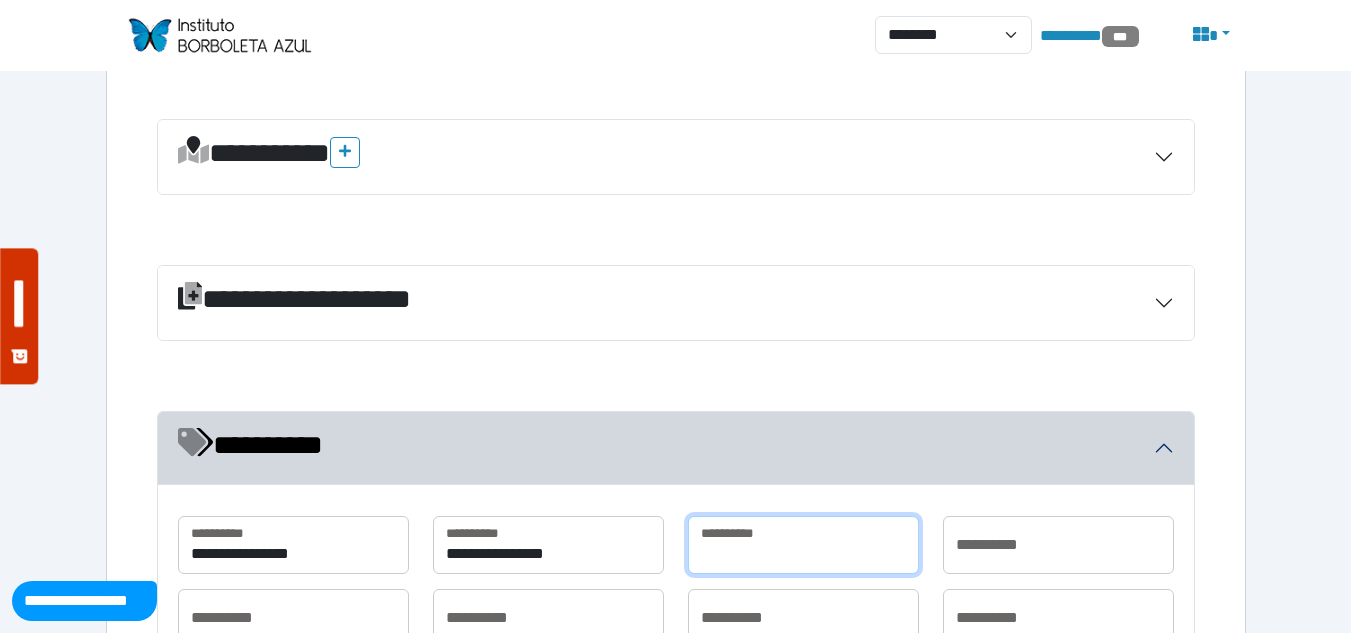 click at bounding box center (803, 545) 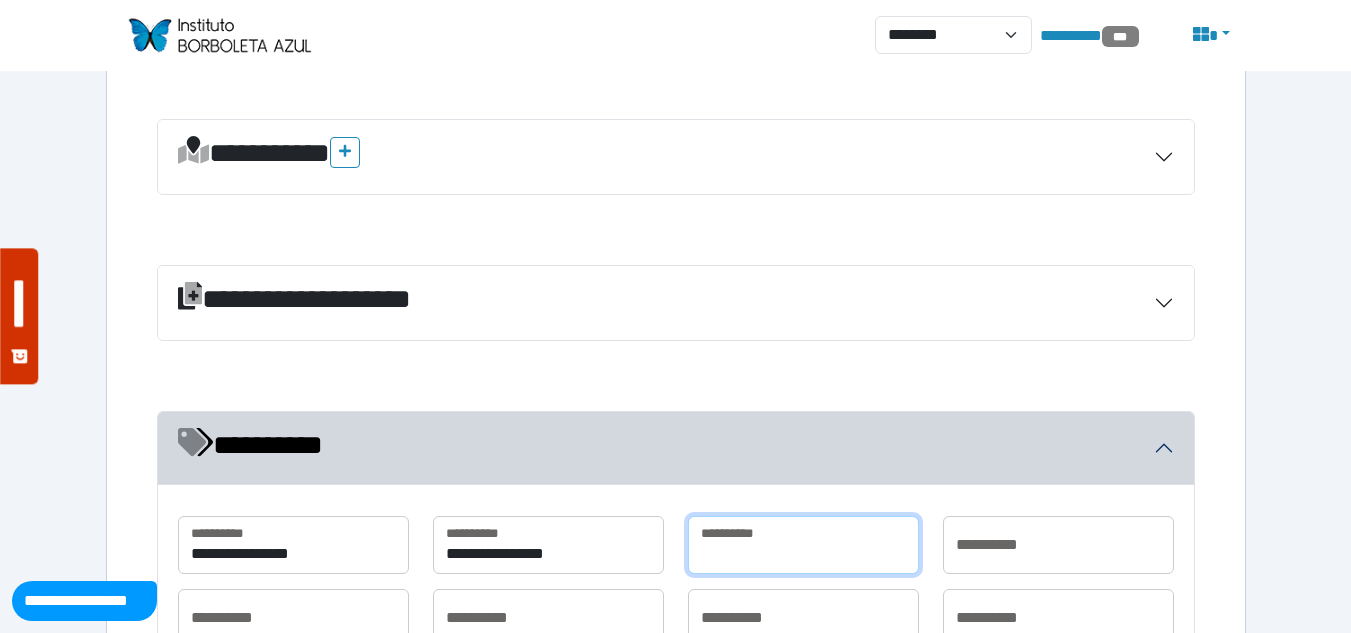 type on "**********" 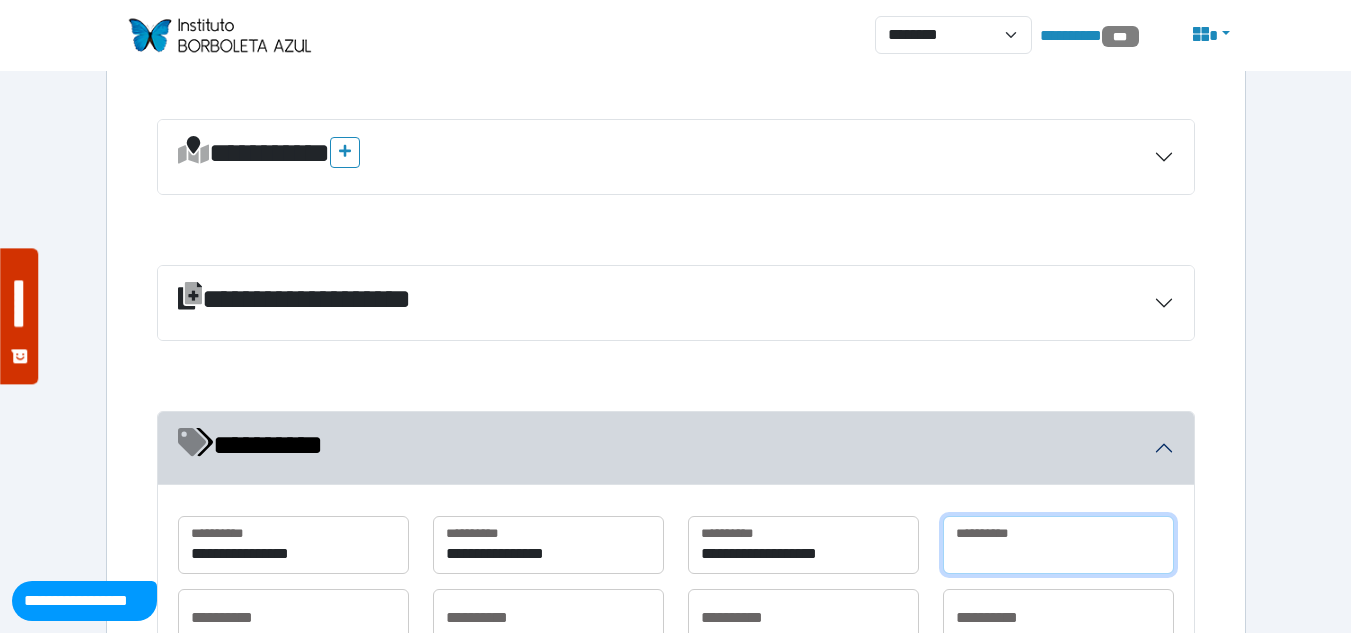 click at bounding box center [1058, 545] 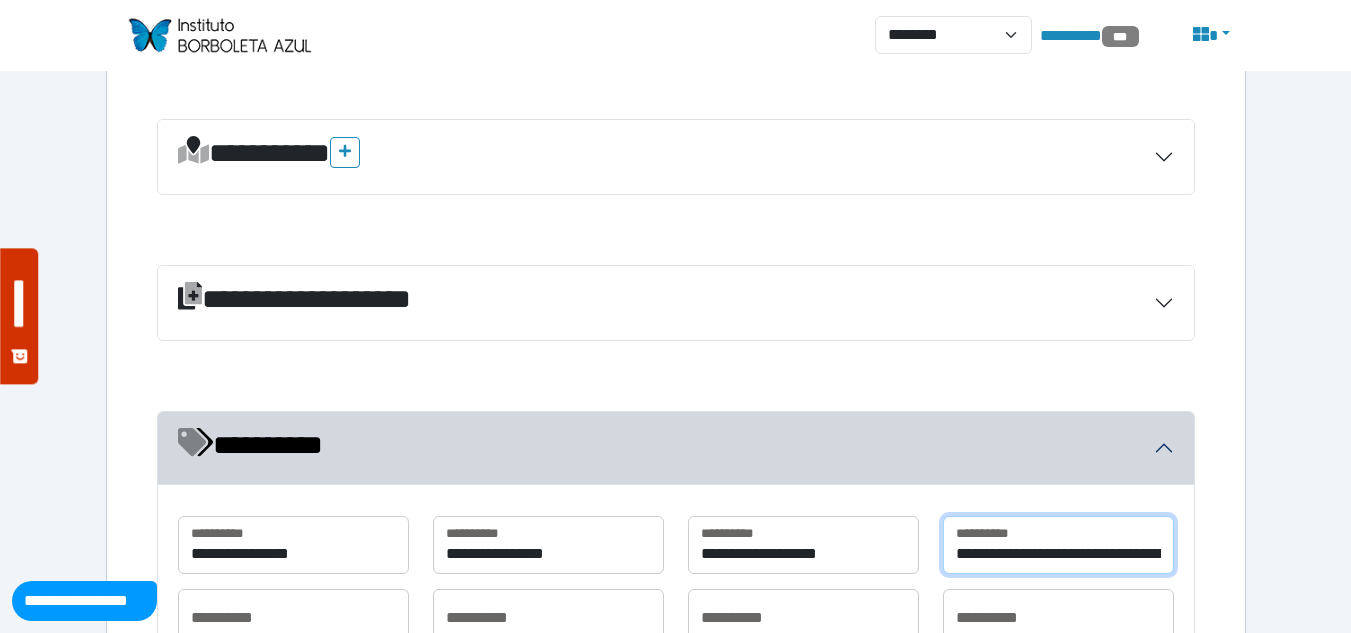 scroll, scrollTop: 0, scrollLeft: 2302, axis: horizontal 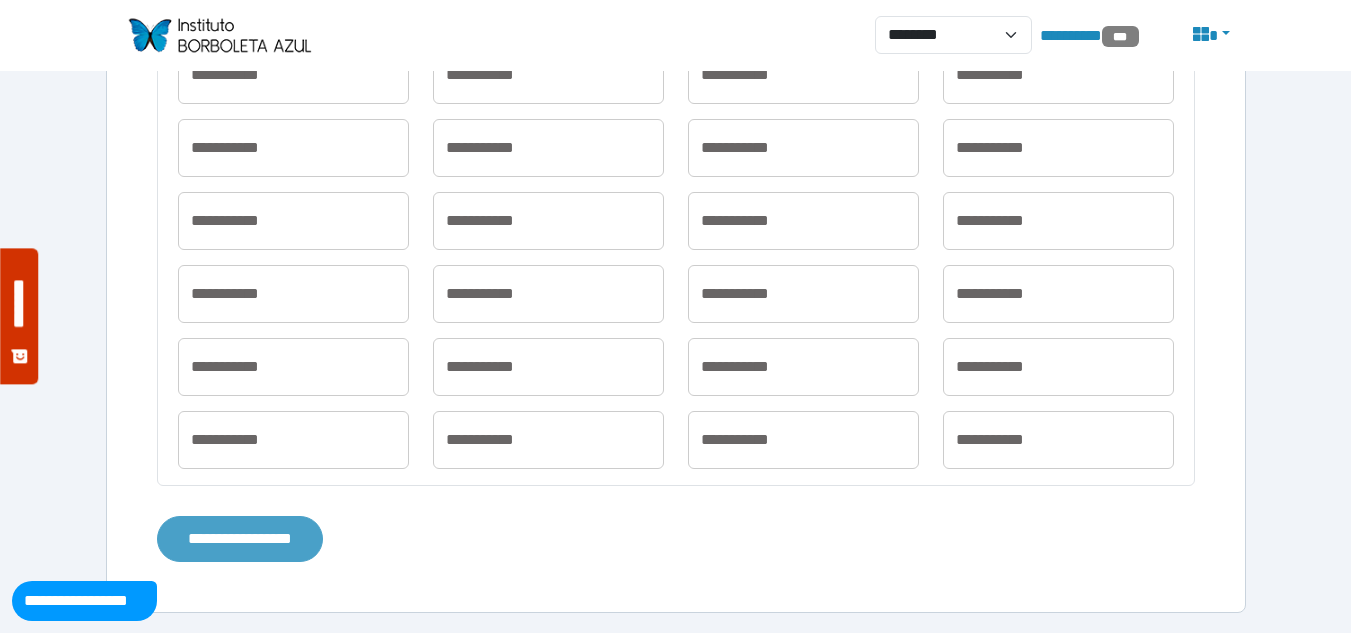 type on "**********" 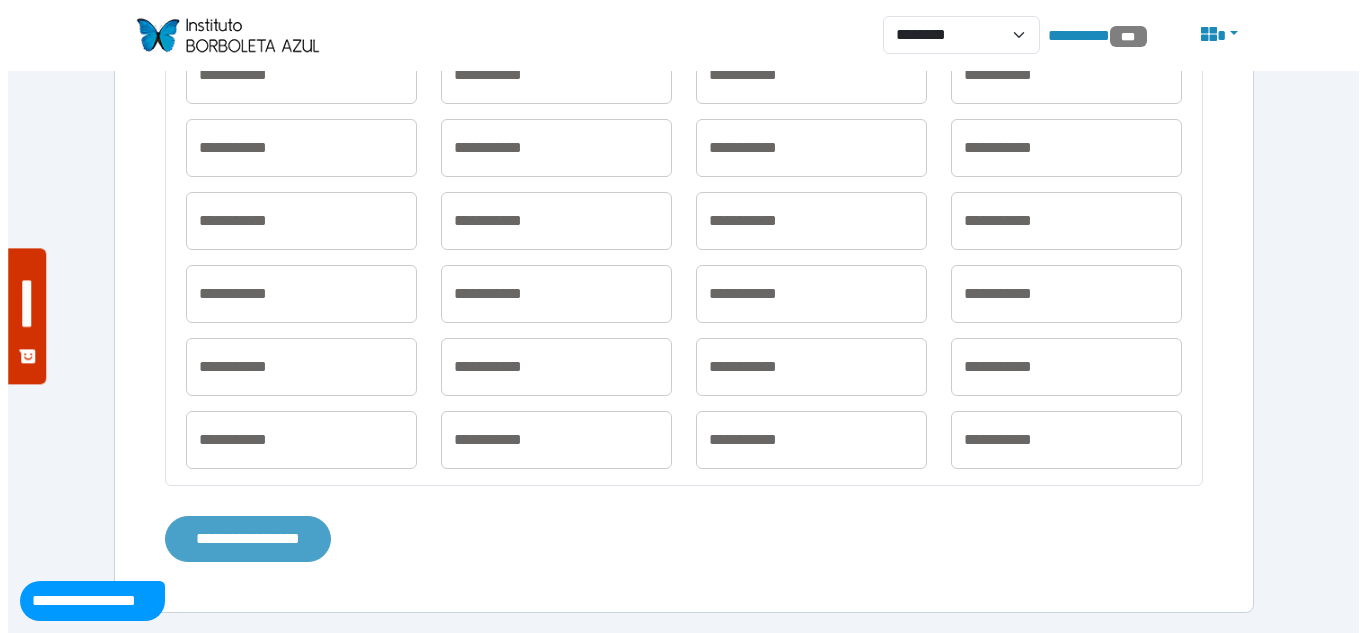 scroll, scrollTop: 0, scrollLeft: 0, axis: both 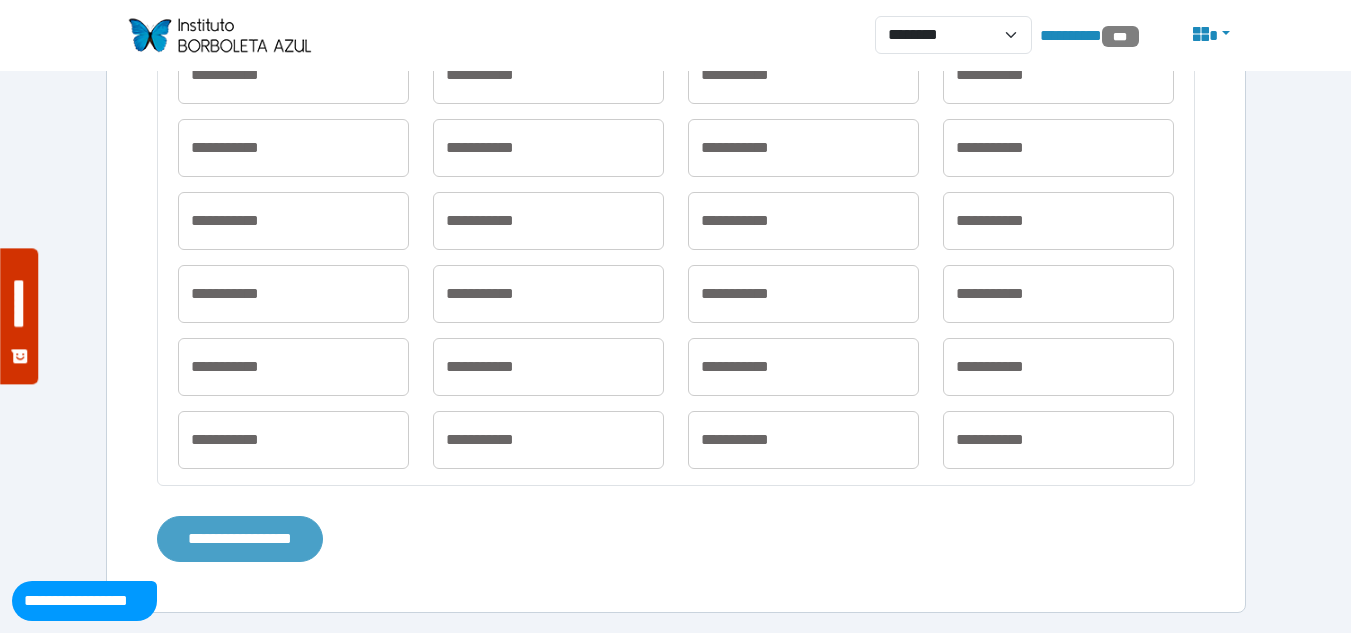 click on "**********" at bounding box center (240, 539) 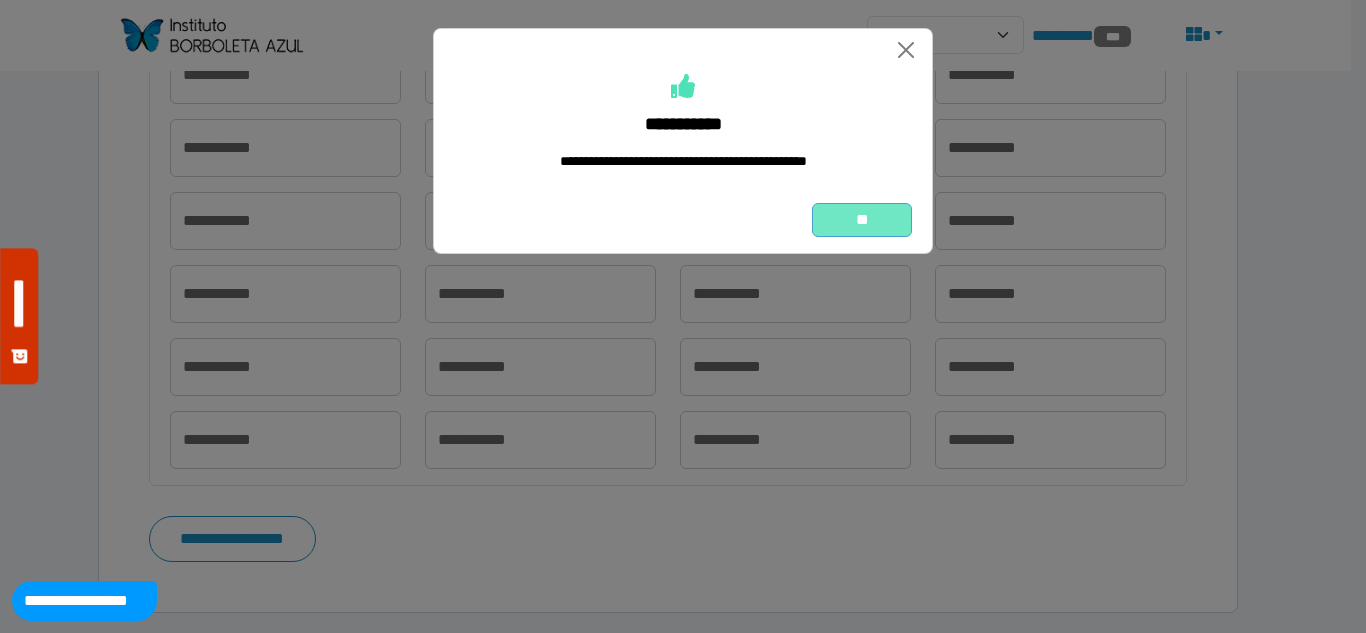 click on "**" at bounding box center (862, 220) 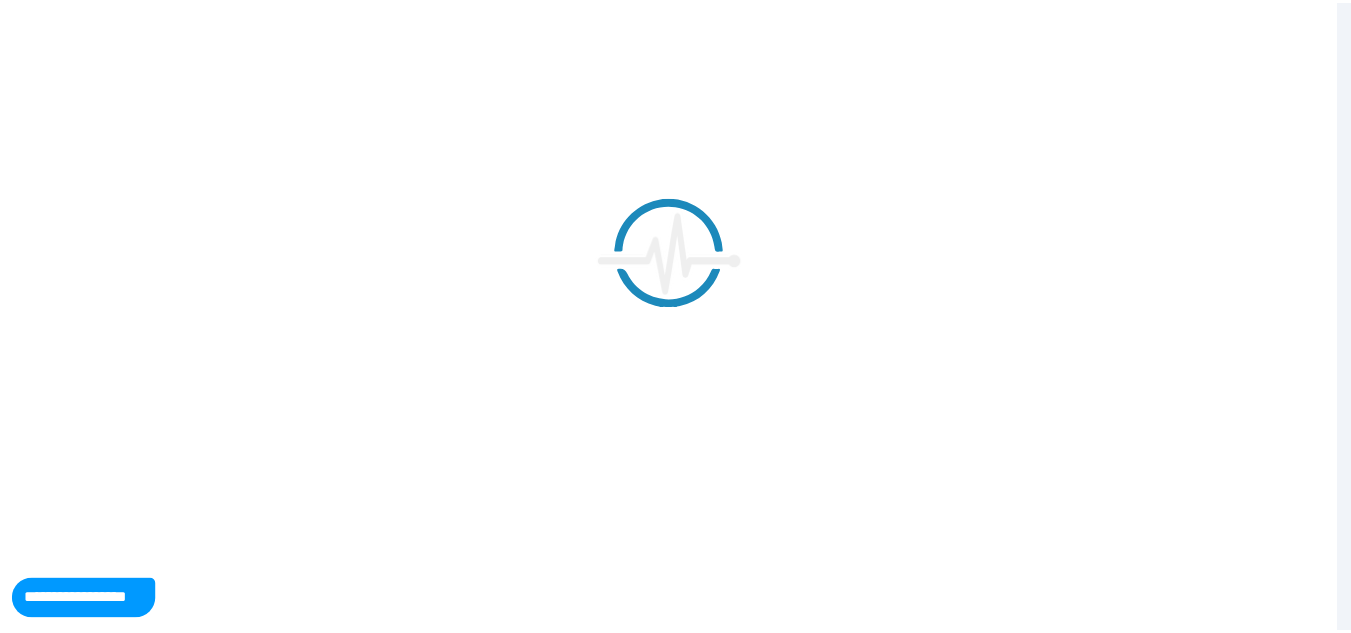 scroll, scrollTop: 0, scrollLeft: 0, axis: both 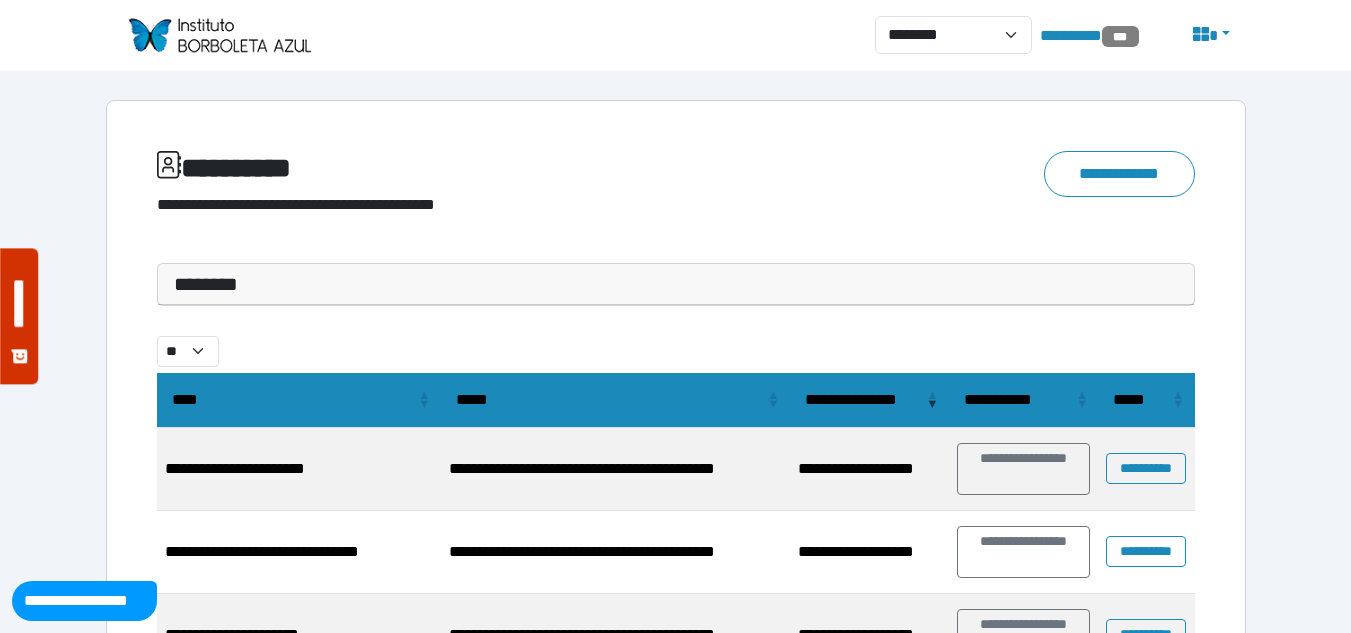drag, startPoint x: 352, startPoint y: 280, endPoint x: 365, endPoint y: 289, distance: 15.811388 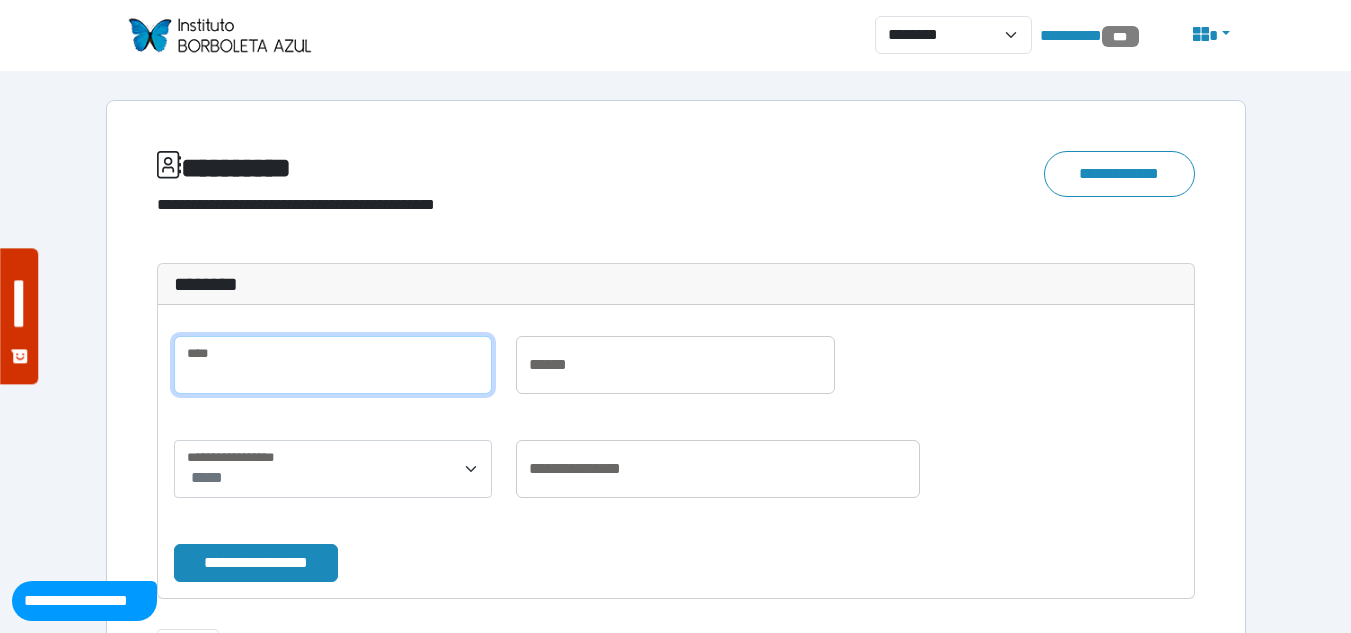 click at bounding box center (333, 365) 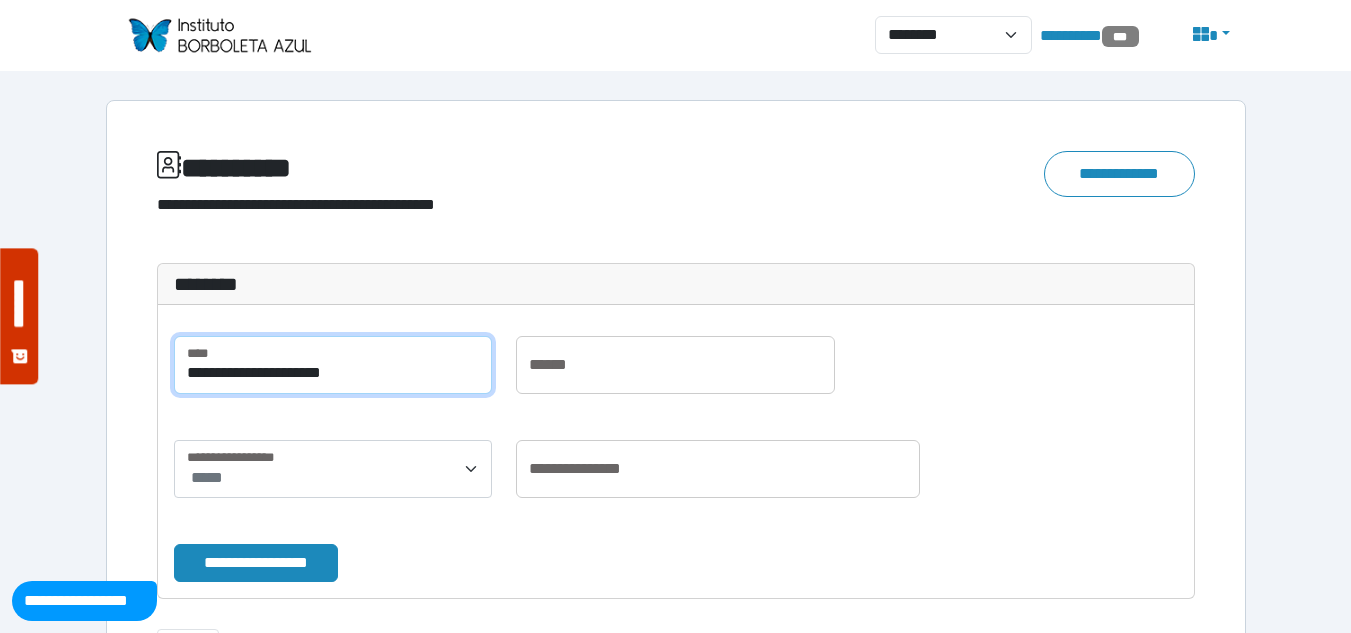 type on "**********" 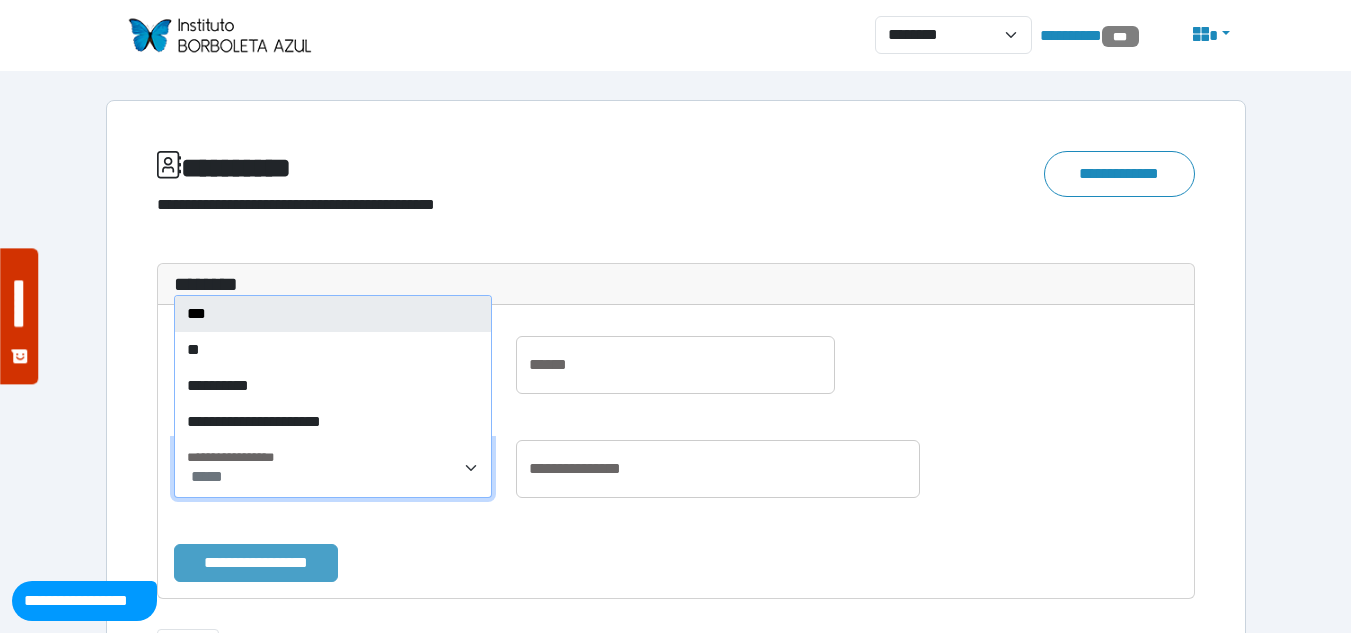 drag, startPoint x: 295, startPoint y: 499, endPoint x: 290, endPoint y: 552, distance: 53.235325 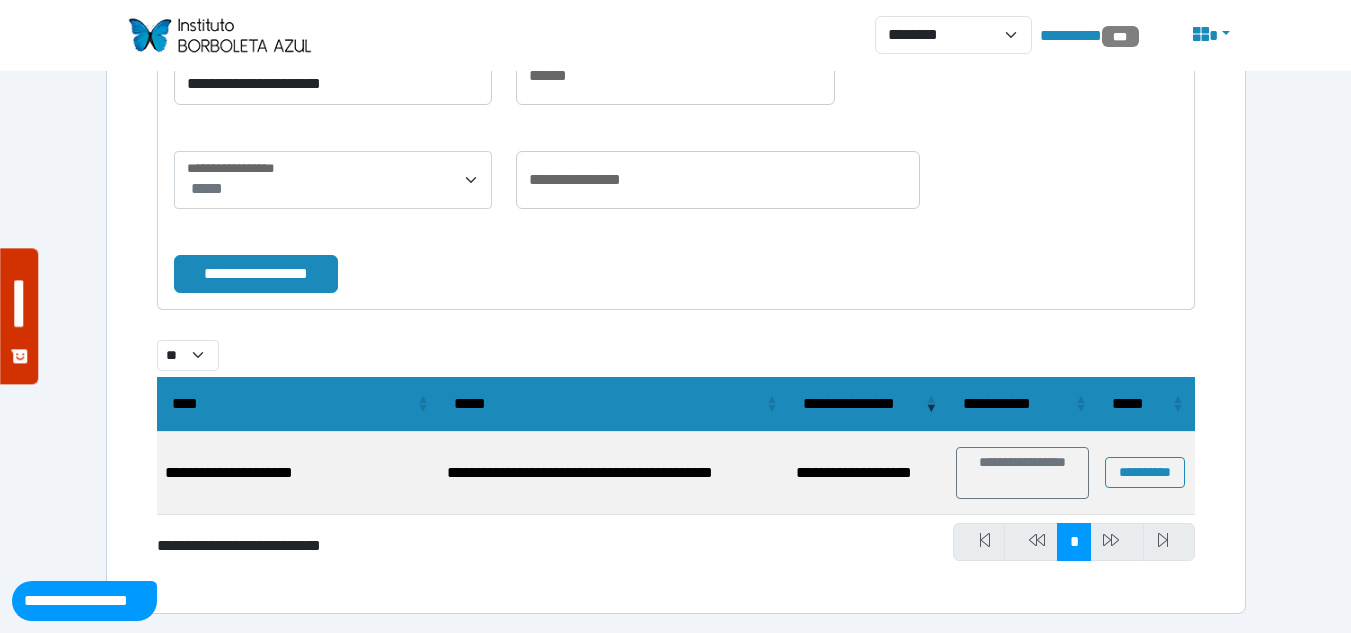 scroll, scrollTop: 290, scrollLeft: 0, axis: vertical 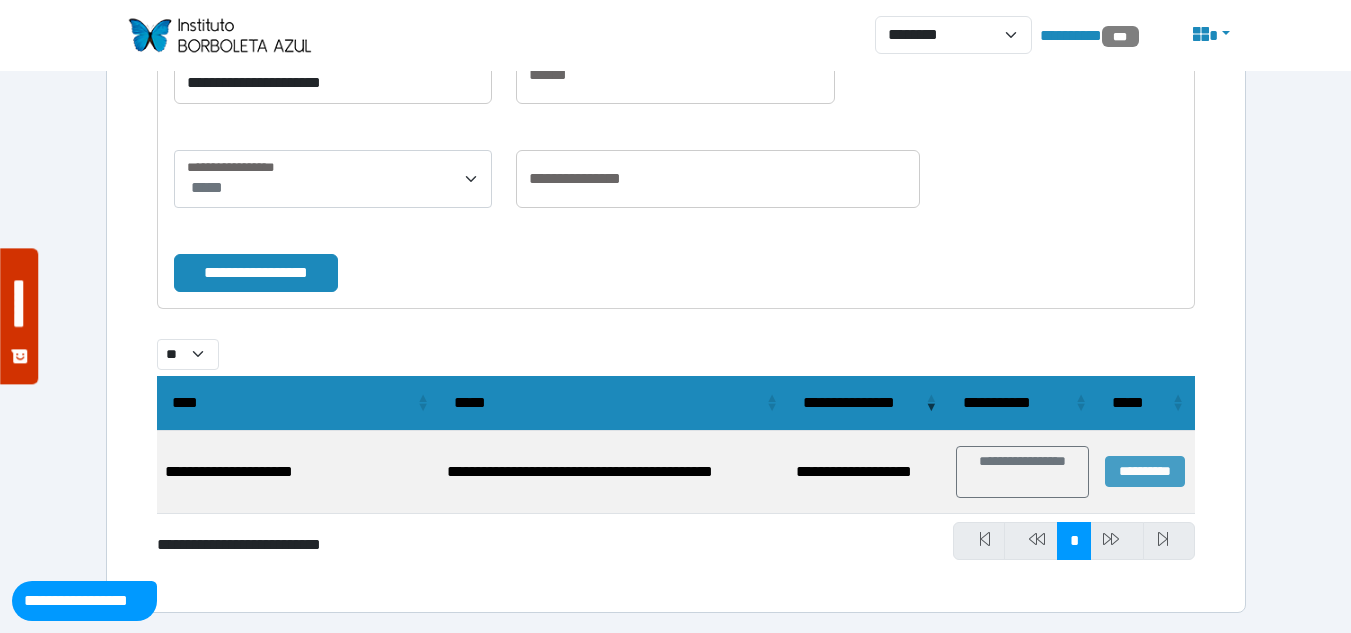 click on "**********" at bounding box center [1144, 471] 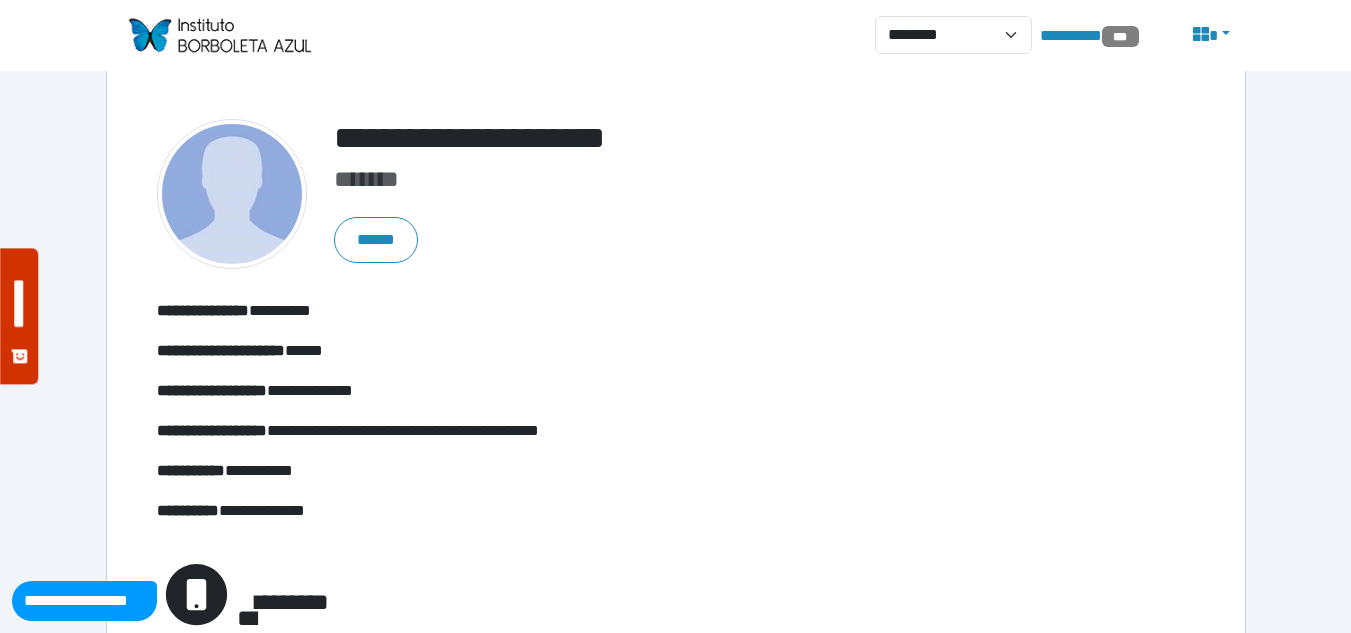scroll, scrollTop: 0, scrollLeft: 0, axis: both 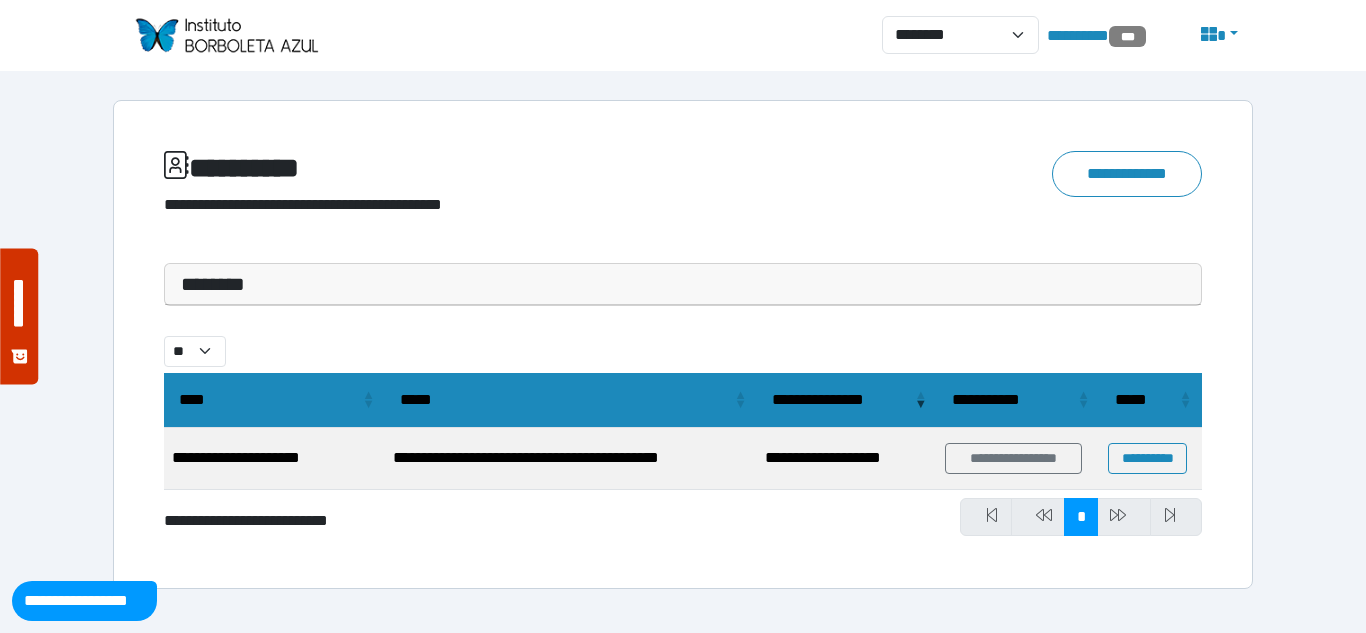 click on "********" at bounding box center (683, 284) 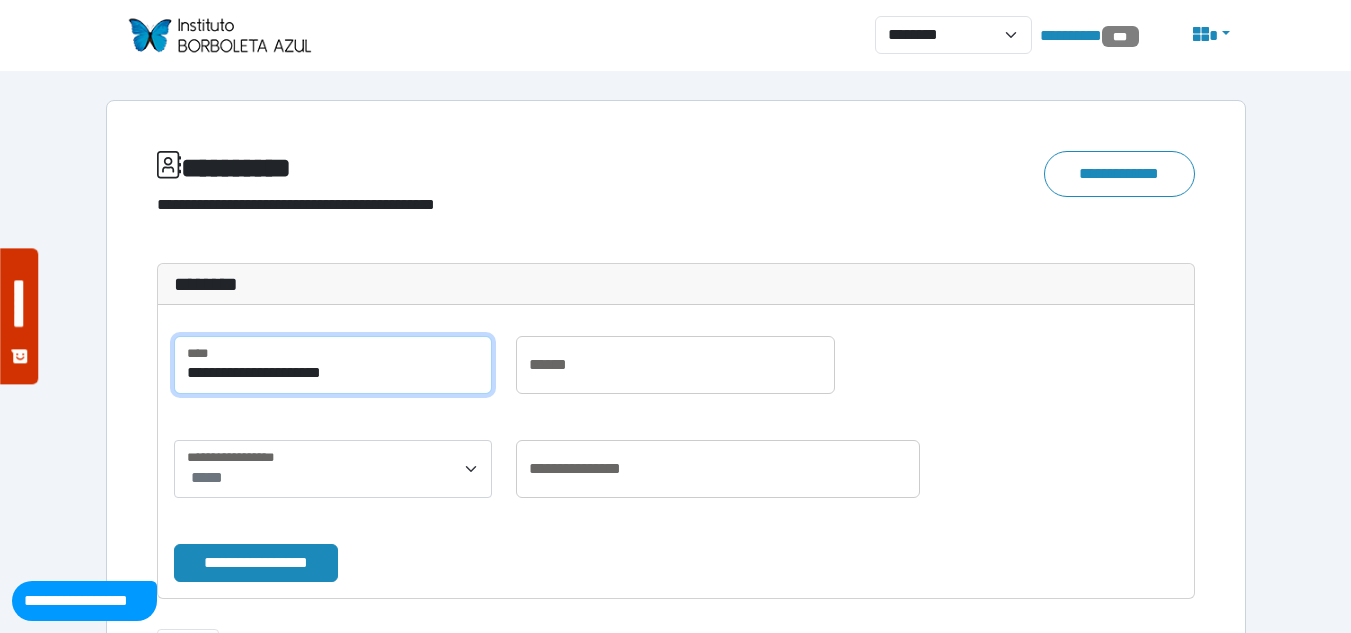 drag, startPoint x: 399, startPoint y: 373, endPoint x: 3, endPoint y: 333, distance: 398.01508 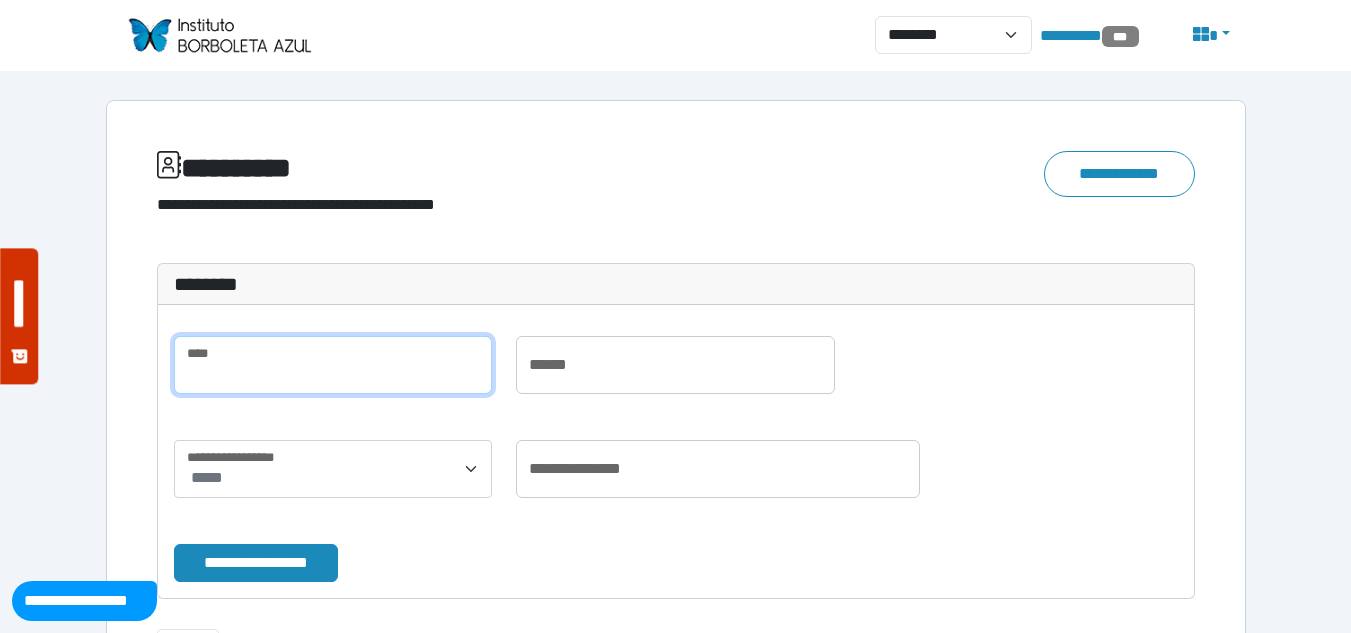 paste on "**********" 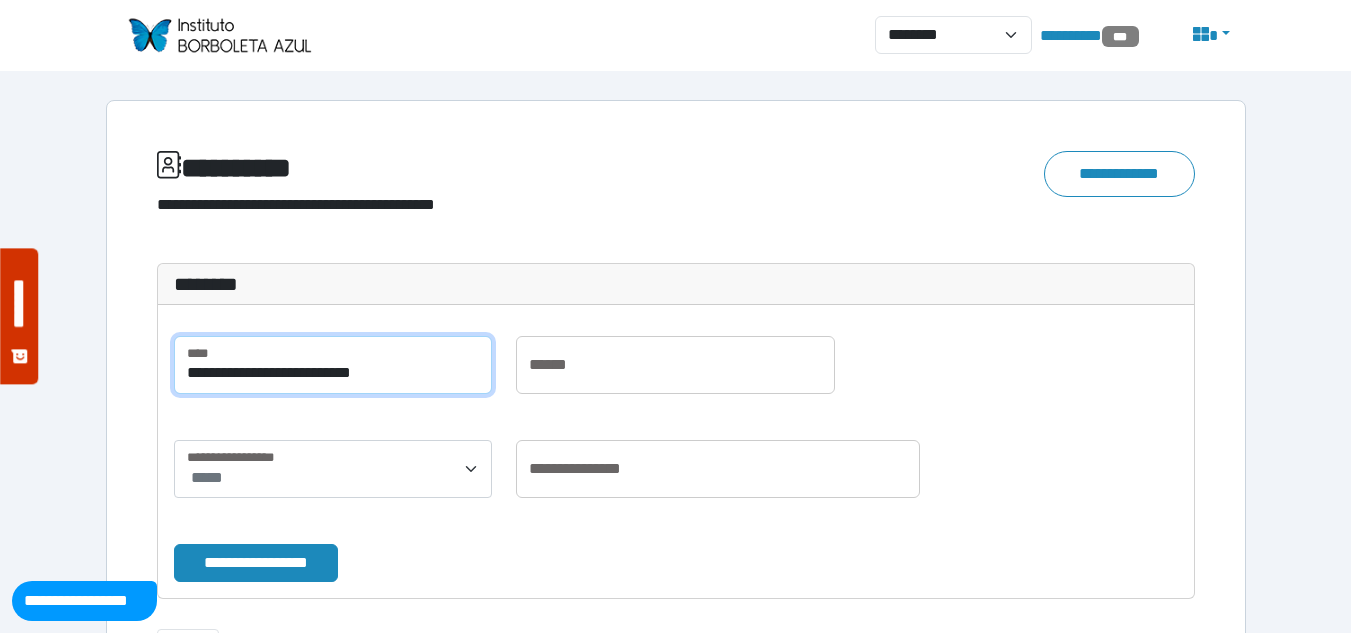 type on "**********" 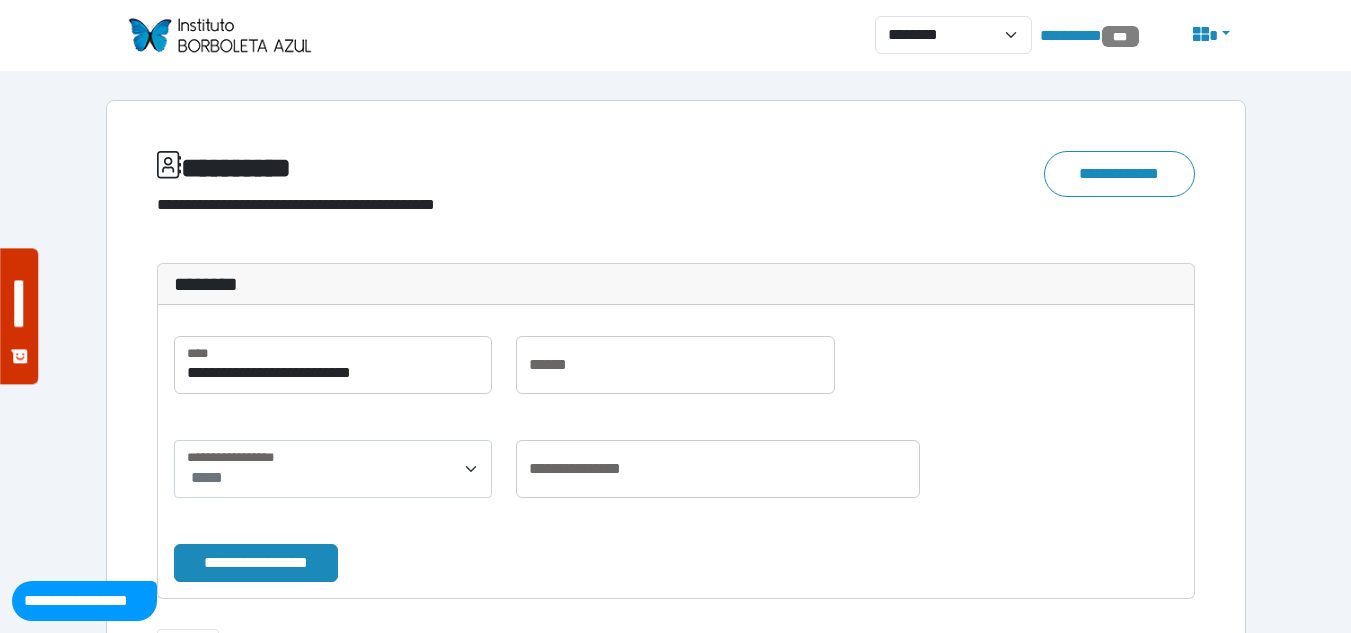 drag, startPoint x: 19, startPoint y: 316, endPoint x: 0, endPoint y: 405, distance: 91.00549 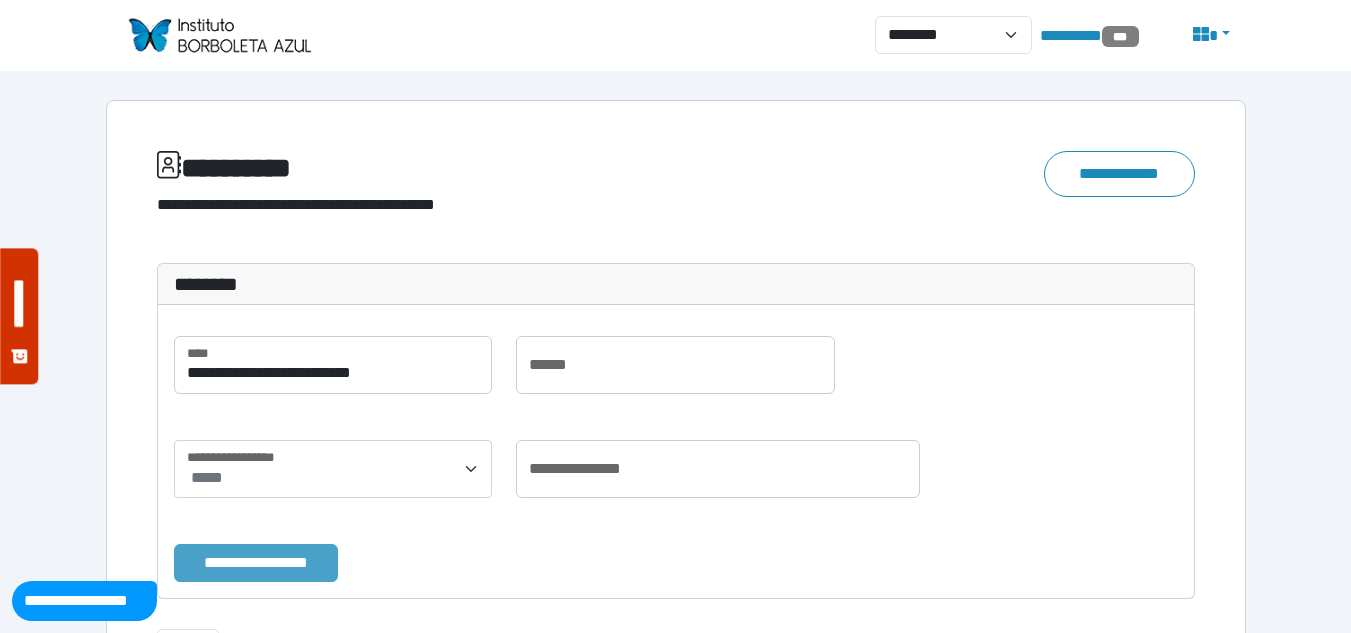 click on "**********" at bounding box center (256, 563) 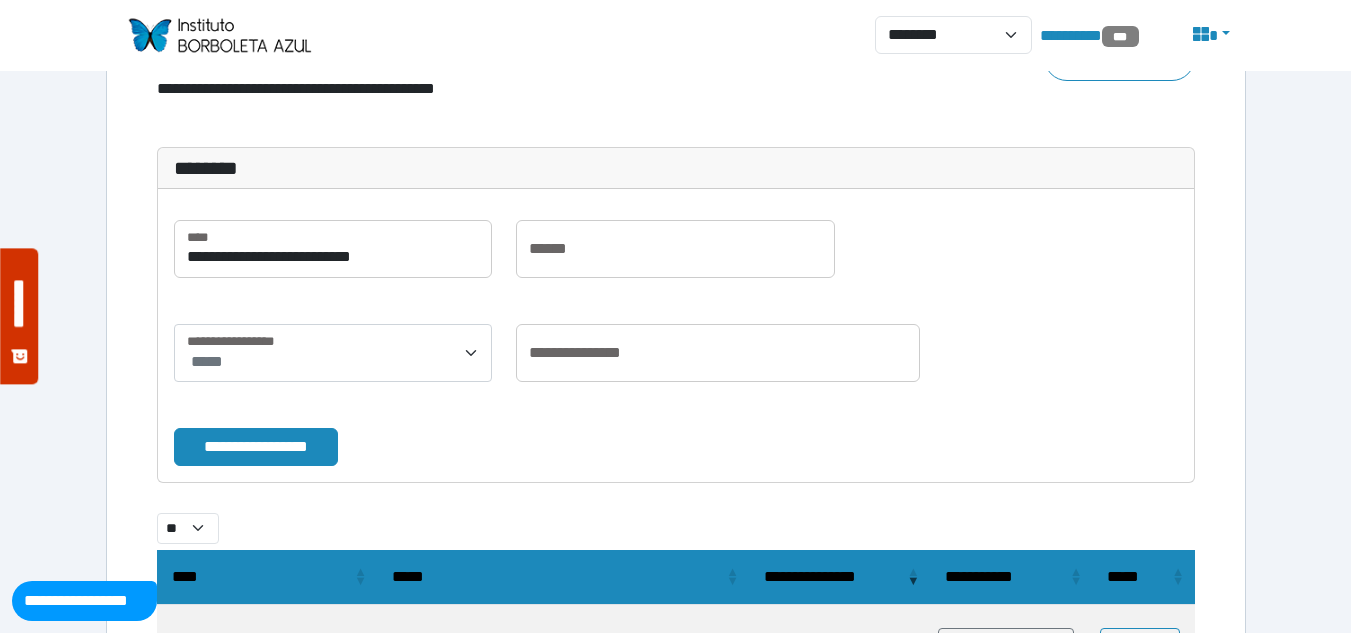 scroll, scrollTop: 286, scrollLeft: 0, axis: vertical 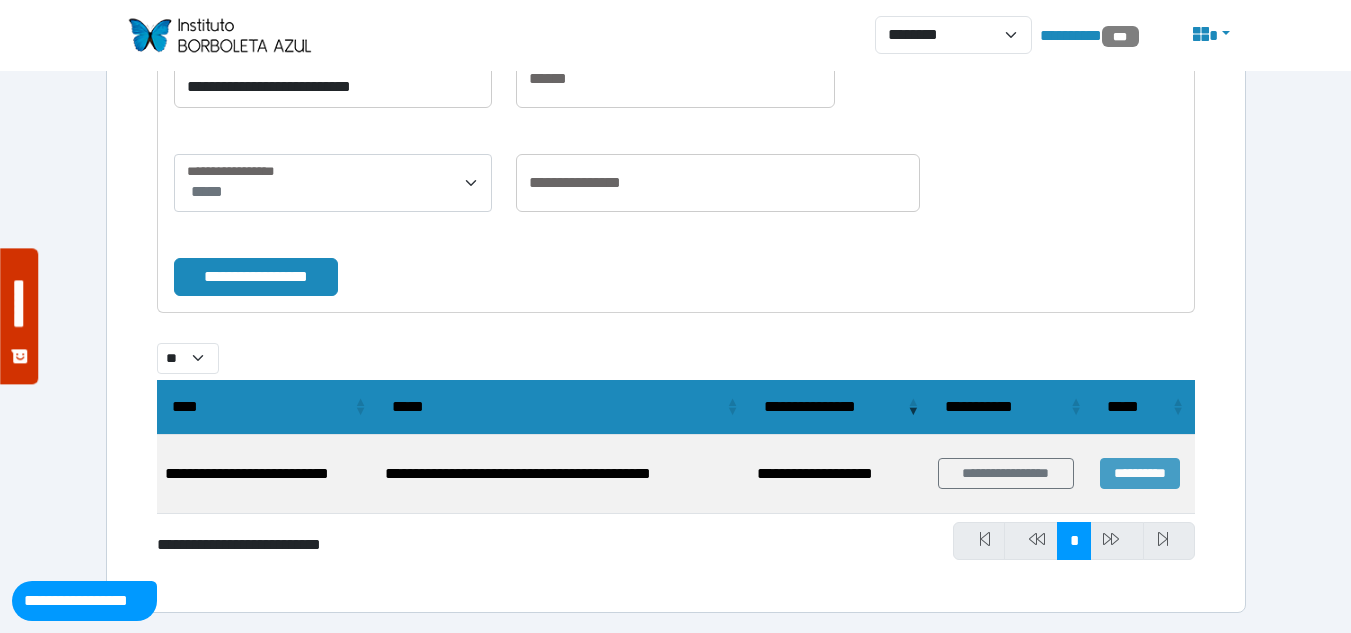 click on "**********" at bounding box center [1139, 473] 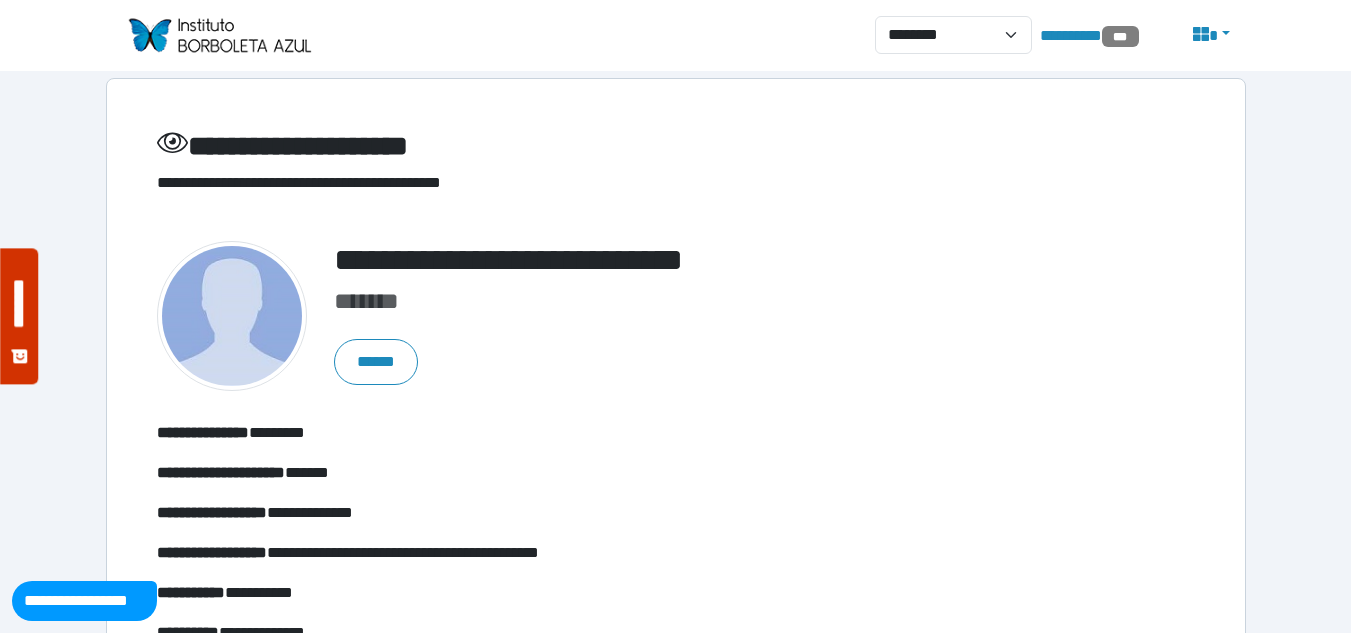 scroll, scrollTop: 0, scrollLeft: 0, axis: both 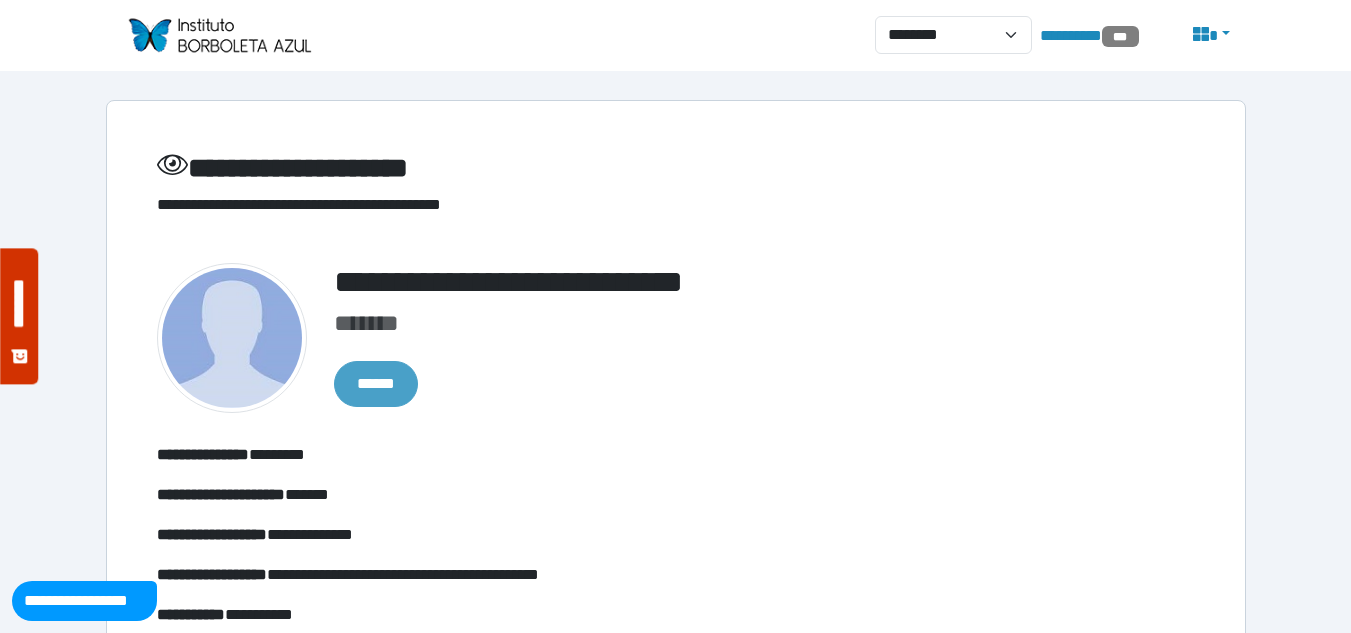 click on "******" at bounding box center (376, 384) 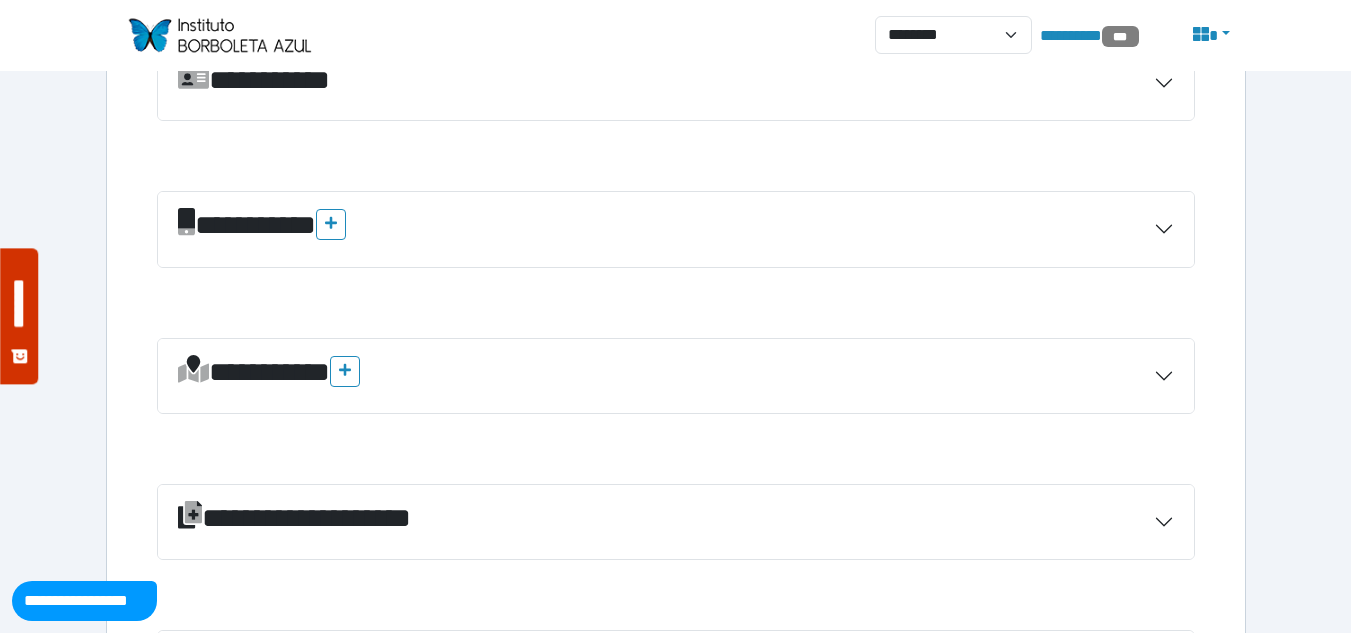 scroll, scrollTop: 919, scrollLeft: 0, axis: vertical 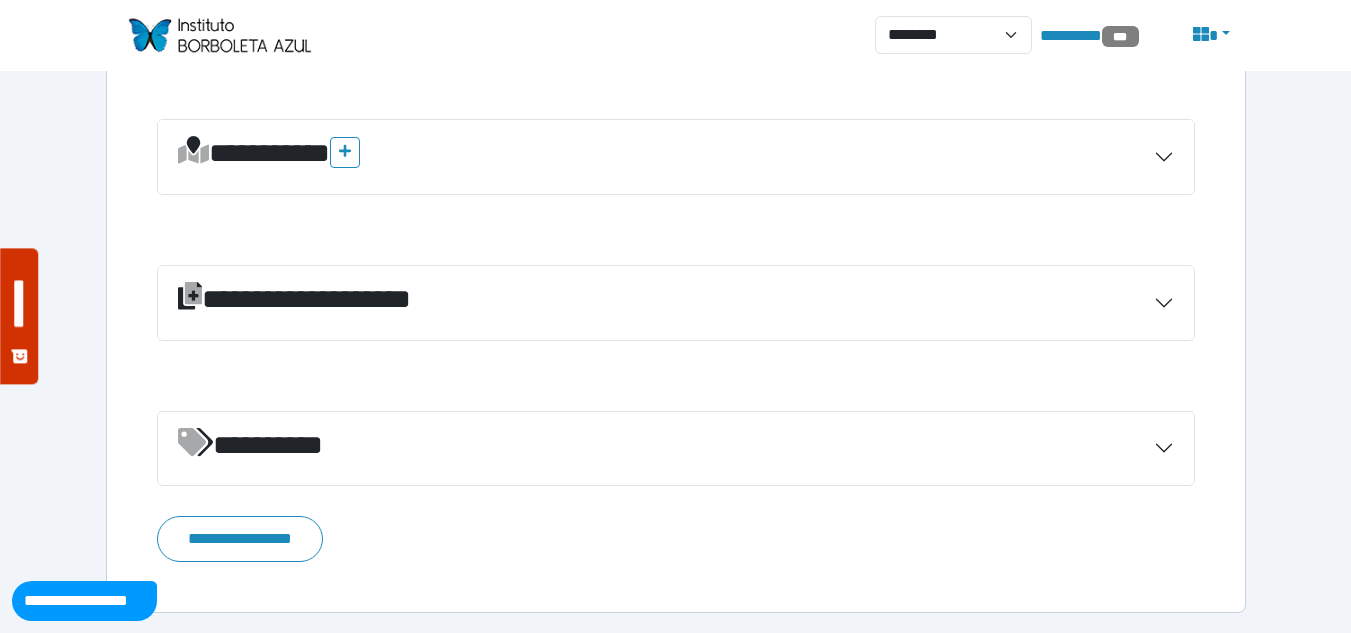 click on "*********" at bounding box center (270, 445) 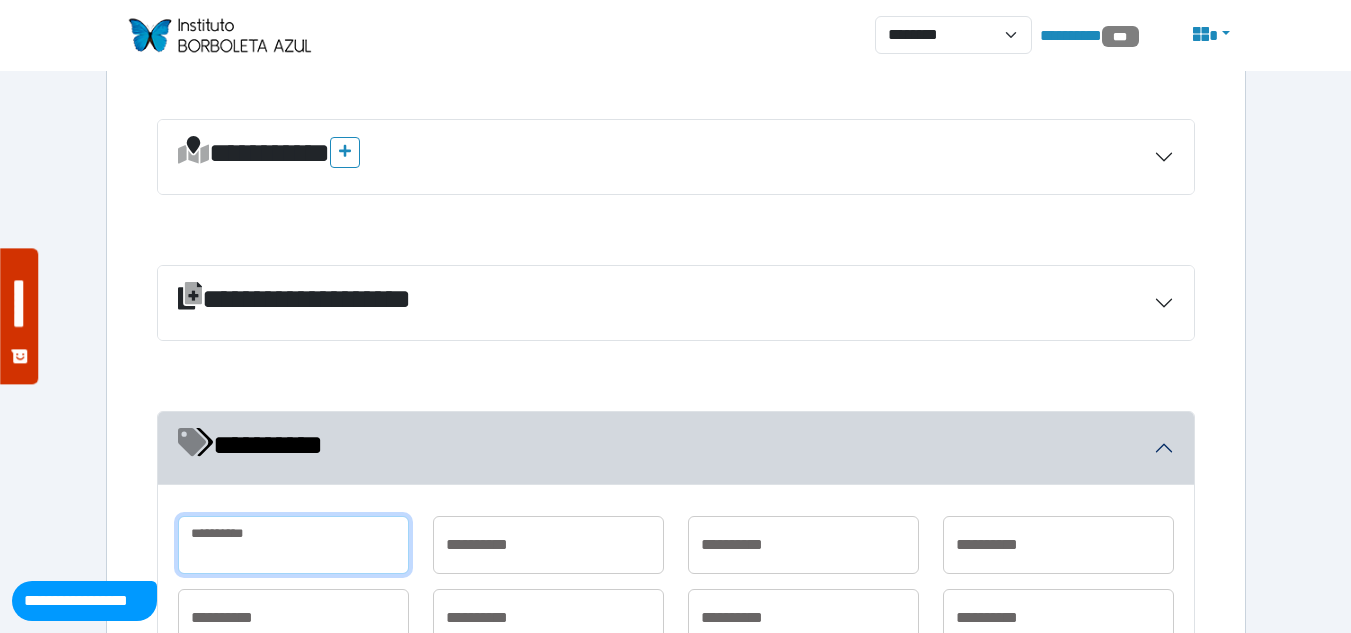 click at bounding box center (293, 545) 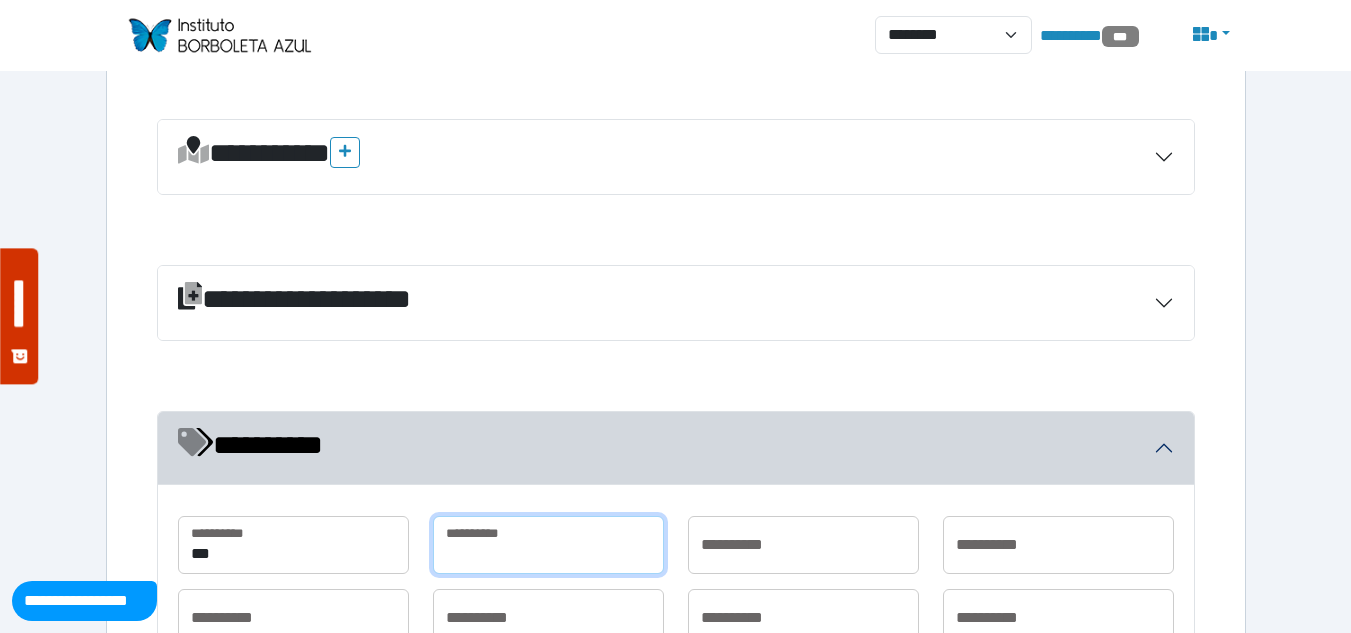 click at bounding box center [548, 545] 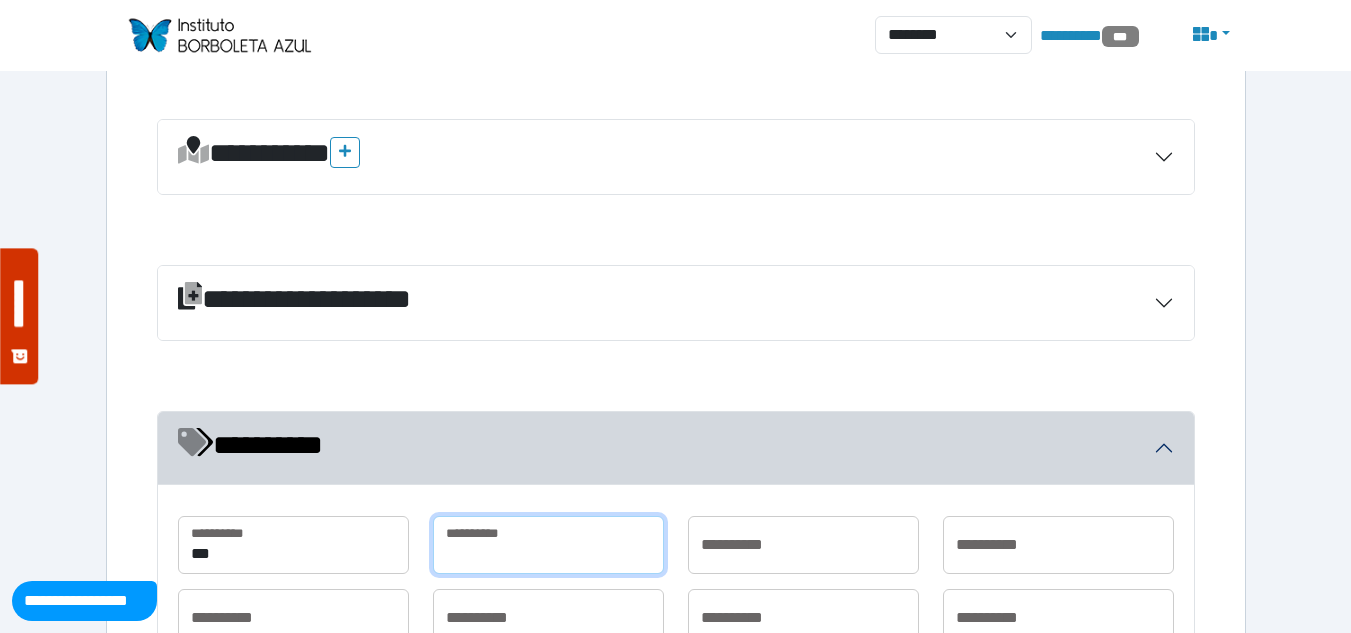 type on "**********" 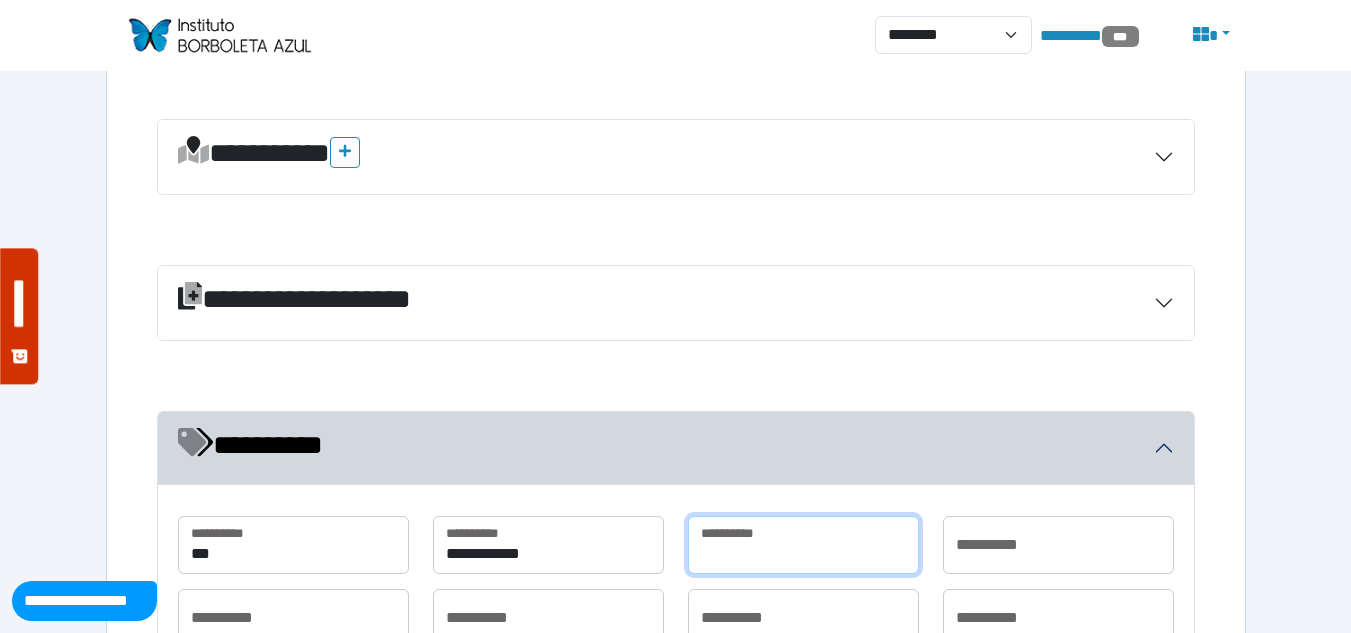 click at bounding box center [803, 545] 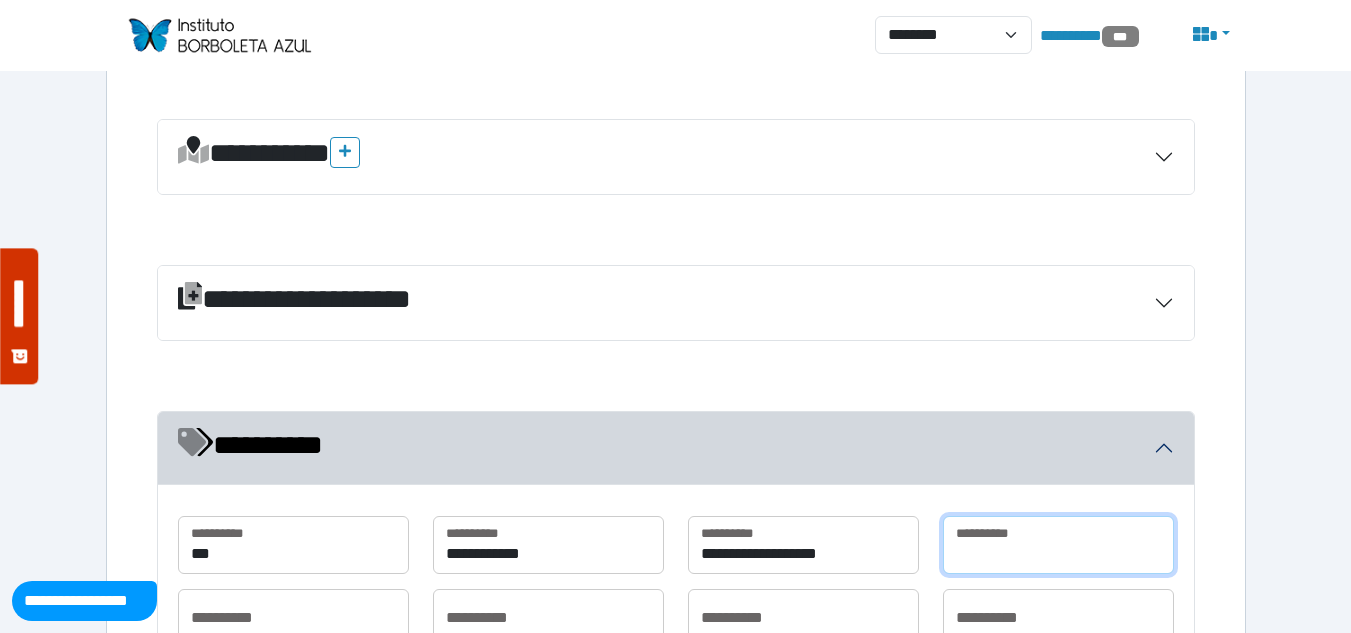 click at bounding box center (1058, 545) 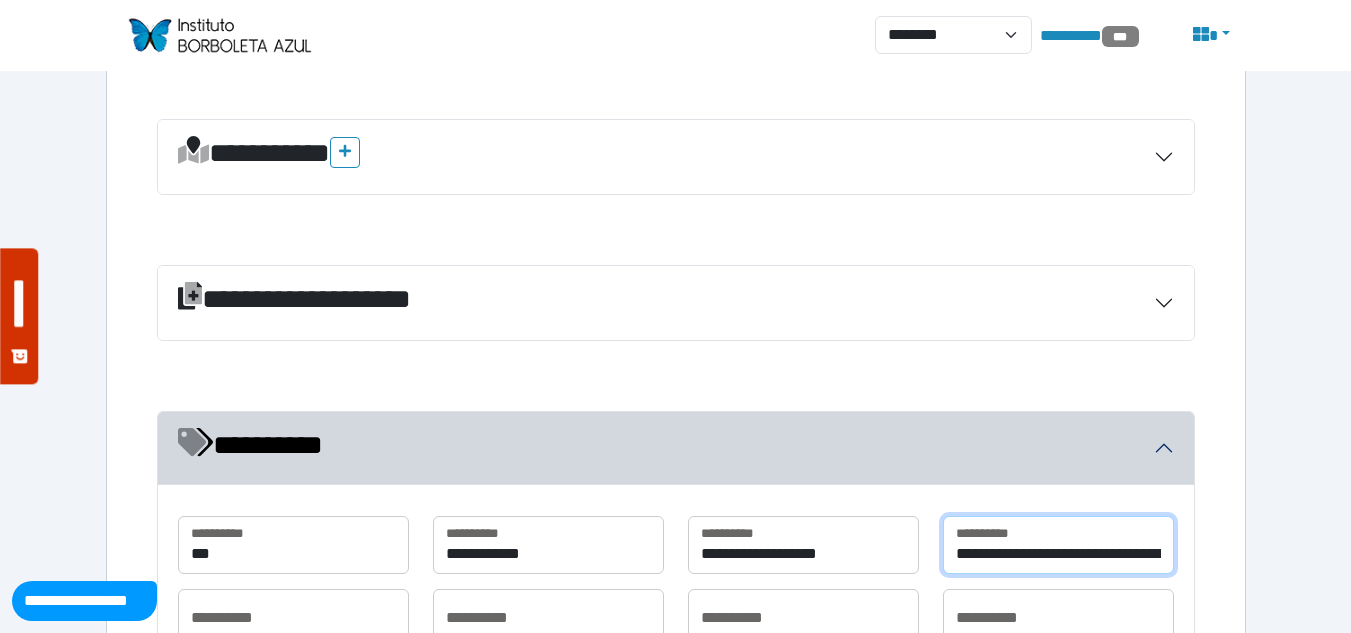 scroll, scrollTop: 0, scrollLeft: 874, axis: horizontal 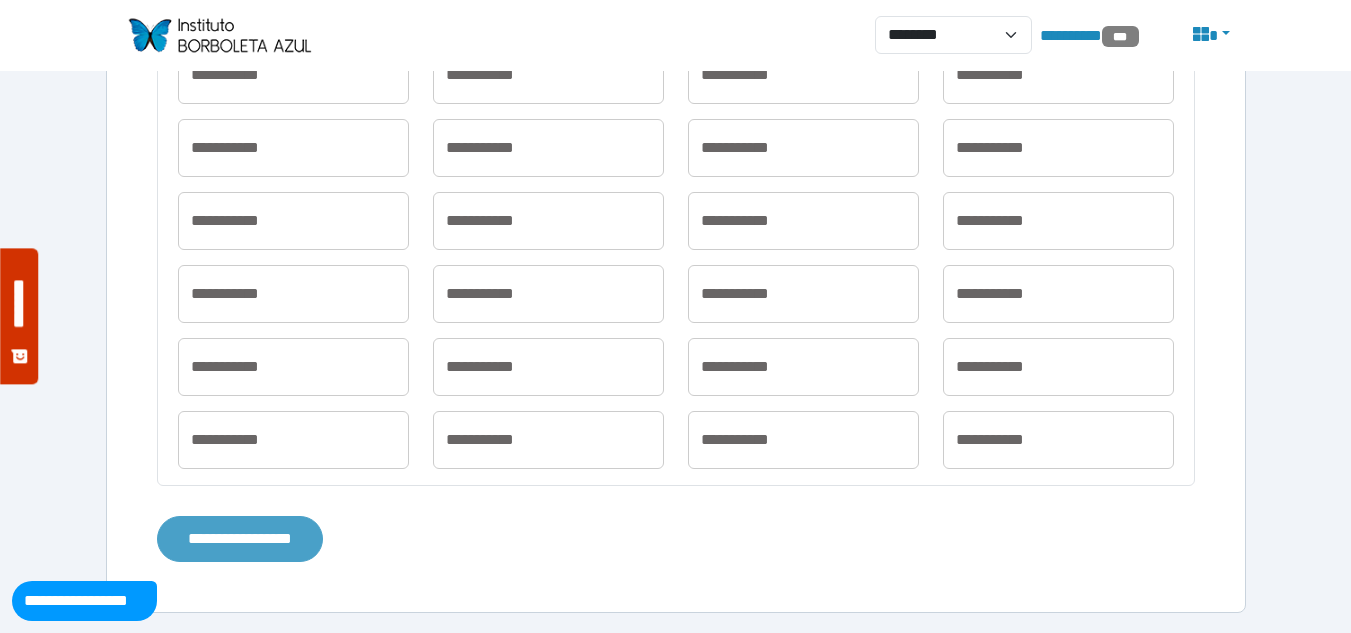 type on "**********" 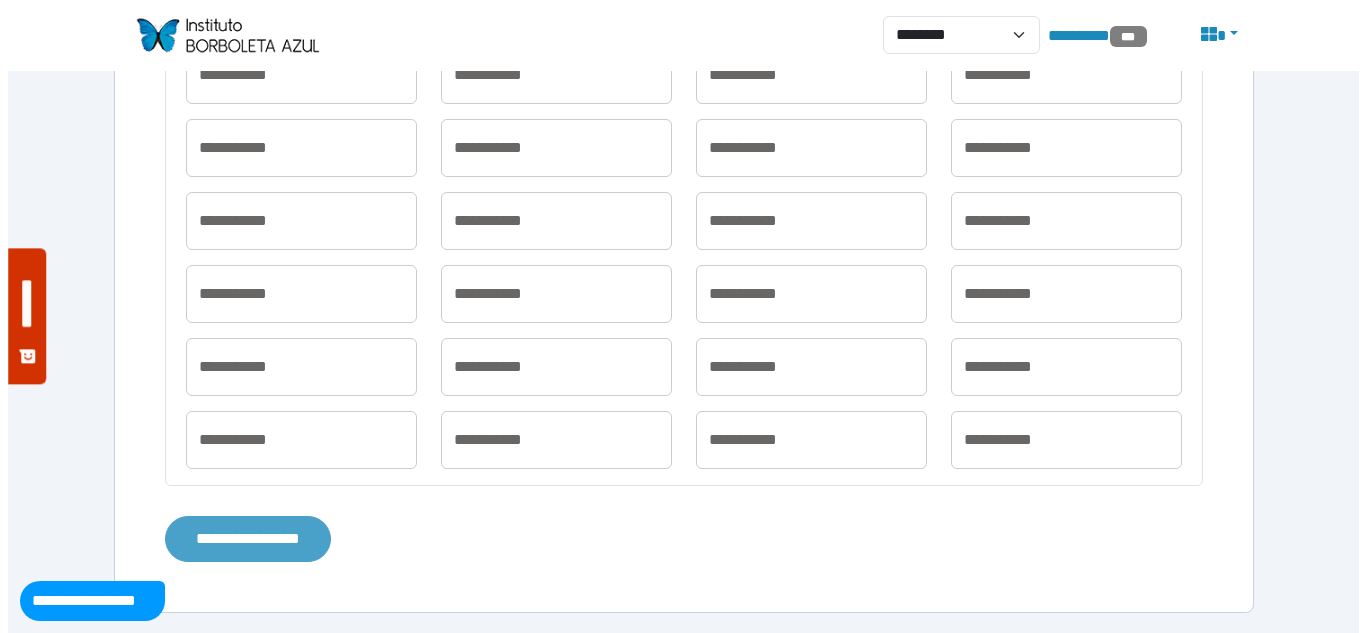 scroll, scrollTop: 0, scrollLeft: 0, axis: both 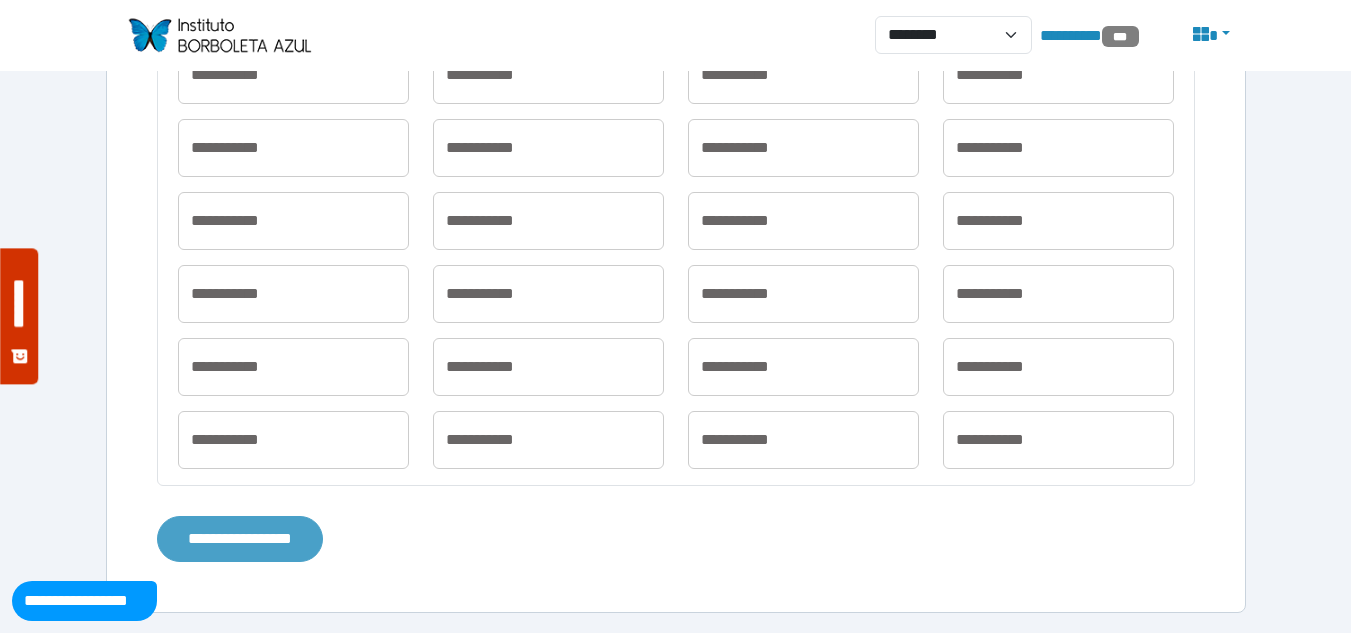 click on "**********" at bounding box center (240, 539) 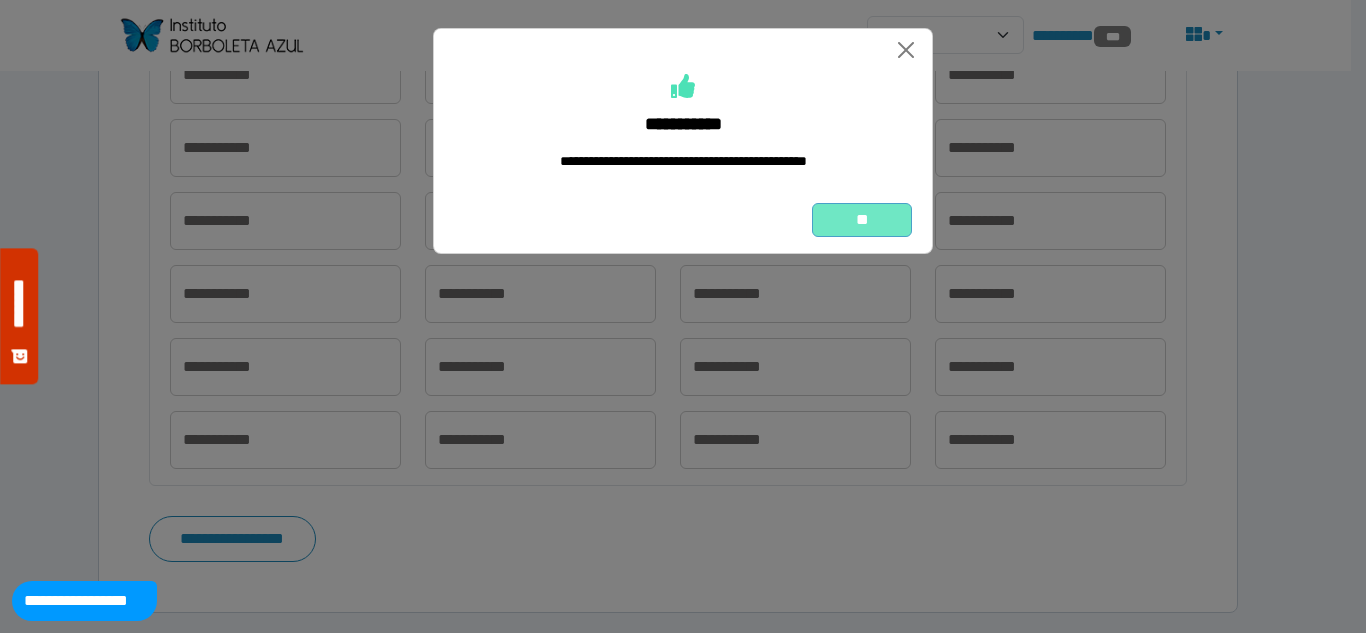 click on "**" at bounding box center [862, 220] 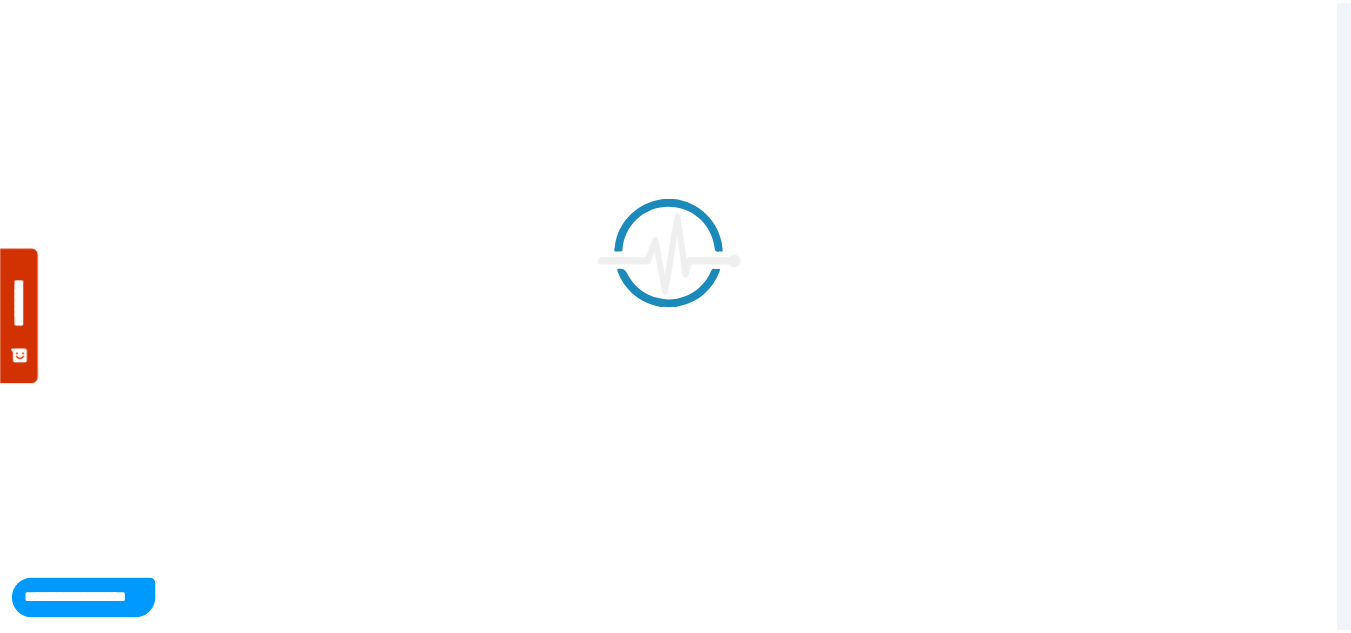 scroll, scrollTop: 0, scrollLeft: 0, axis: both 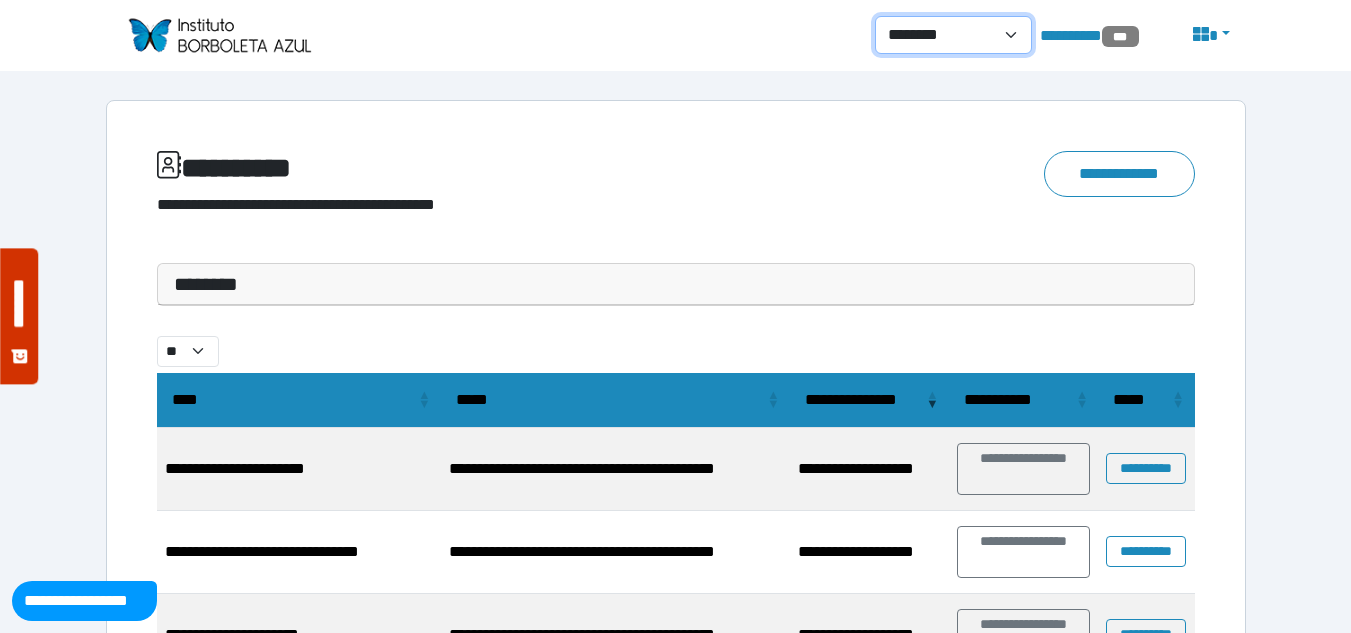 click on "**********" at bounding box center [953, 35] 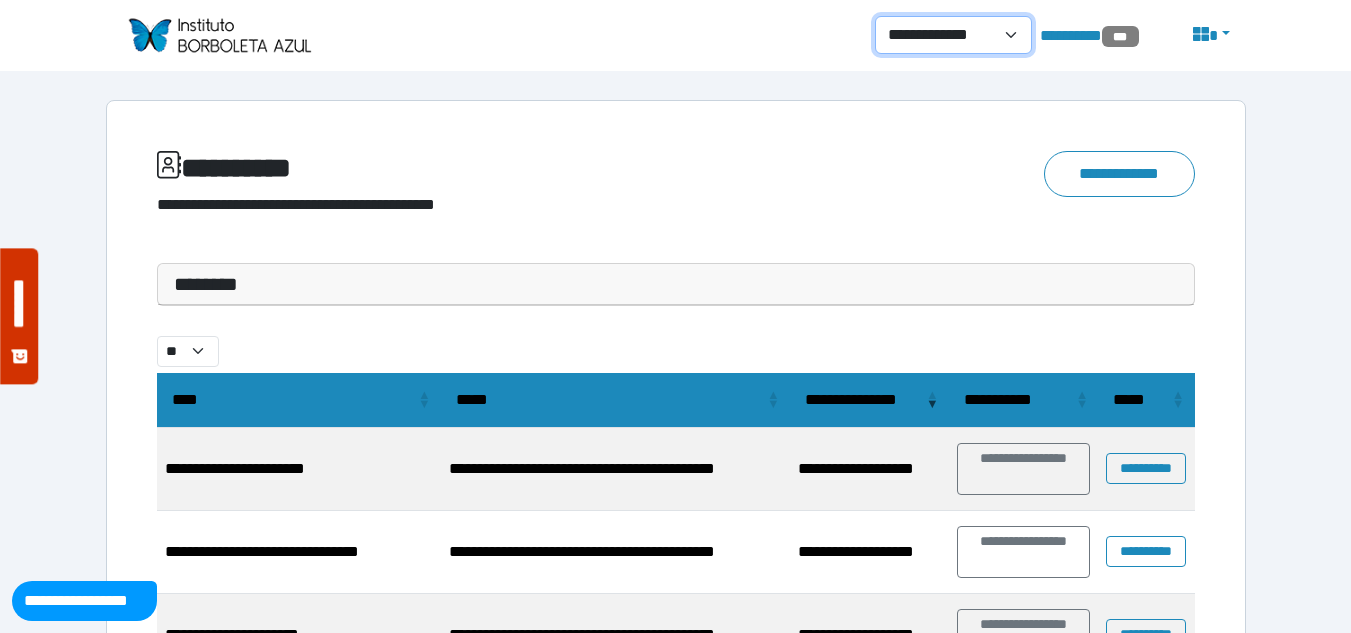 click on "**********" at bounding box center (953, 35) 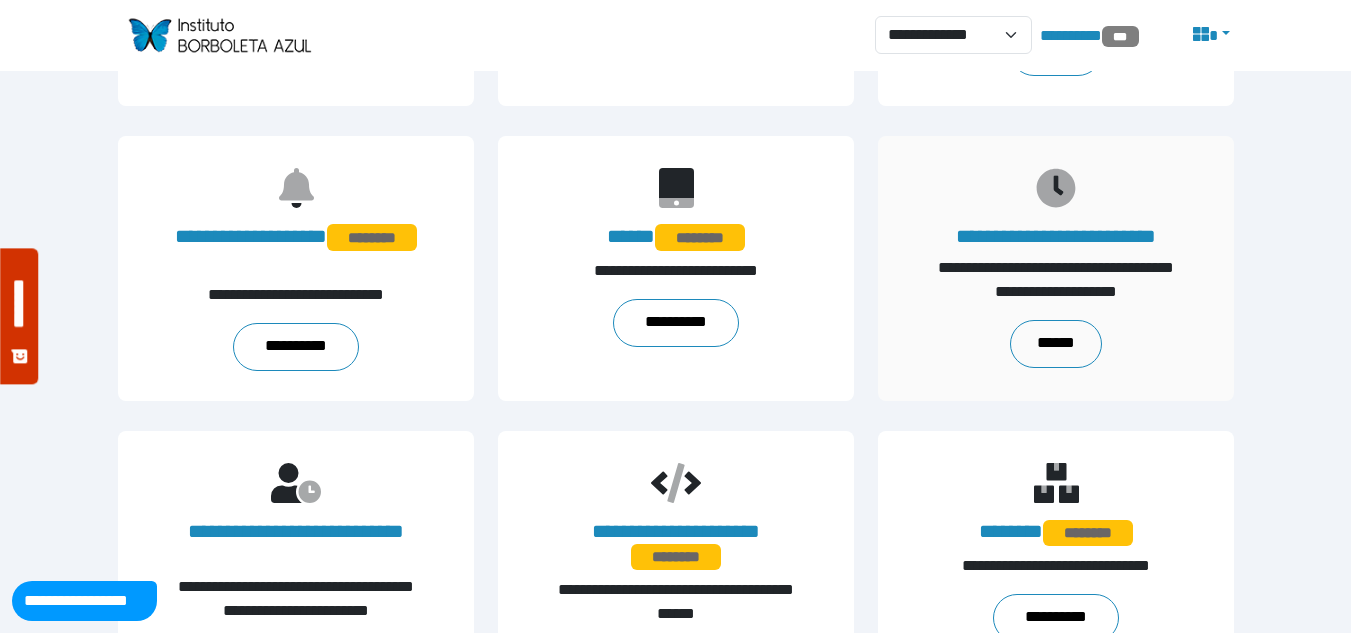 scroll, scrollTop: 500, scrollLeft: 0, axis: vertical 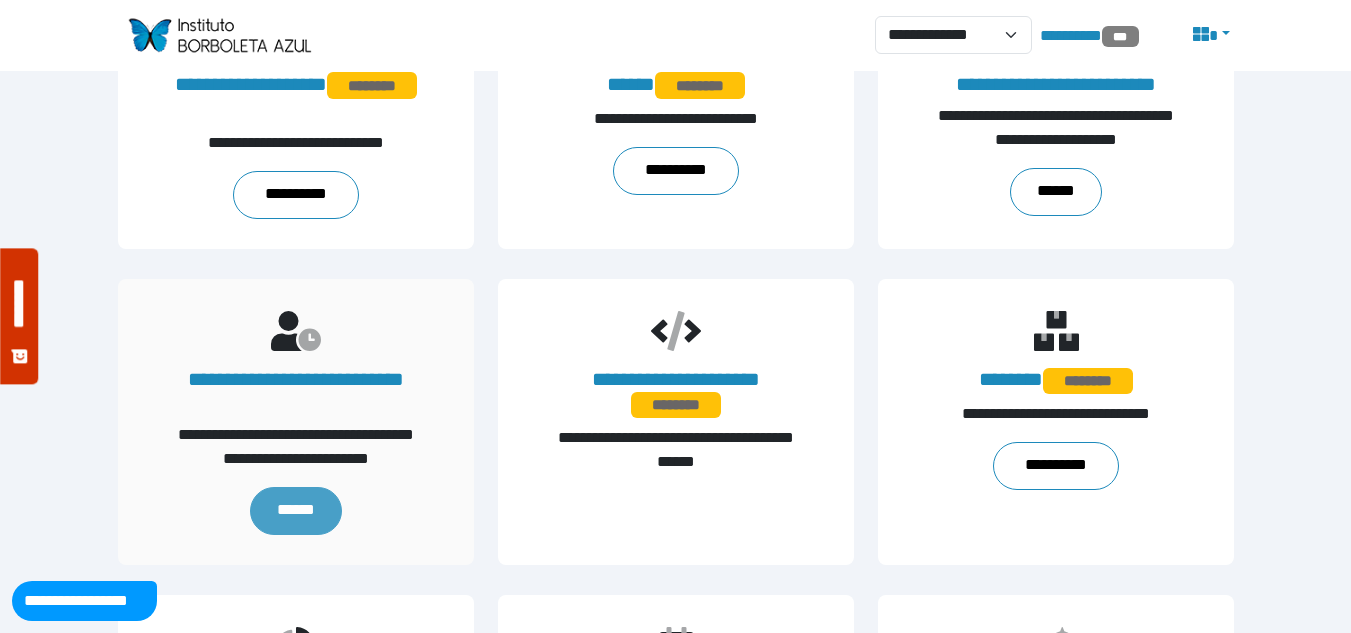 click on "******" at bounding box center (295, 511) 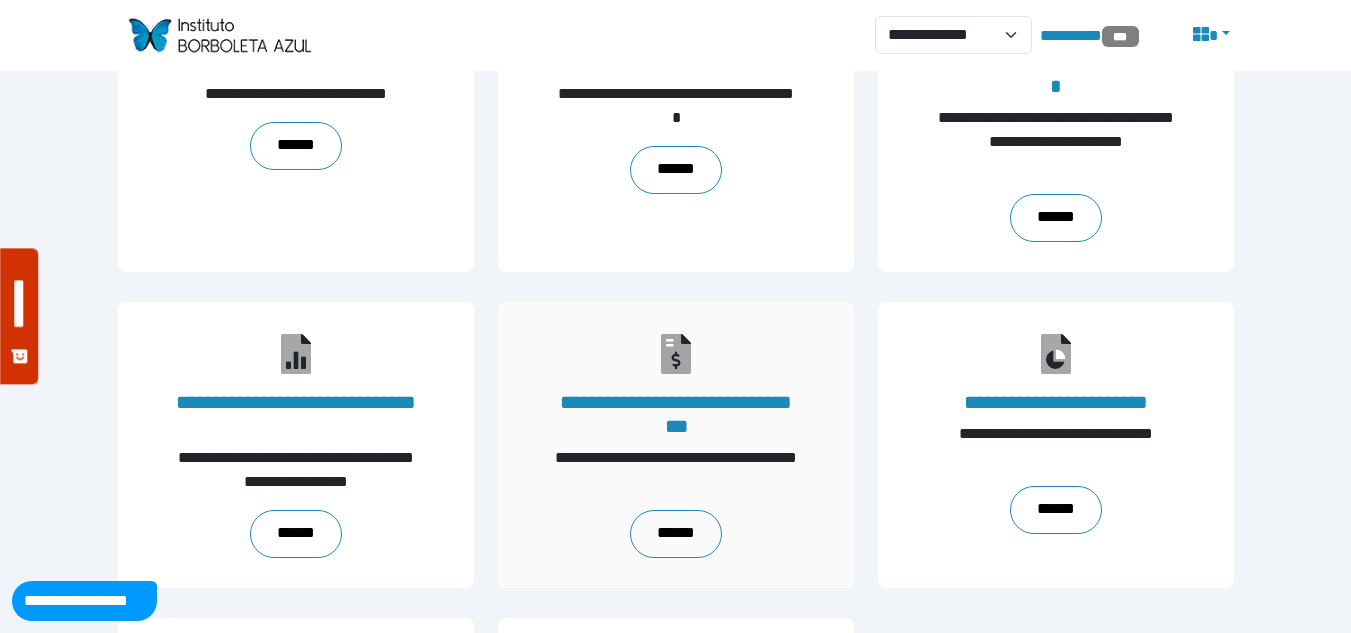 scroll, scrollTop: 1100, scrollLeft: 0, axis: vertical 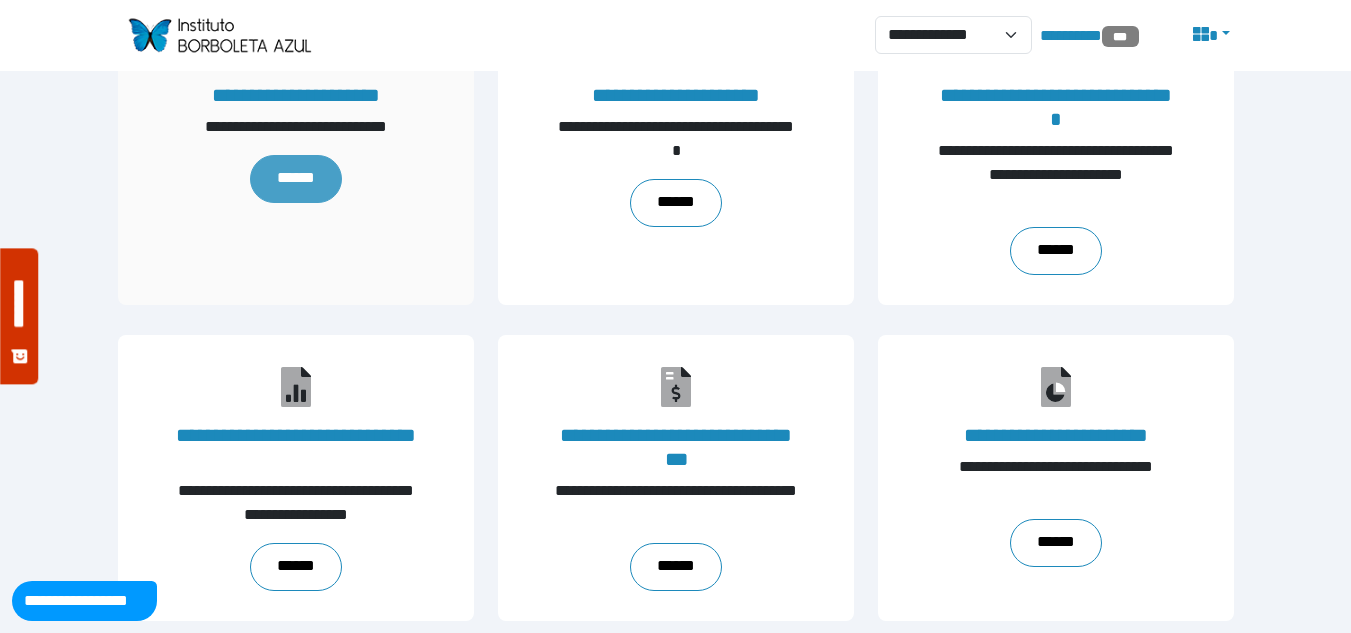 click on "******" at bounding box center [295, 179] 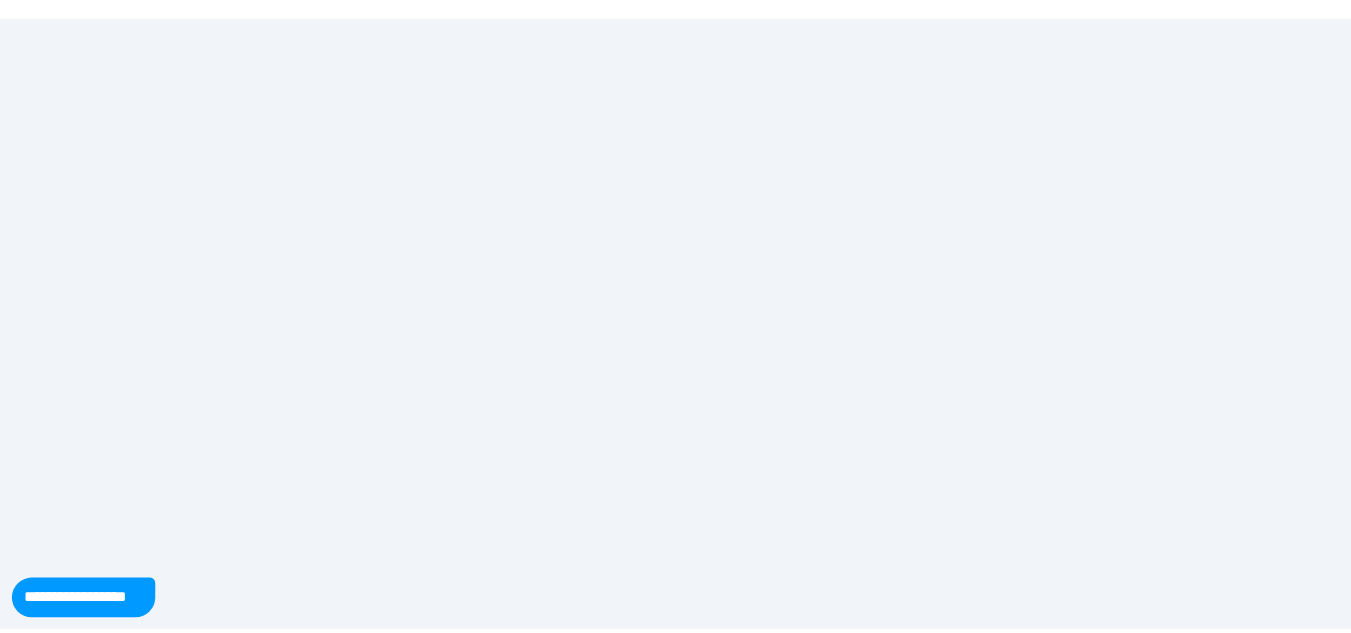 scroll, scrollTop: 0, scrollLeft: 0, axis: both 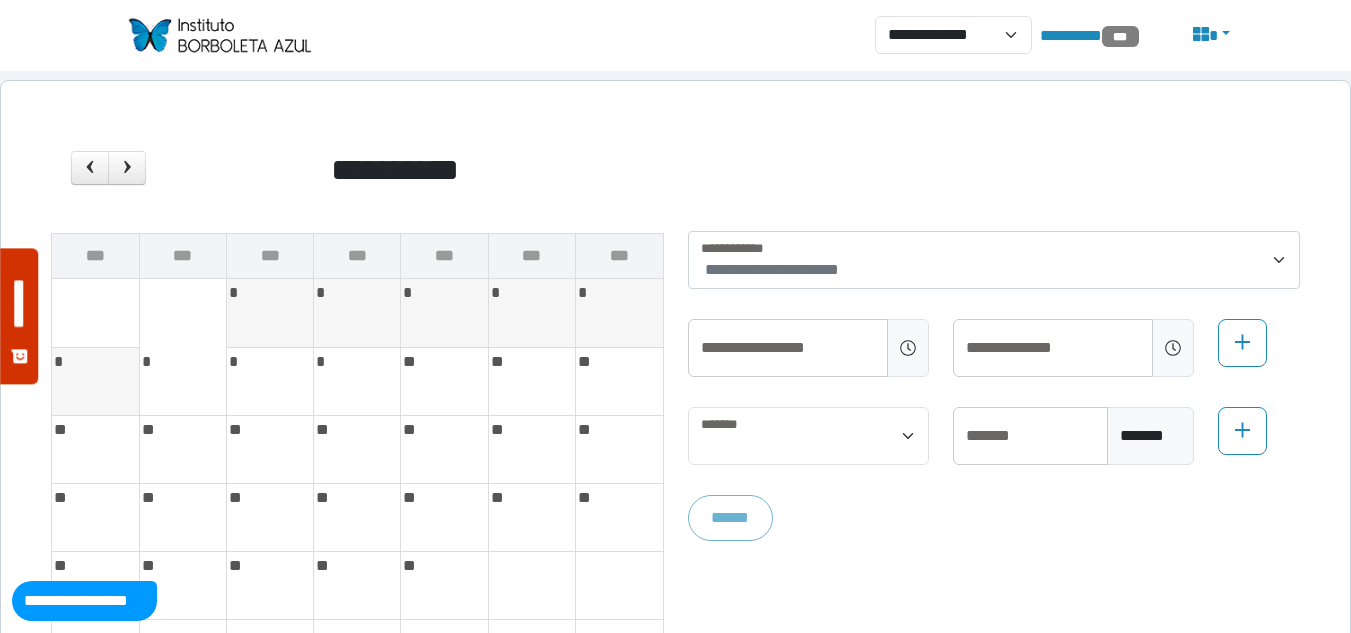 click on "**********" at bounding box center (772, 269) 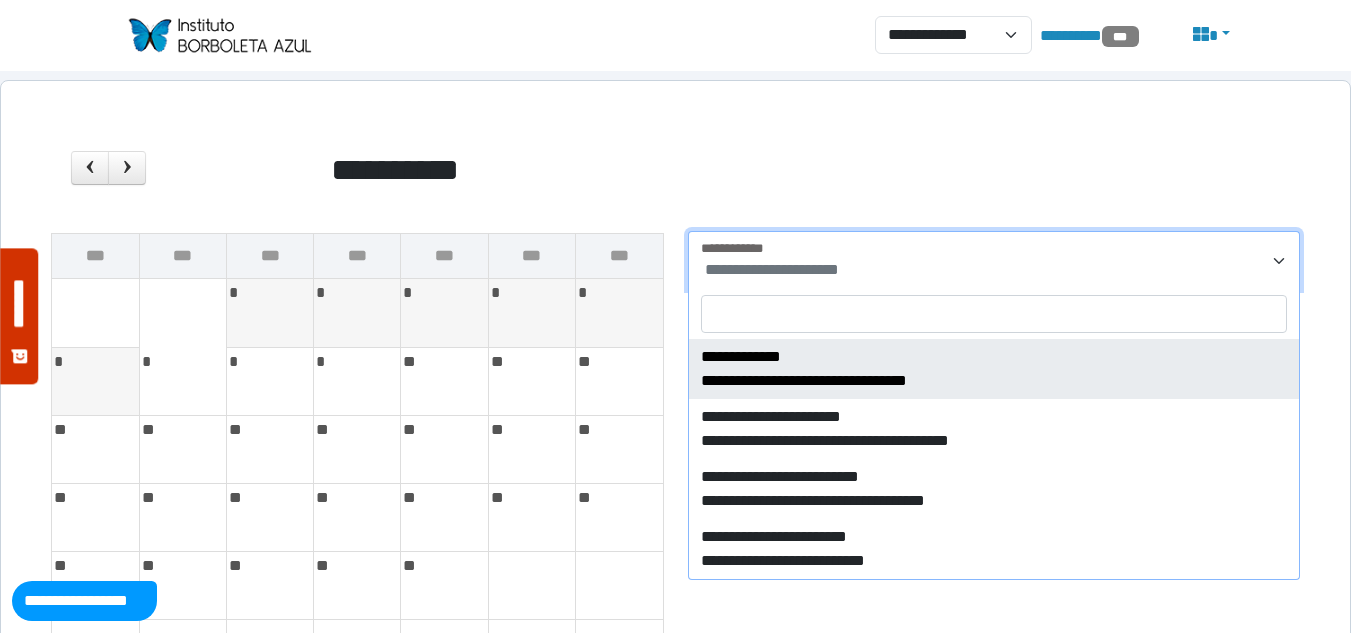 click on "**********" at bounding box center (675, 411) 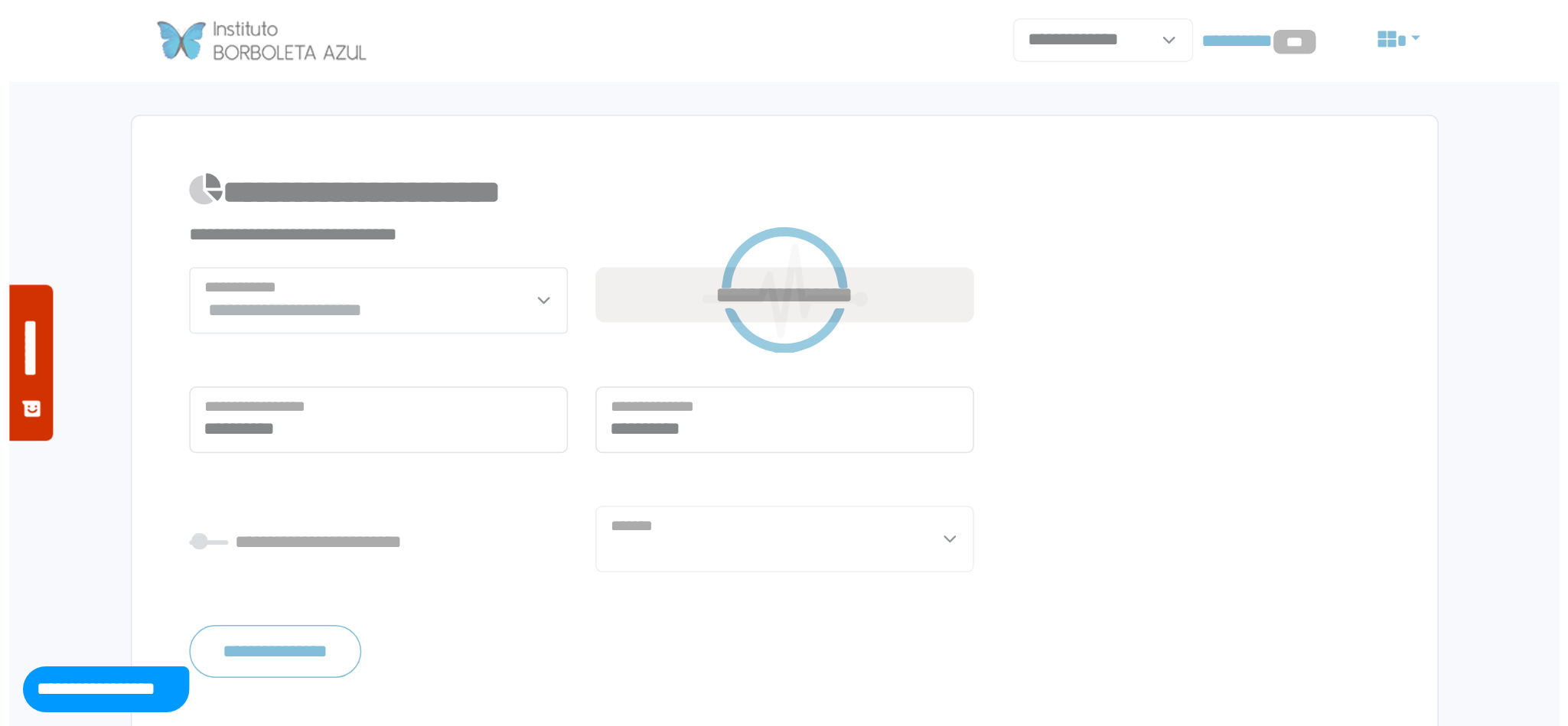 scroll, scrollTop: 0, scrollLeft: 0, axis: both 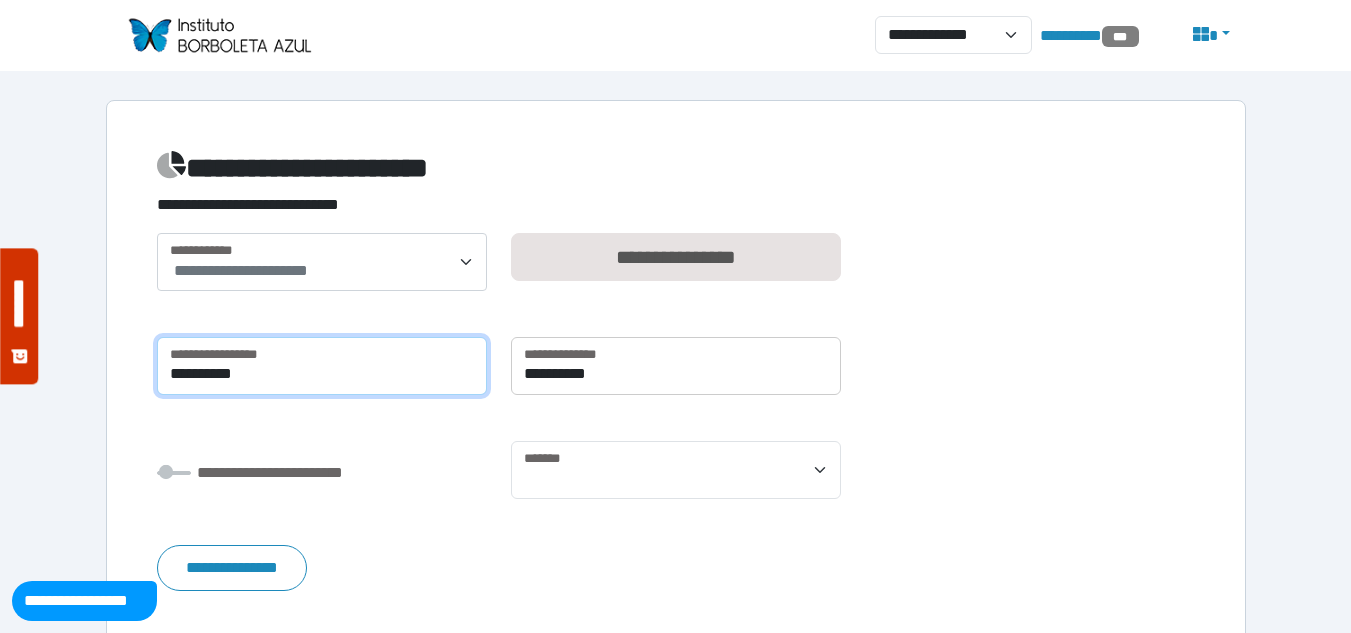 click on "**********" at bounding box center [322, 366] 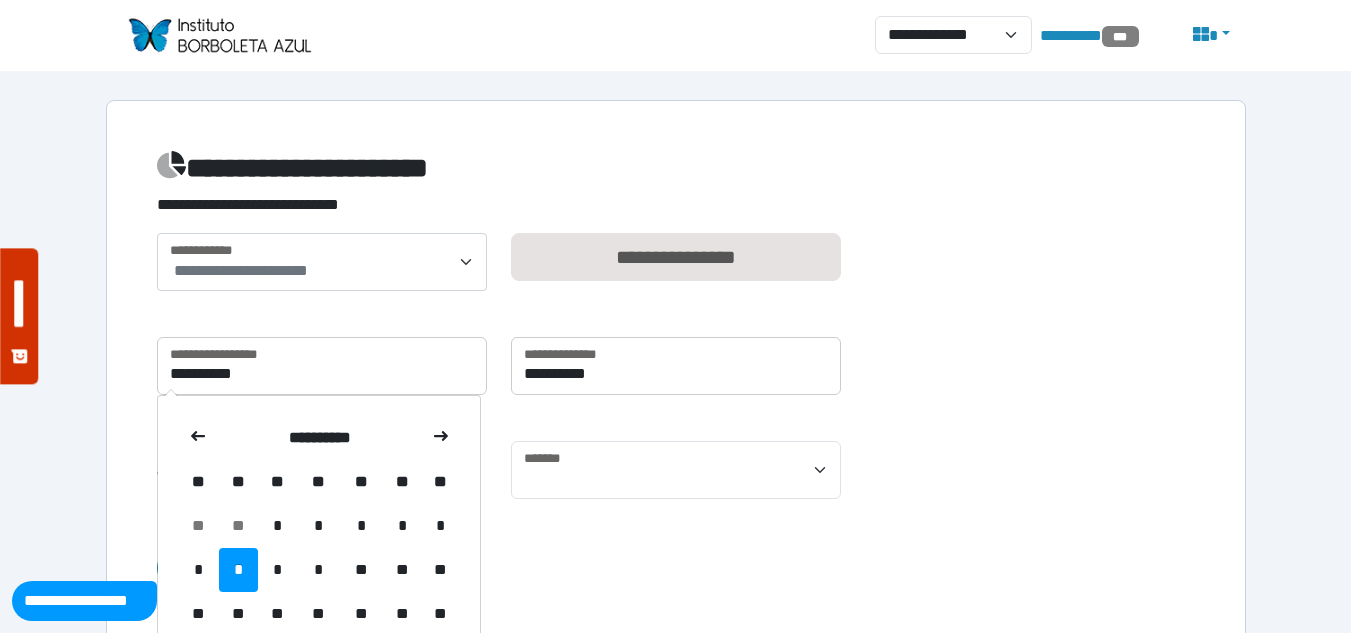 drag, startPoint x: 1146, startPoint y: 480, endPoint x: 939, endPoint y: 465, distance: 207.54277 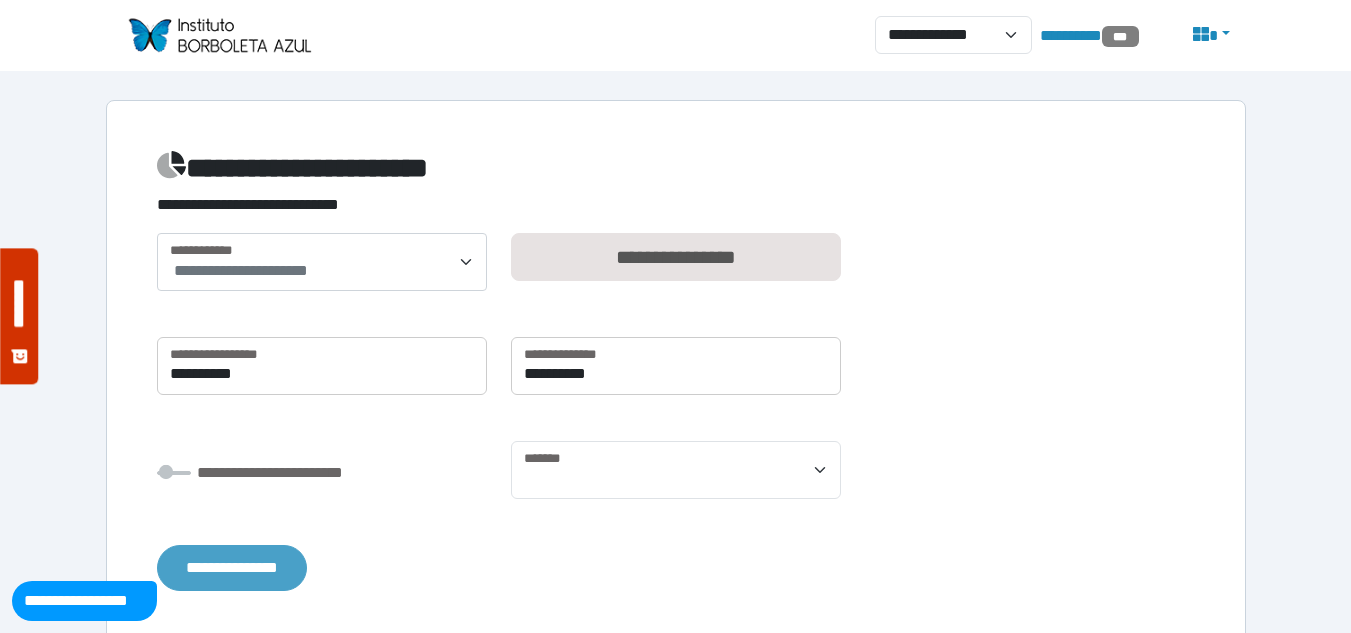 click on "**********" at bounding box center (232, 568) 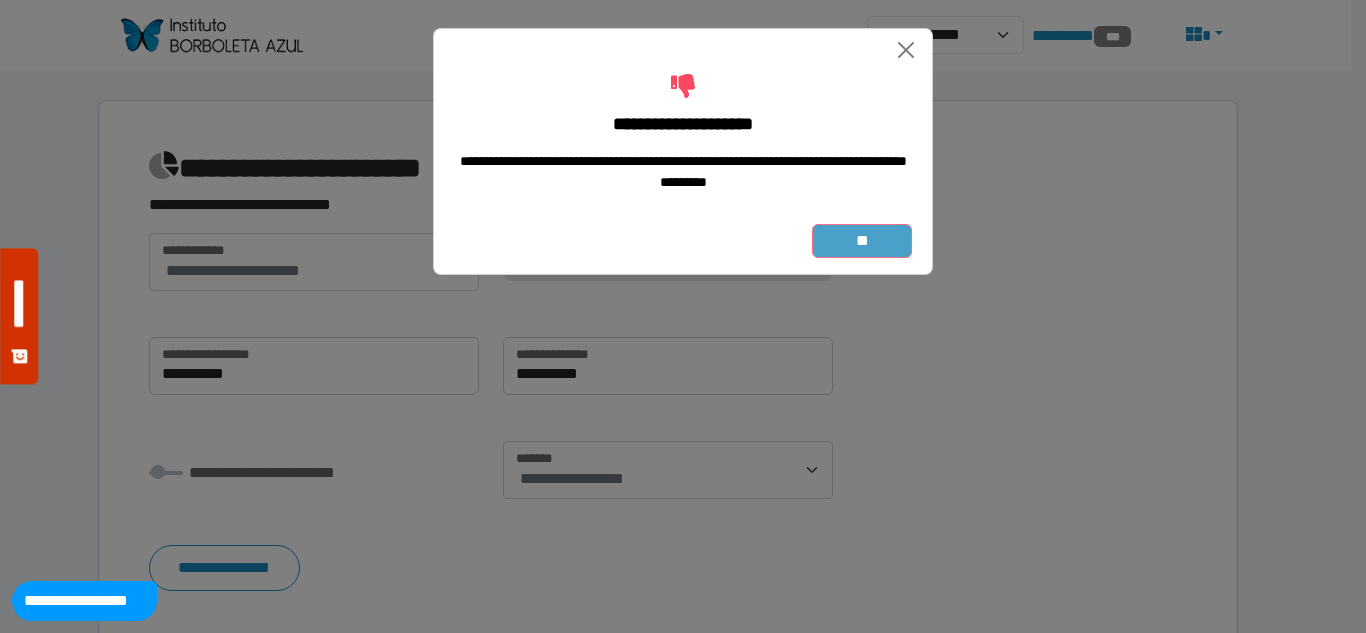 click on "**" at bounding box center (862, 241) 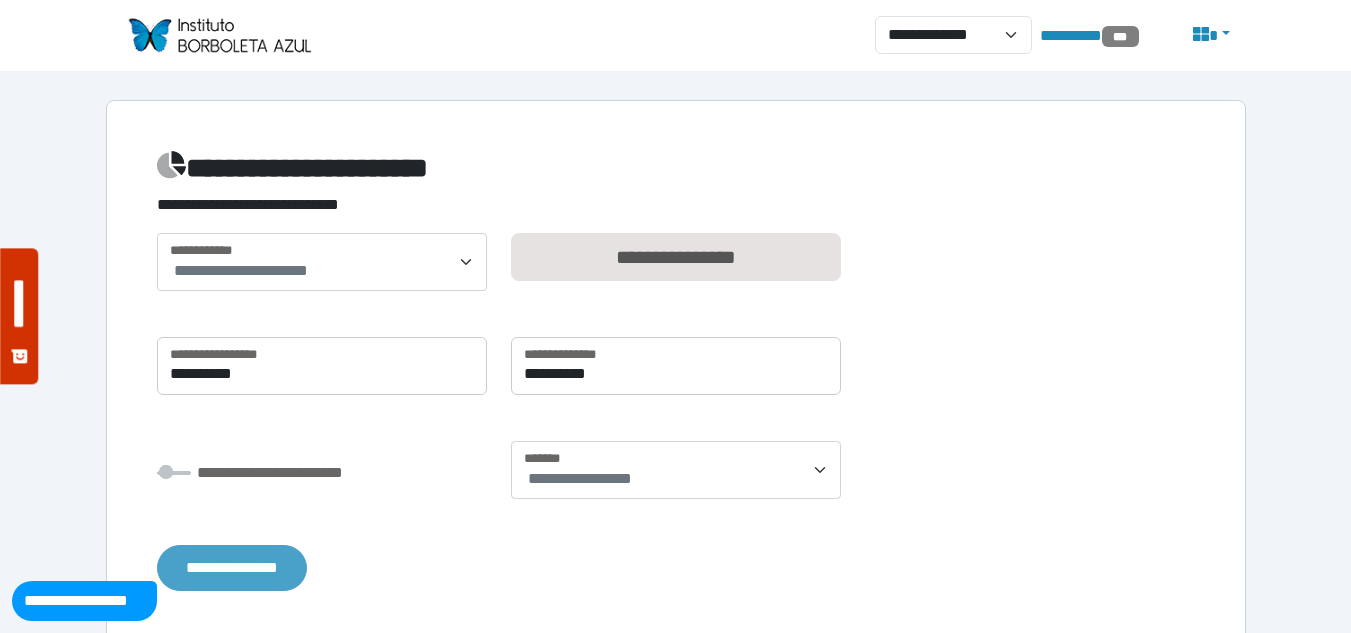 click on "**********" at bounding box center [232, 568] 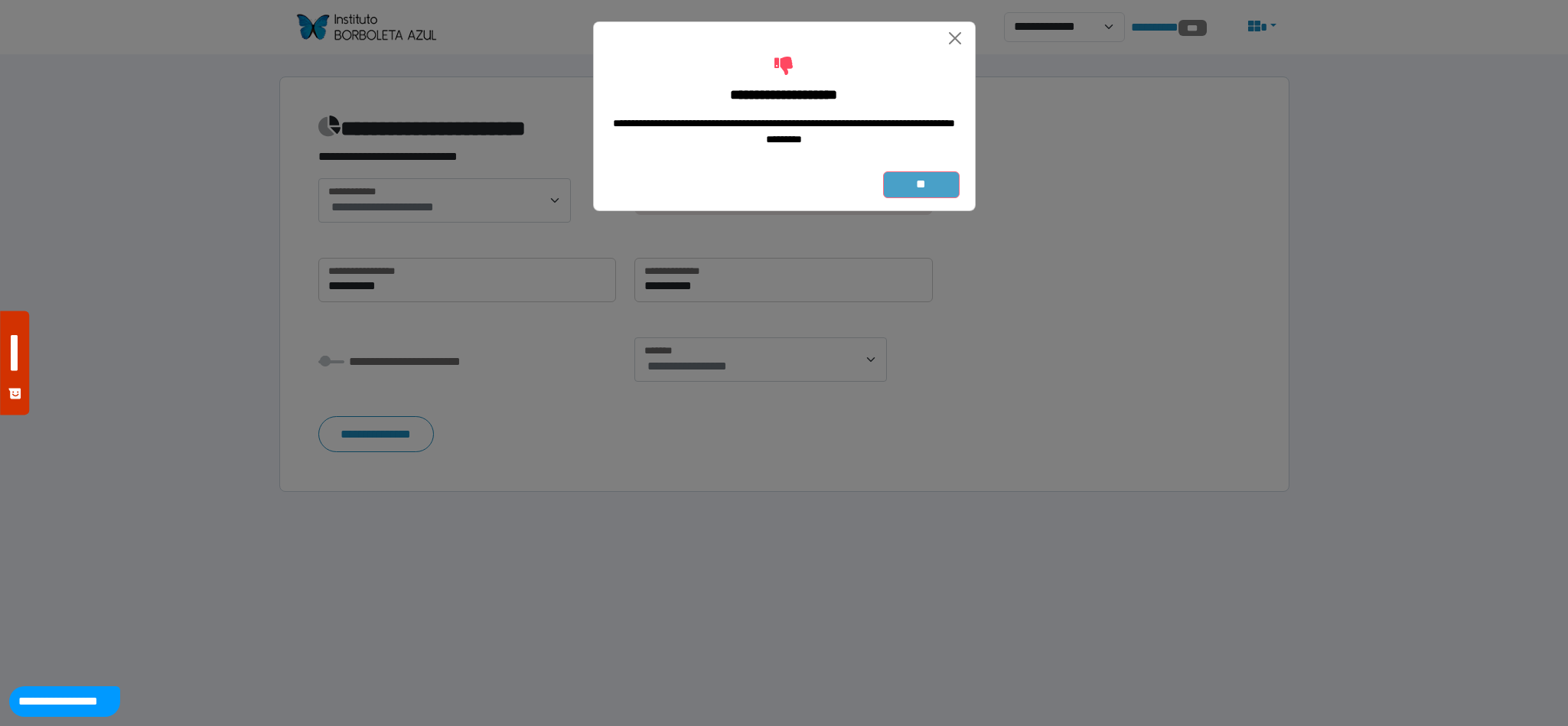 click on "**" at bounding box center (921, 184) 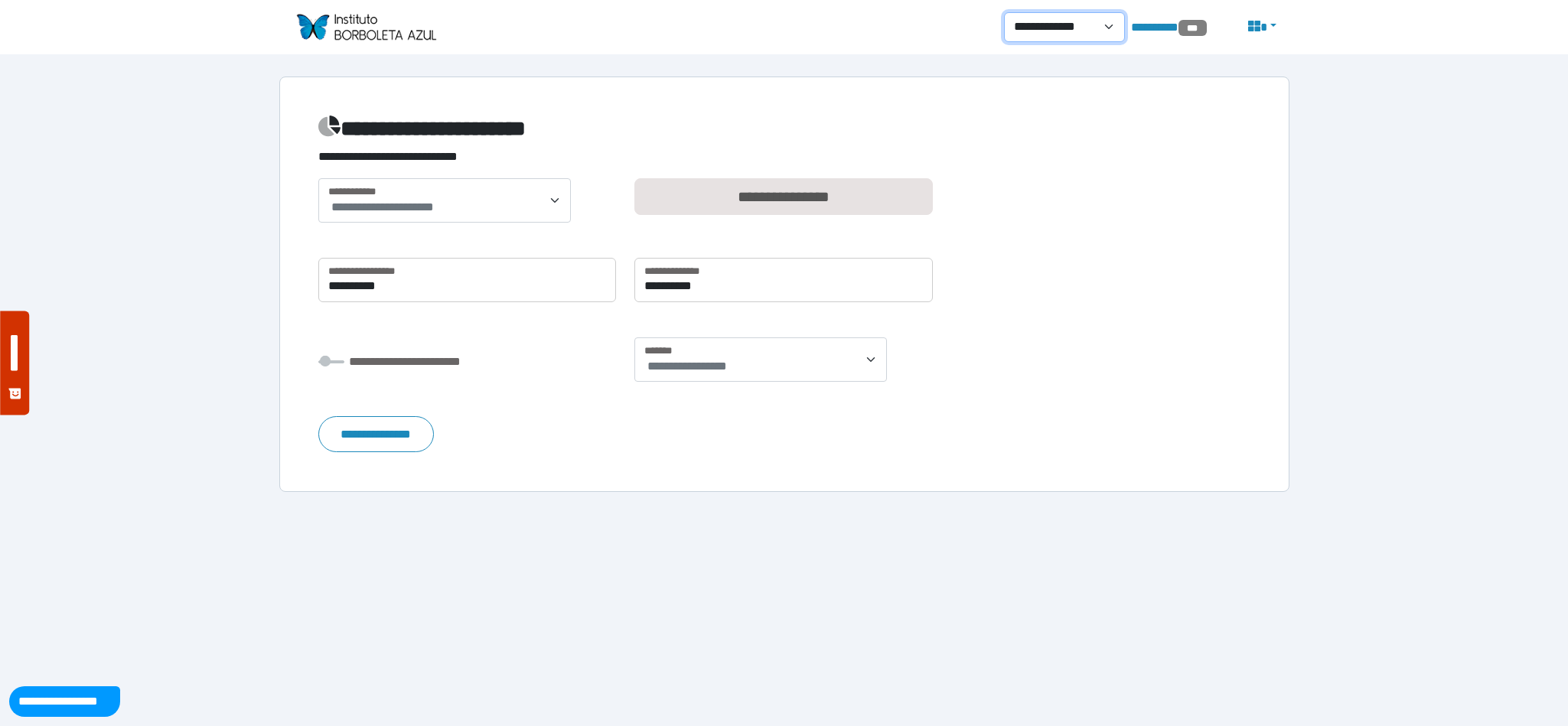 click on "**********" at bounding box center (1064, 27) 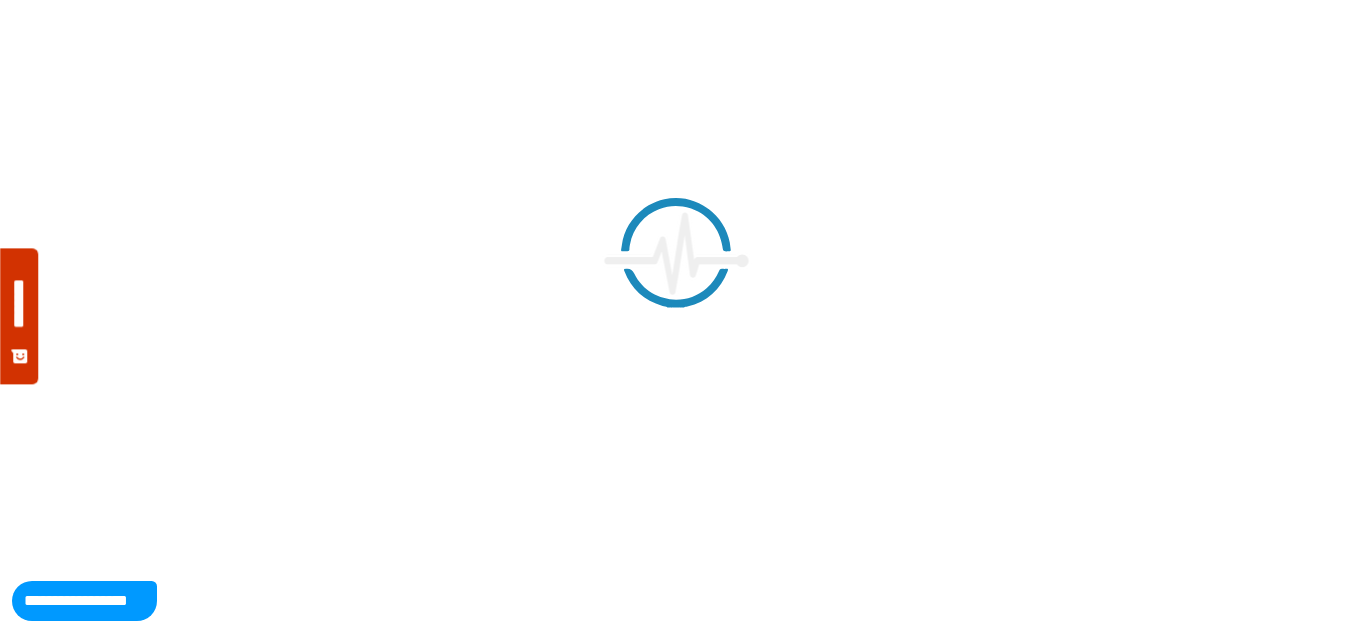 scroll, scrollTop: 0, scrollLeft: 0, axis: both 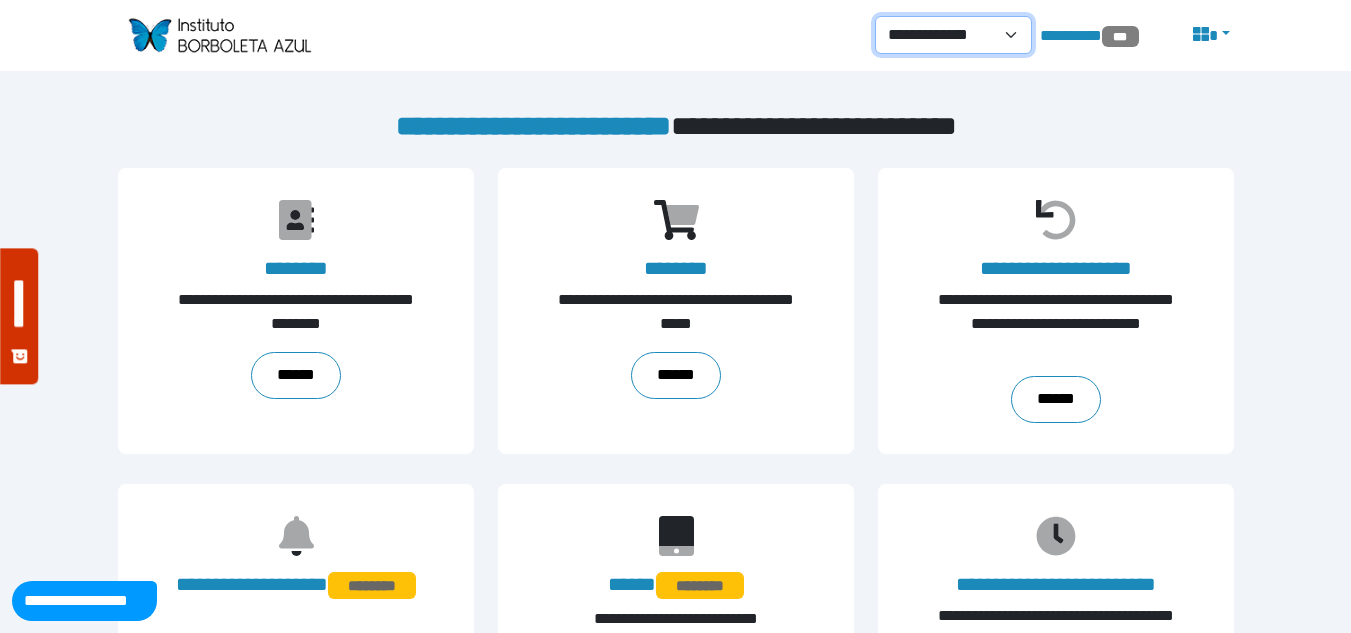 click on "**********" at bounding box center (953, 35) 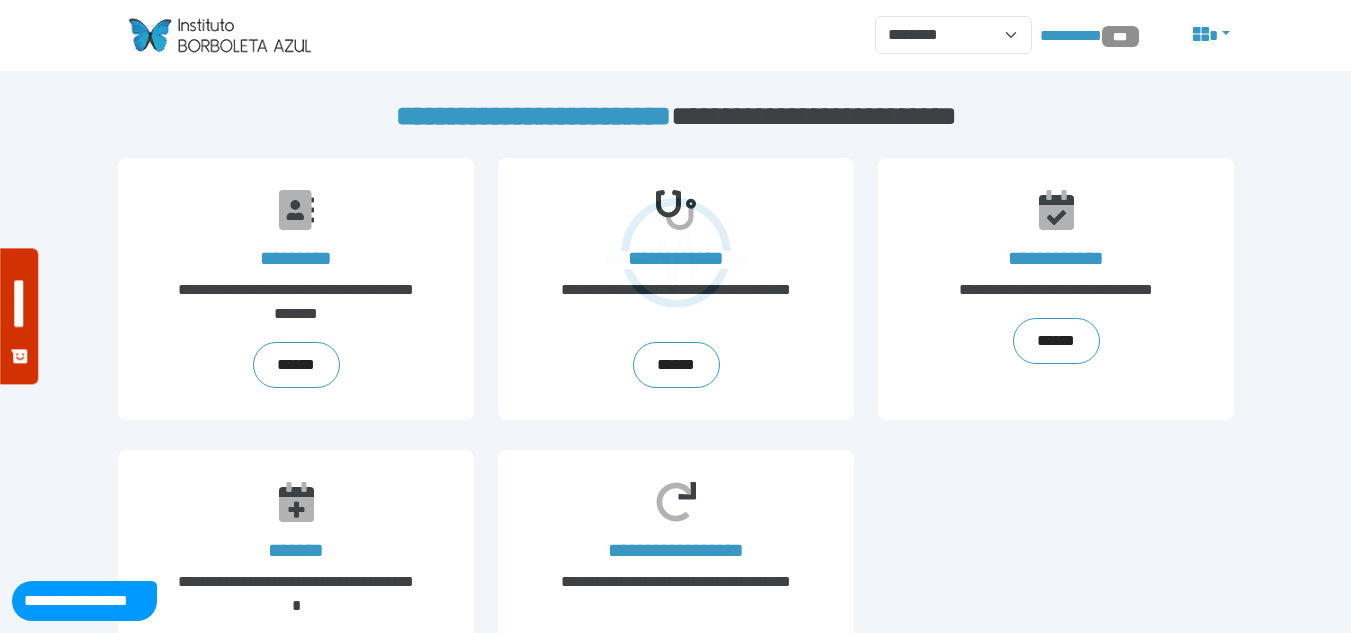 scroll, scrollTop: 0, scrollLeft: 0, axis: both 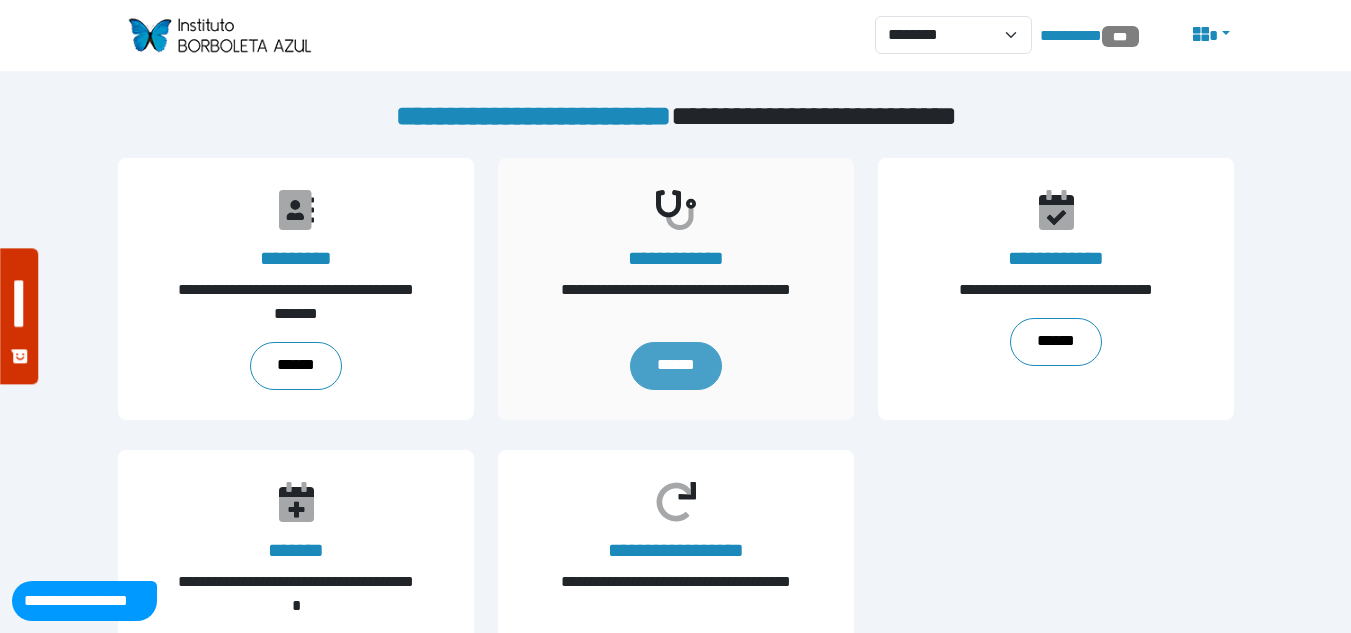 click on "******" at bounding box center [675, 366] 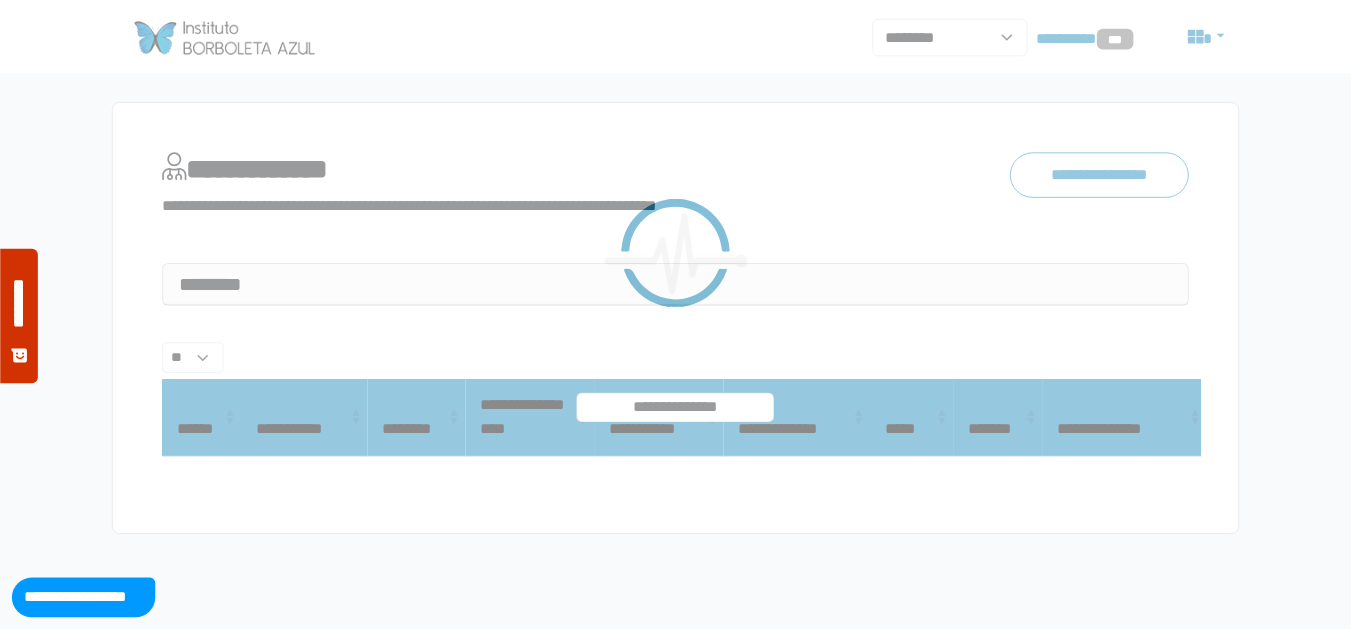 scroll, scrollTop: 0, scrollLeft: 0, axis: both 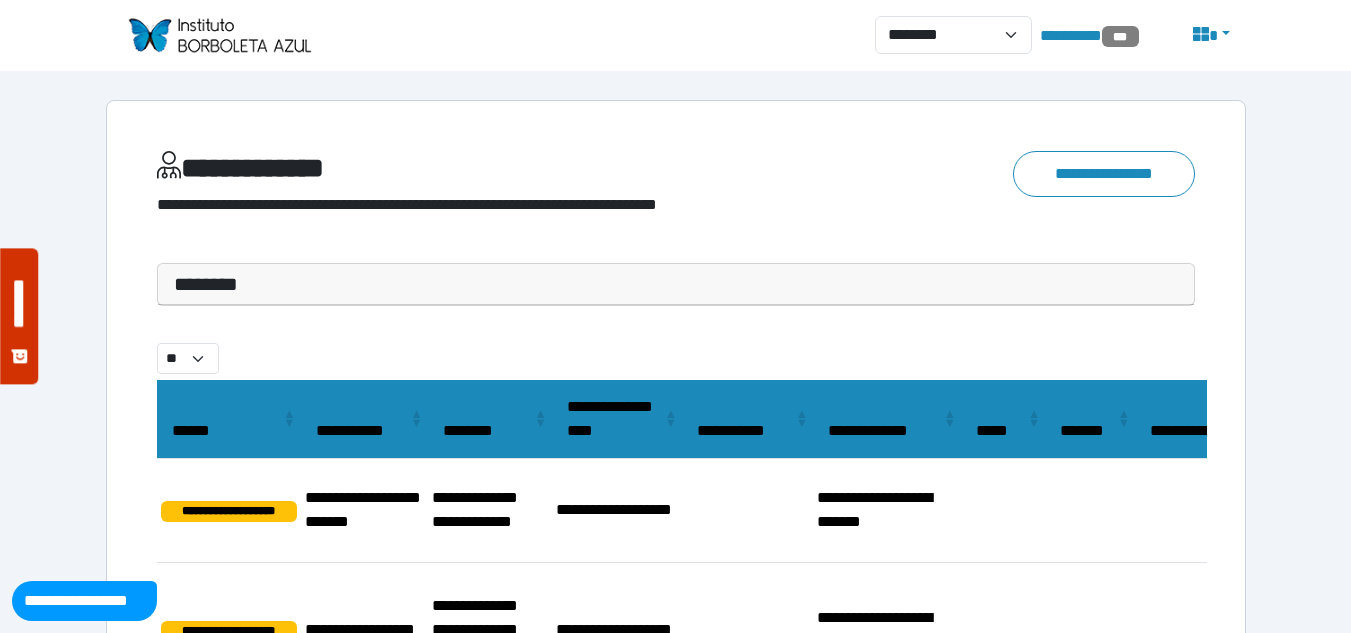 click on "********" at bounding box center (676, 284) 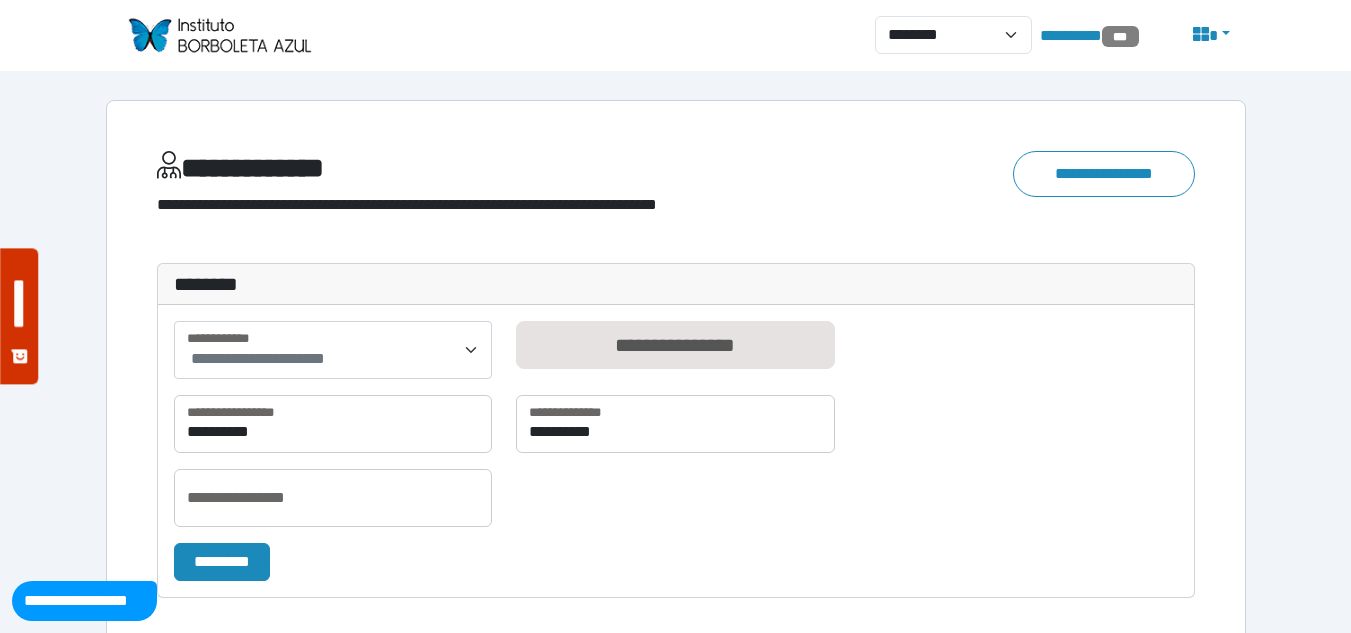 click on "**********" at bounding box center [333, 350] 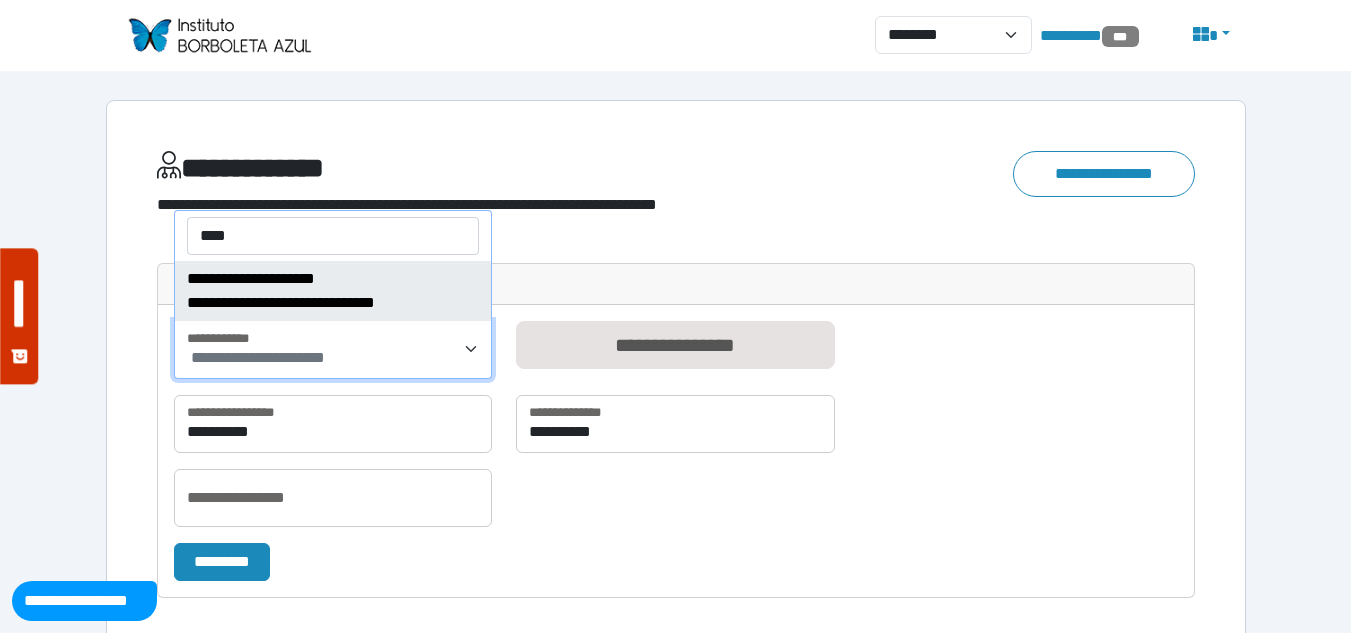 type on "****" 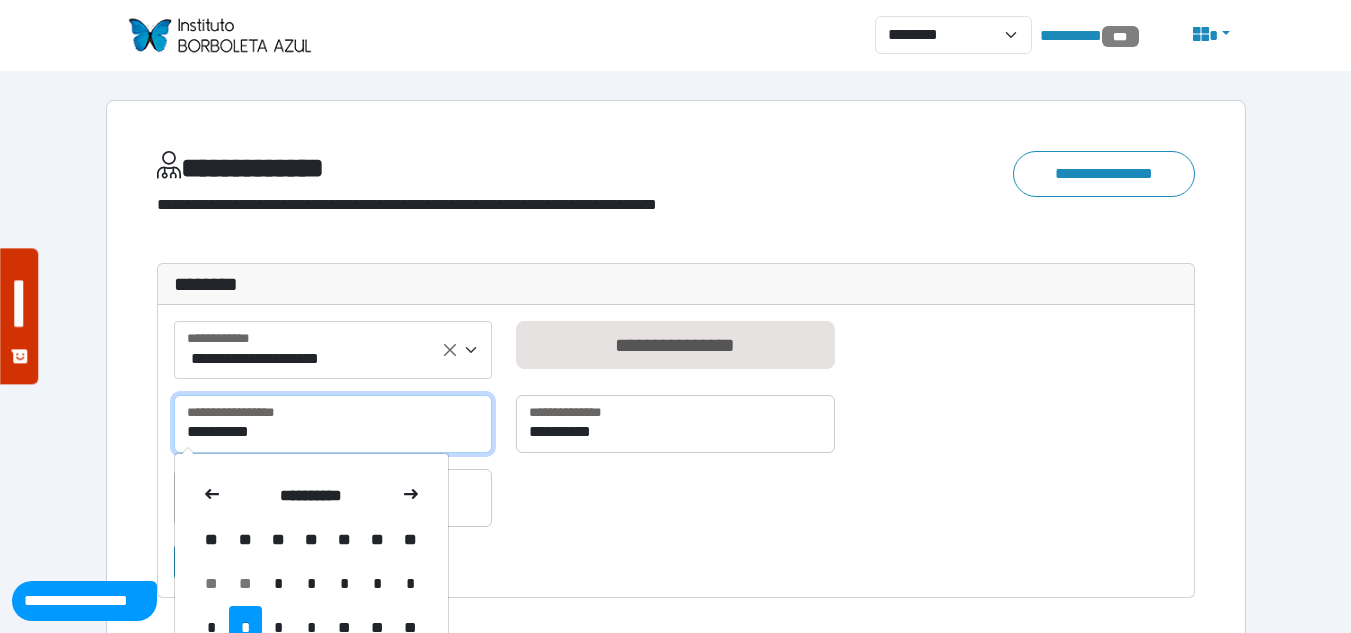 click on "**********" at bounding box center [333, 424] 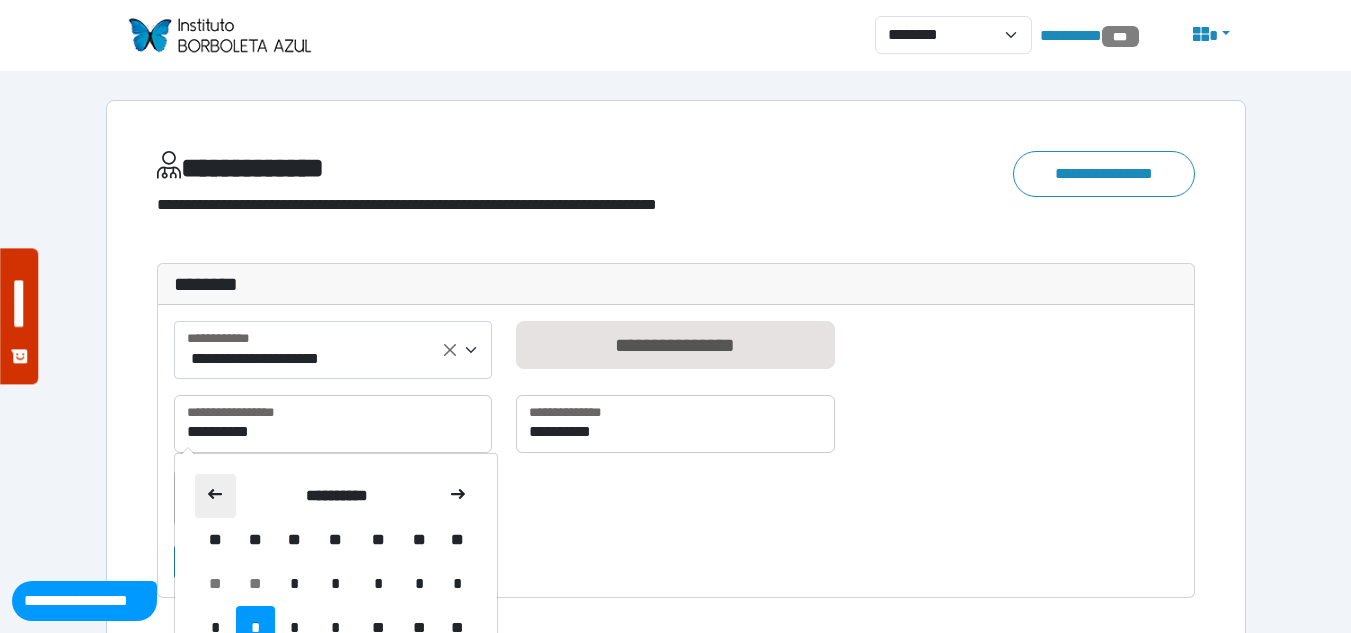 click at bounding box center [215, 494] 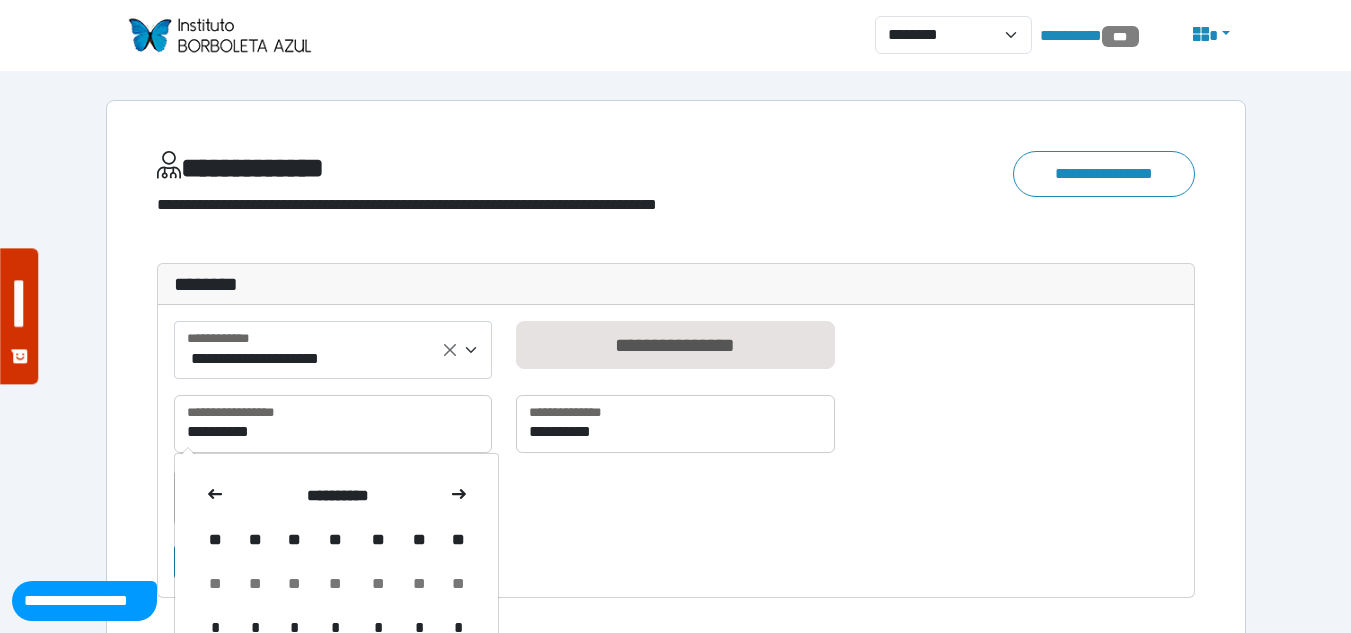 click at bounding box center (215, 494) 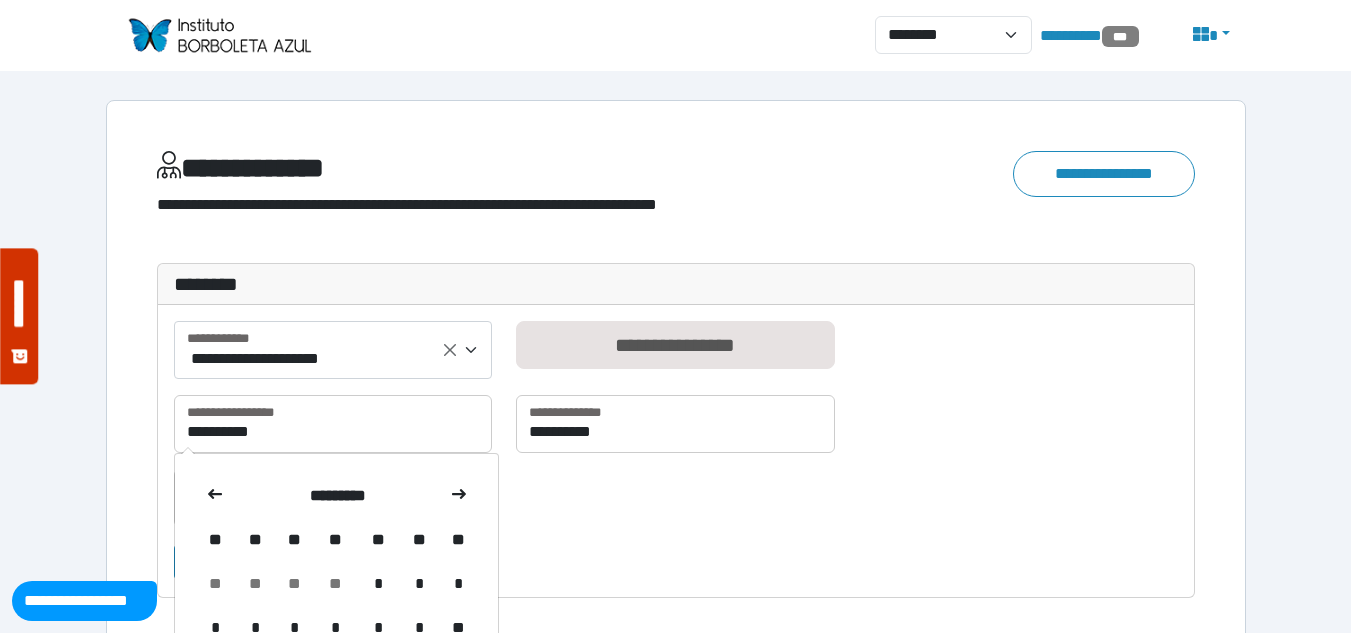 click at bounding box center (215, 494) 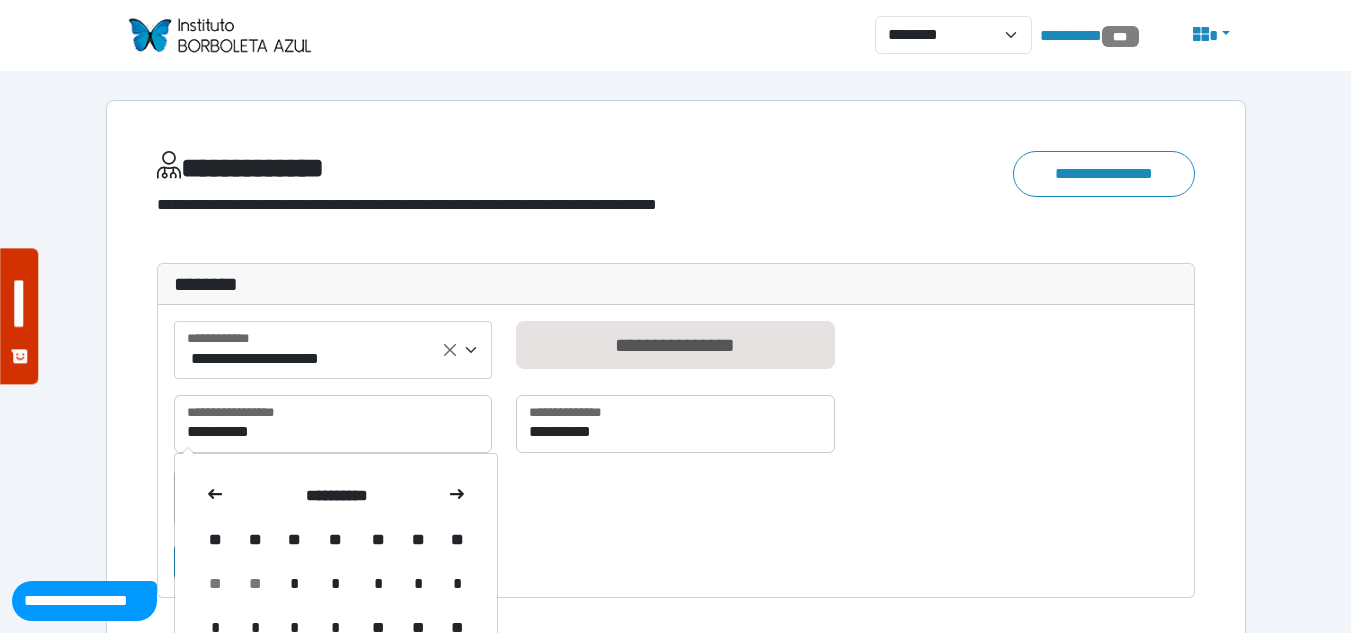 click on "*" at bounding box center (294, 584) 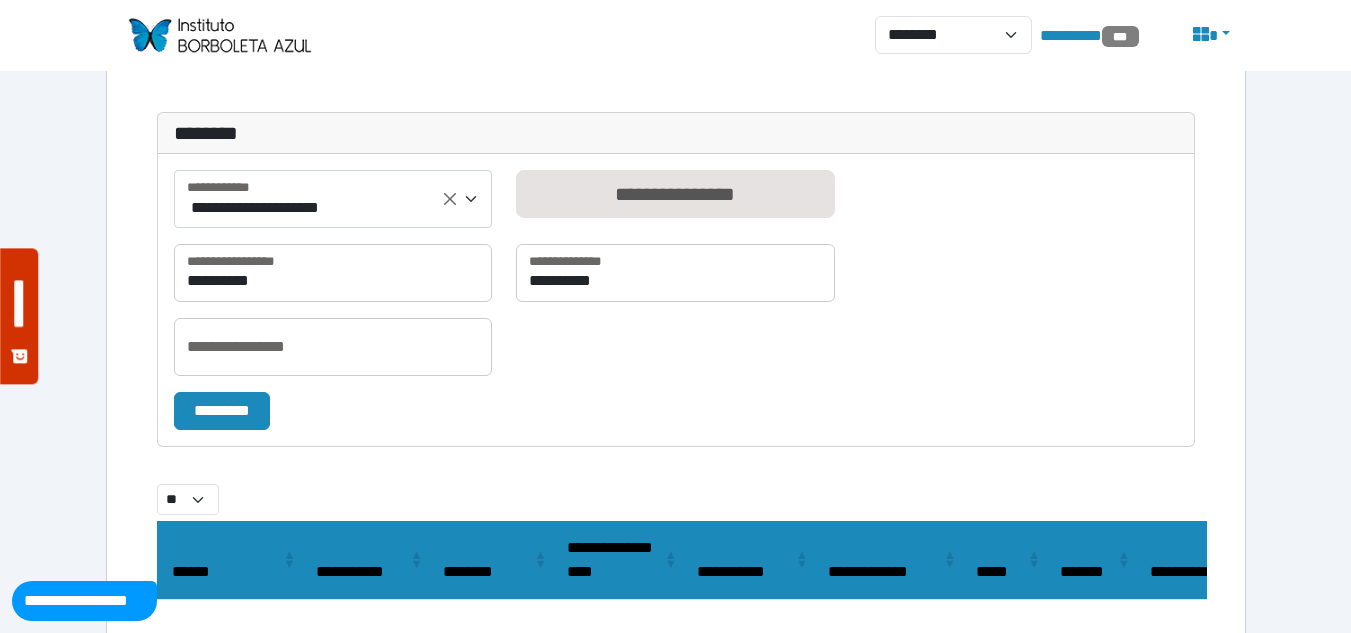scroll, scrollTop: 400, scrollLeft: 0, axis: vertical 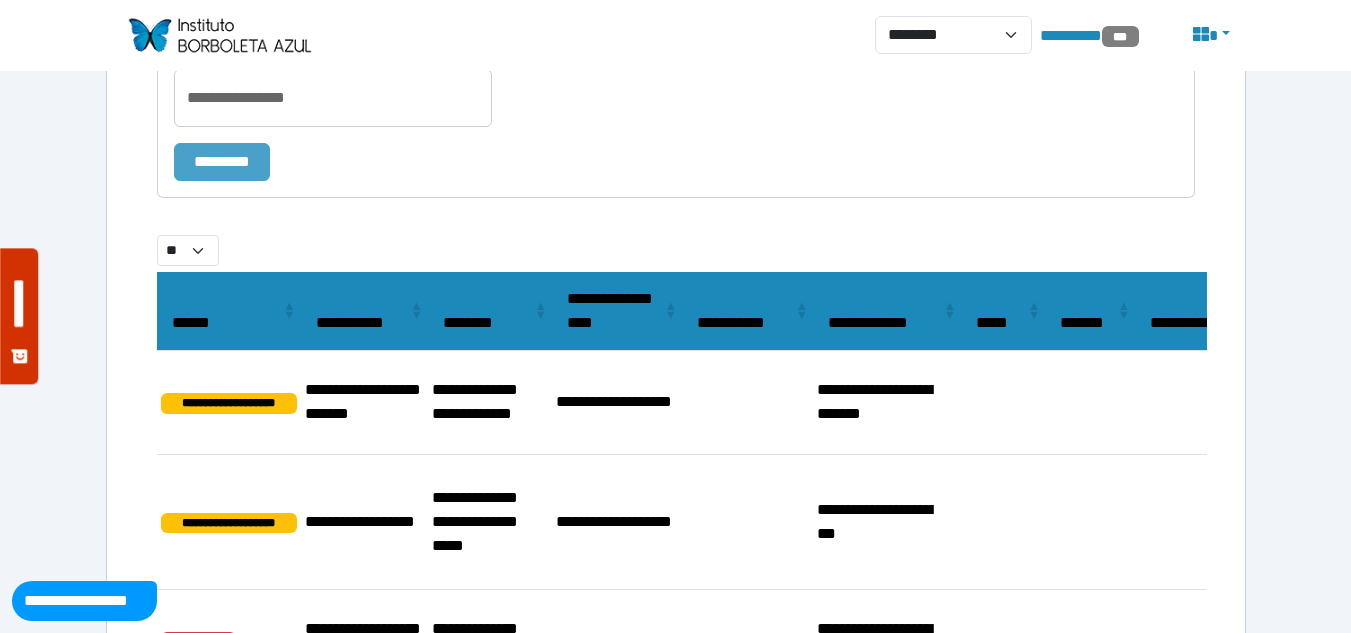 click on "*********" at bounding box center (222, 162) 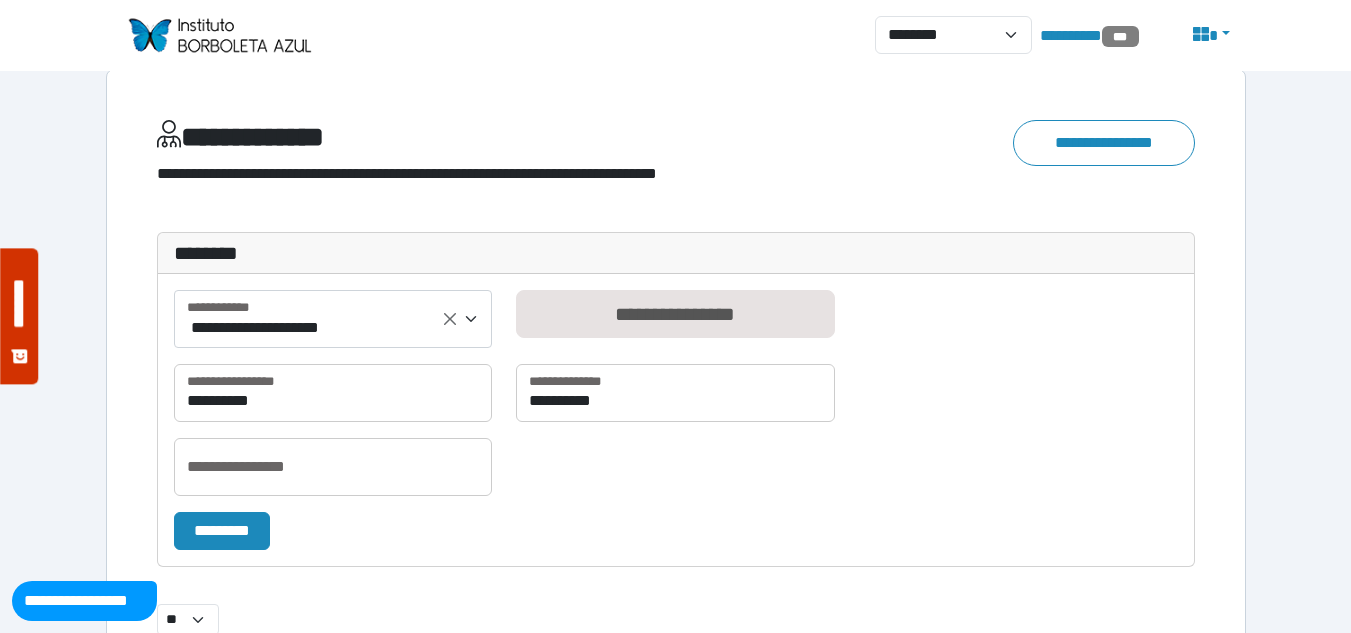 scroll, scrollTop: 0, scrollLeft: 0, axis: both 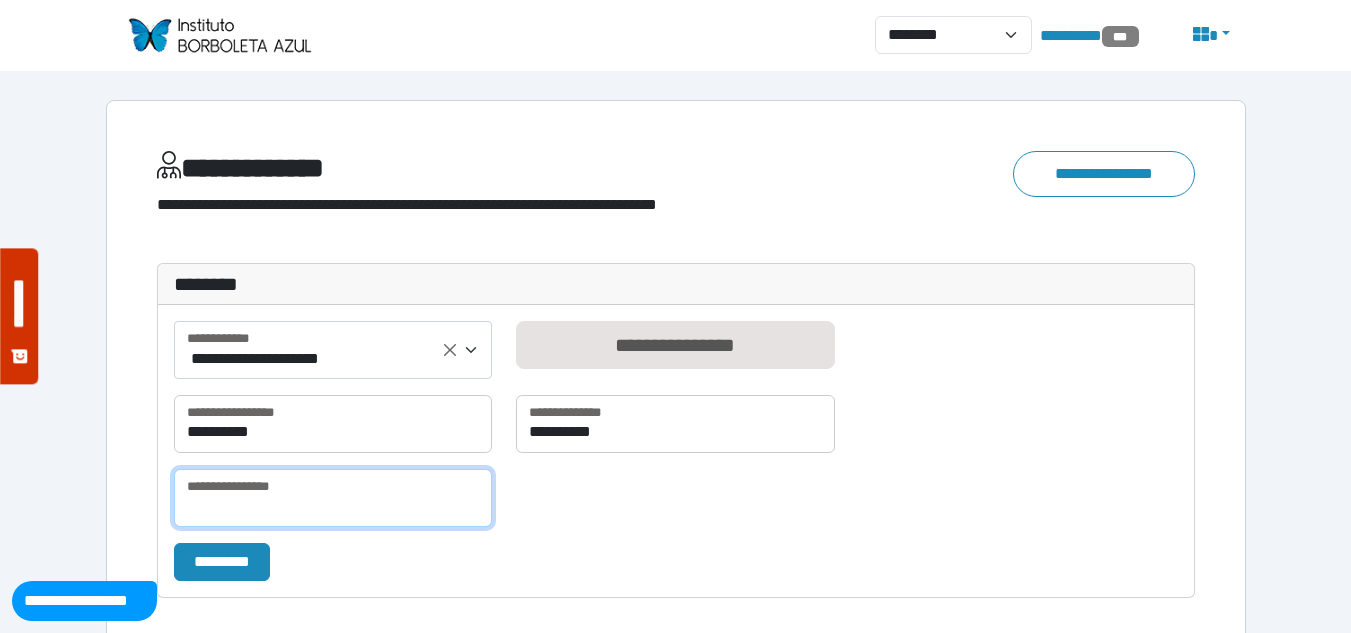 click at bounding box center [333, 498] 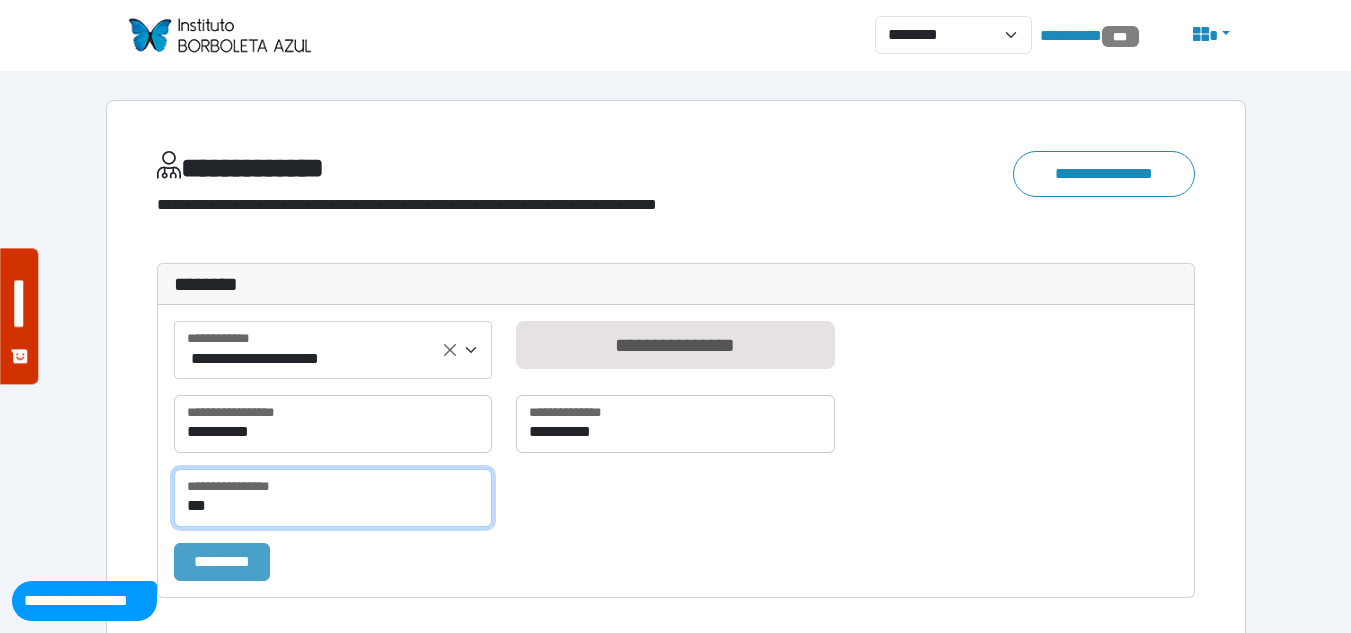 type on "***" 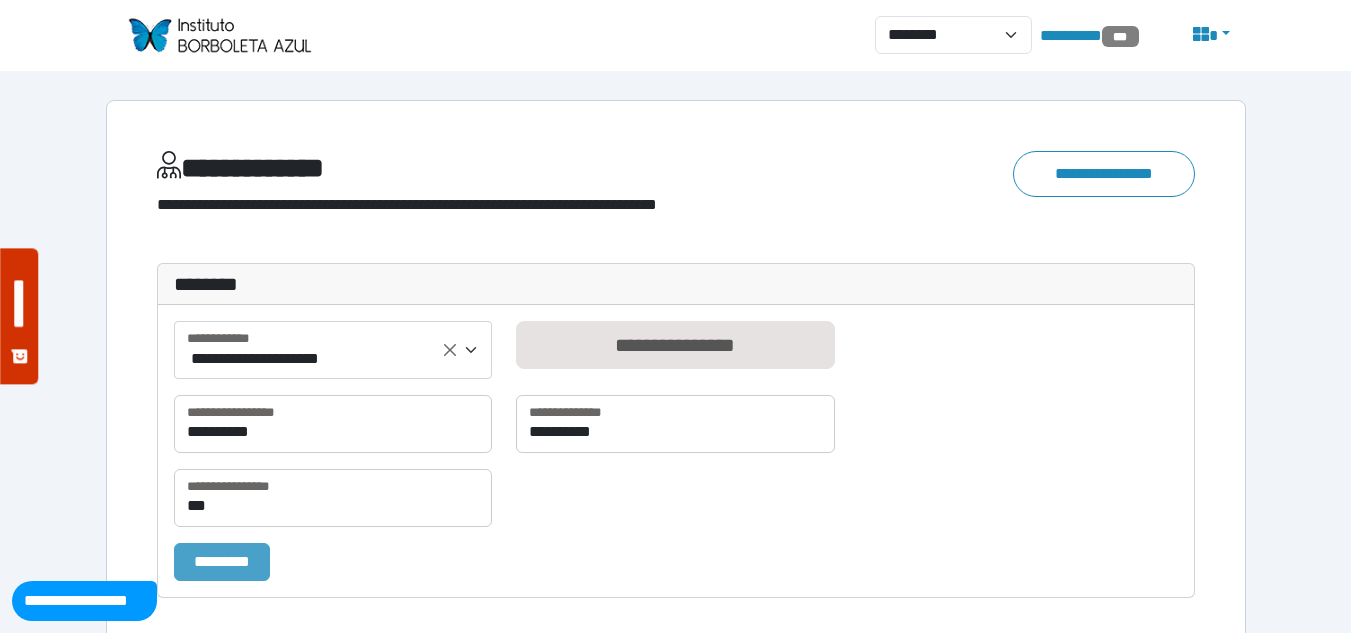 click on "*********" at bounding box center (222, 562) 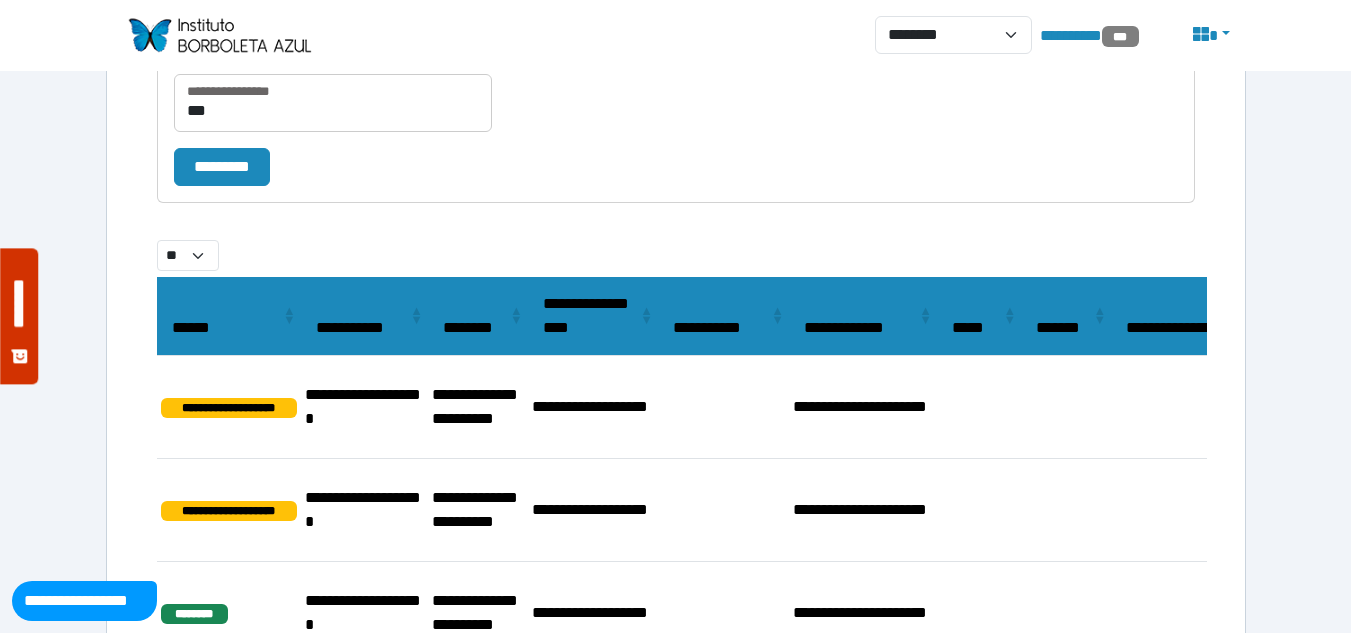 scroll, scrollTop: 366, scrollLeft: 0, axis: vertical 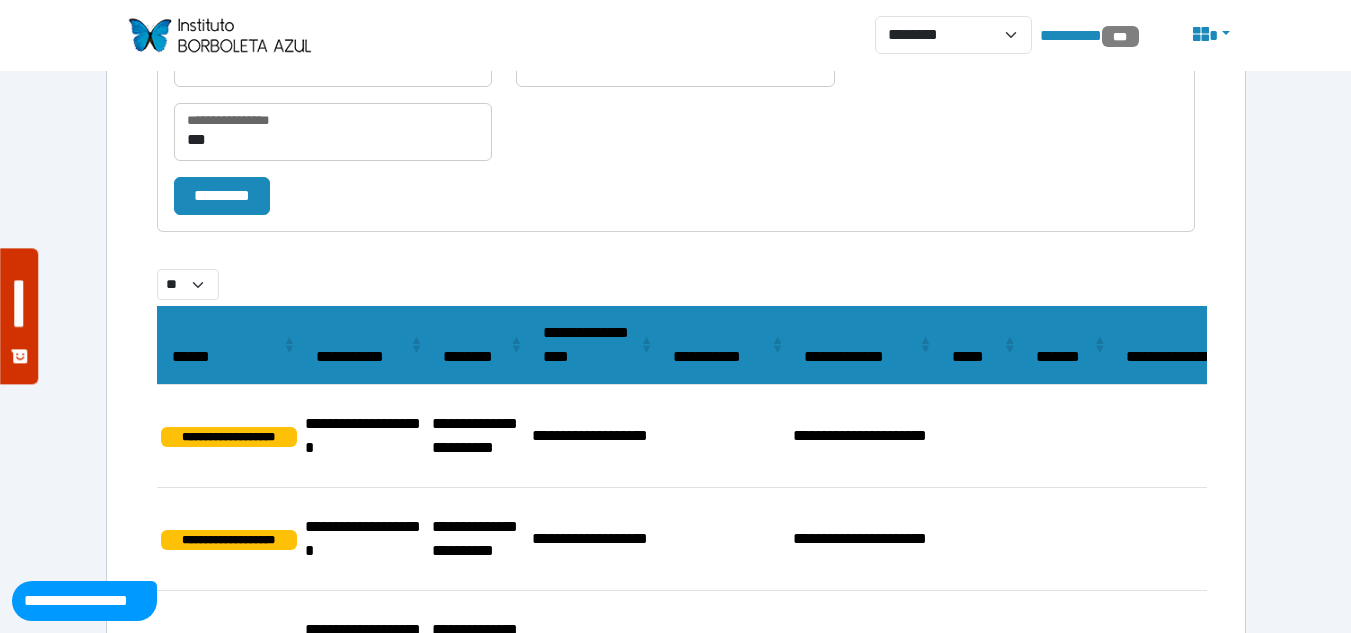 type 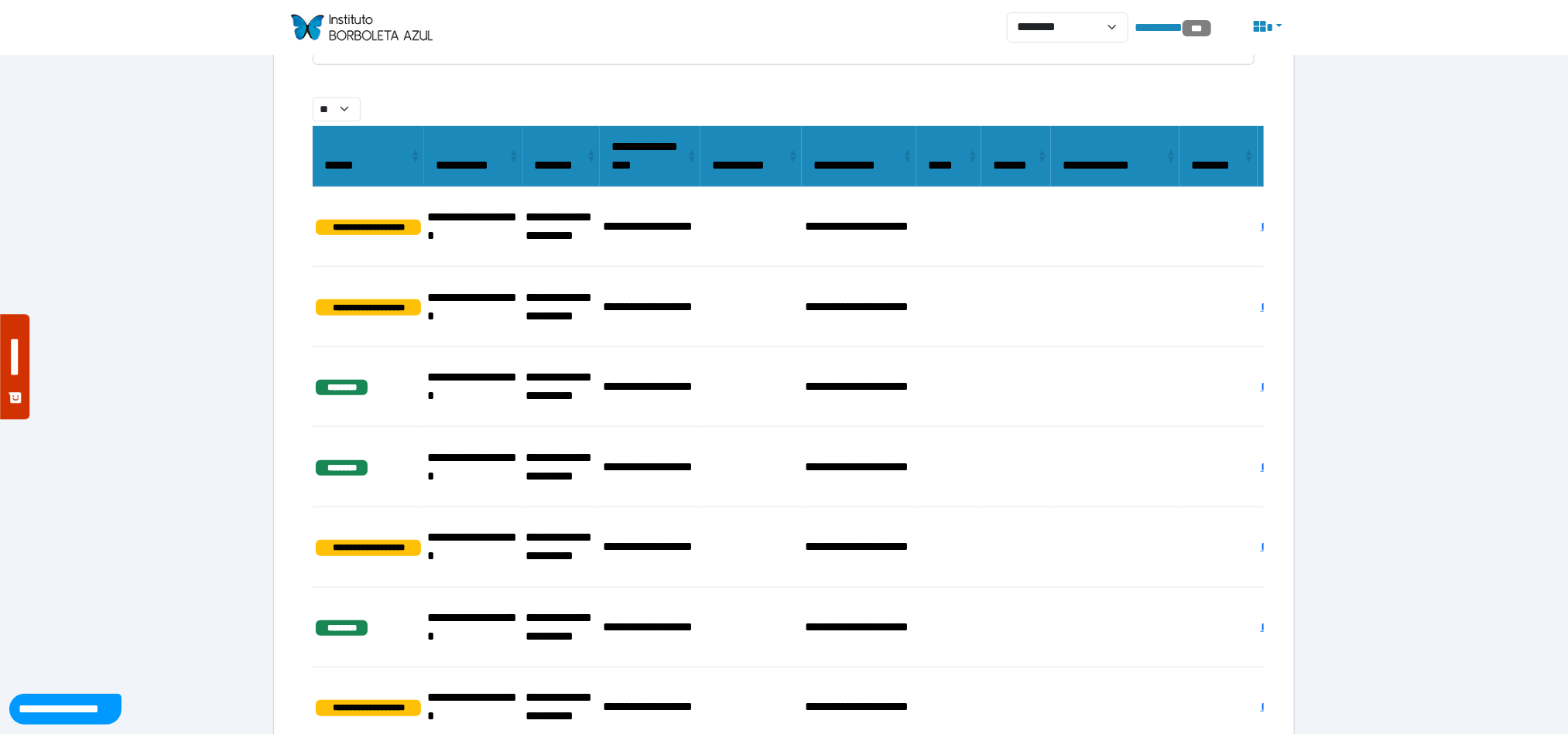scroll, scrollTop: 515, scrollLeft: 0, axis: vertical 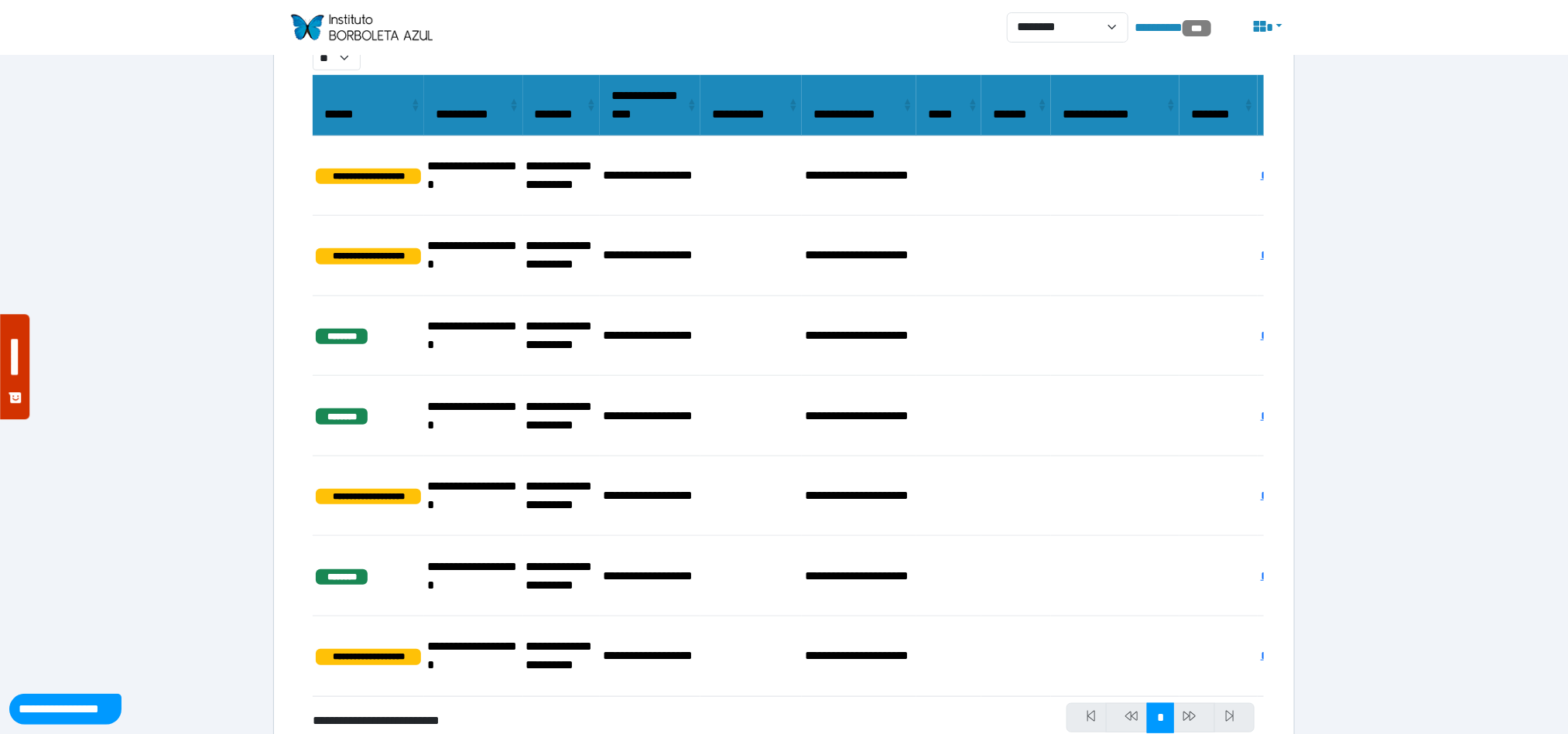 click at bounding box center (1266, 28) 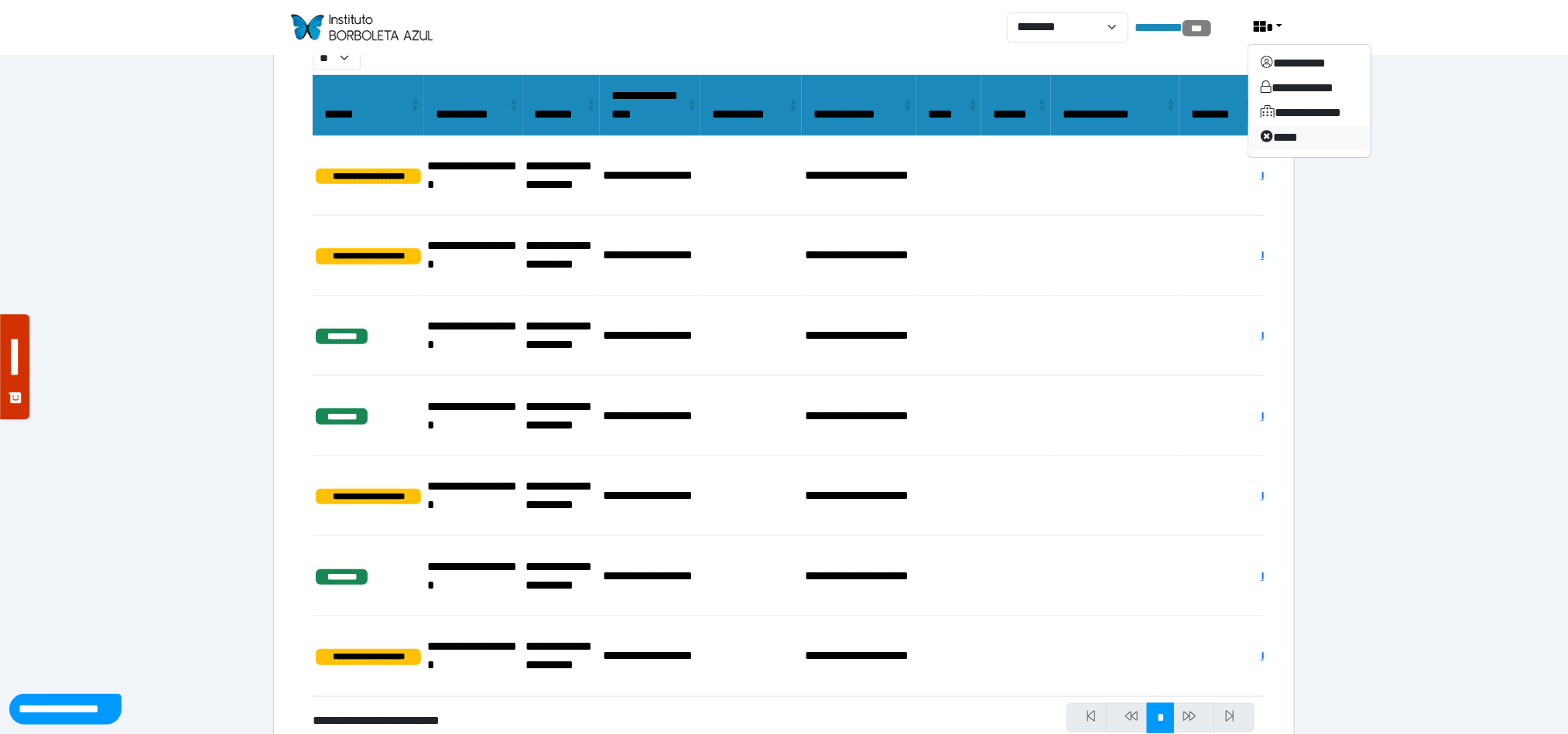 click on "****" at bounding box center [1309, 138] 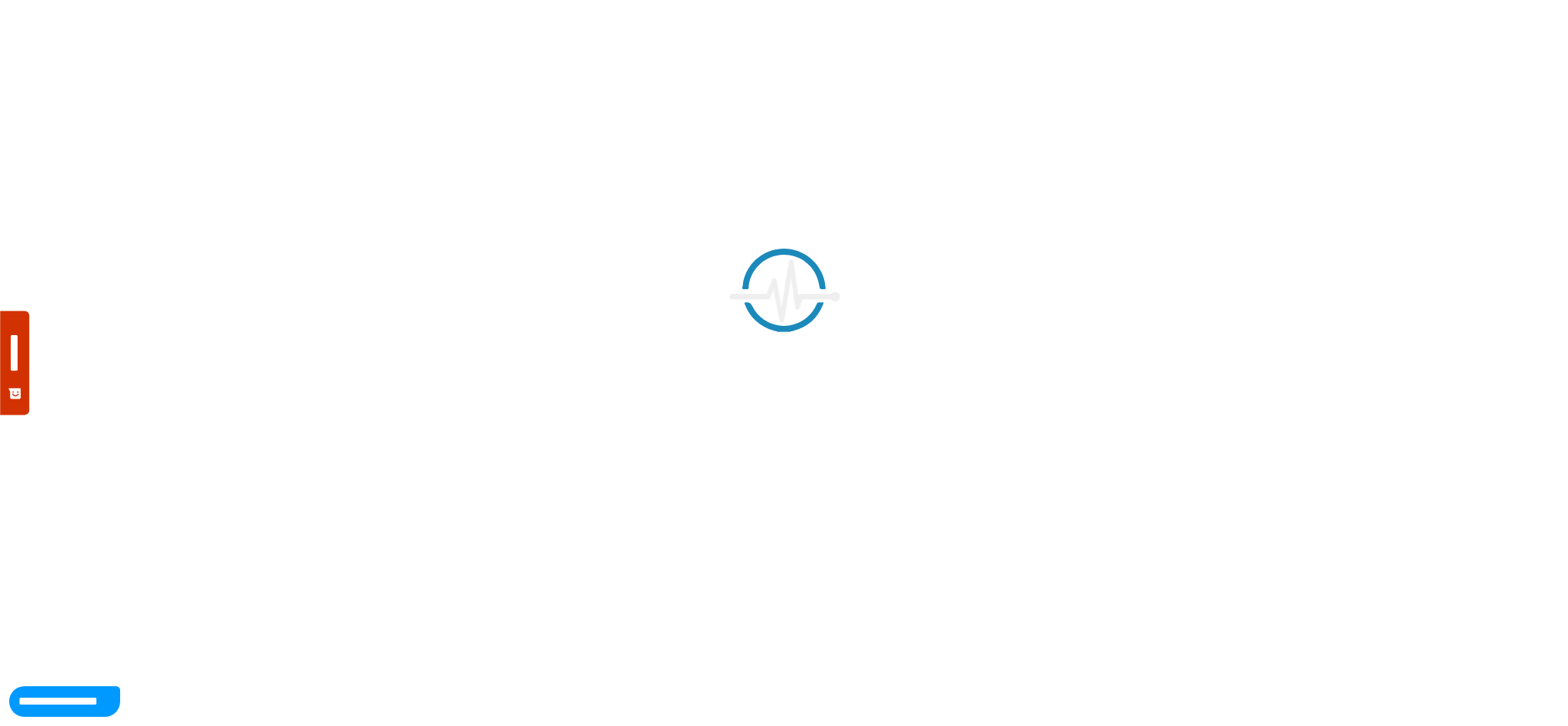 scroll, scrollTop: 0, scrollLeft: 0, axis: both 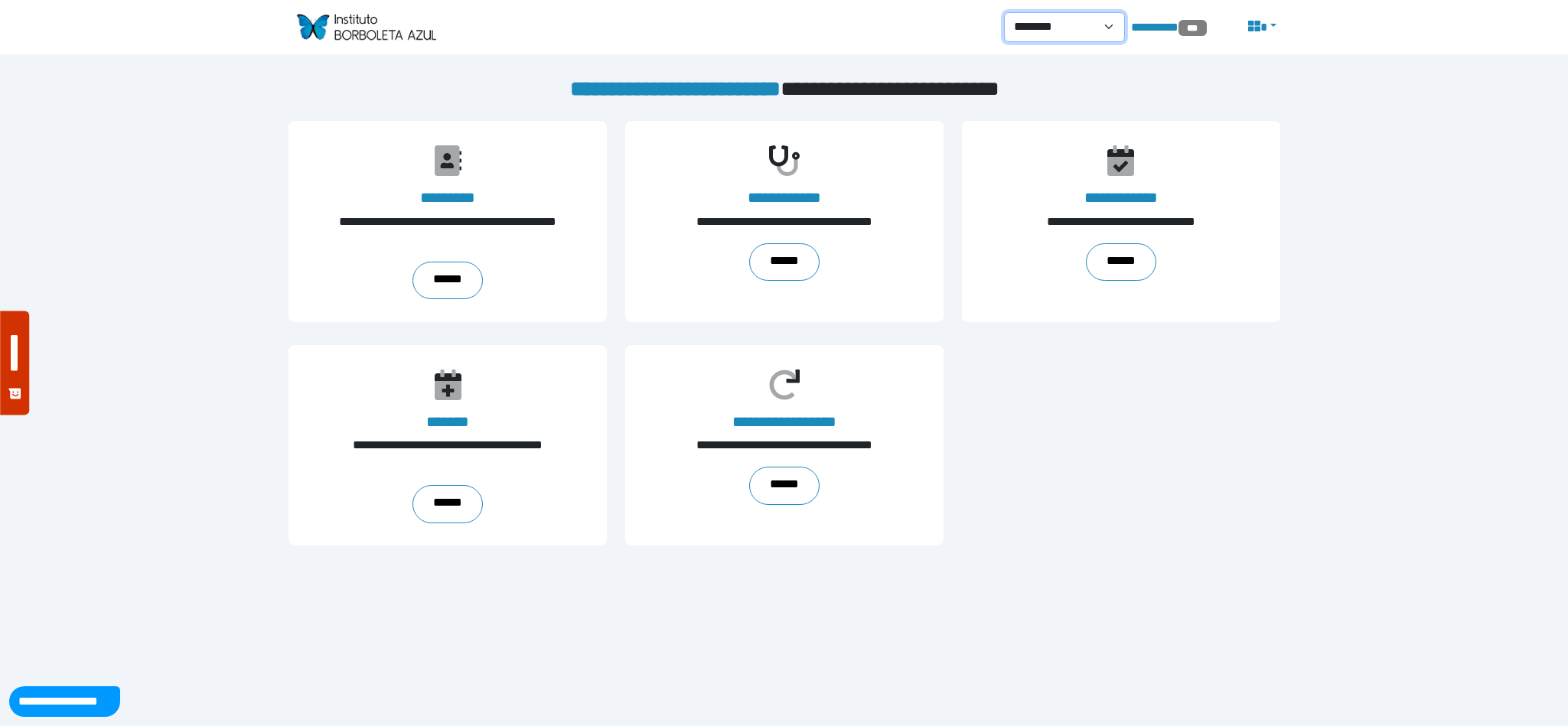 click on "**********" at bounding box center (1064, 27) 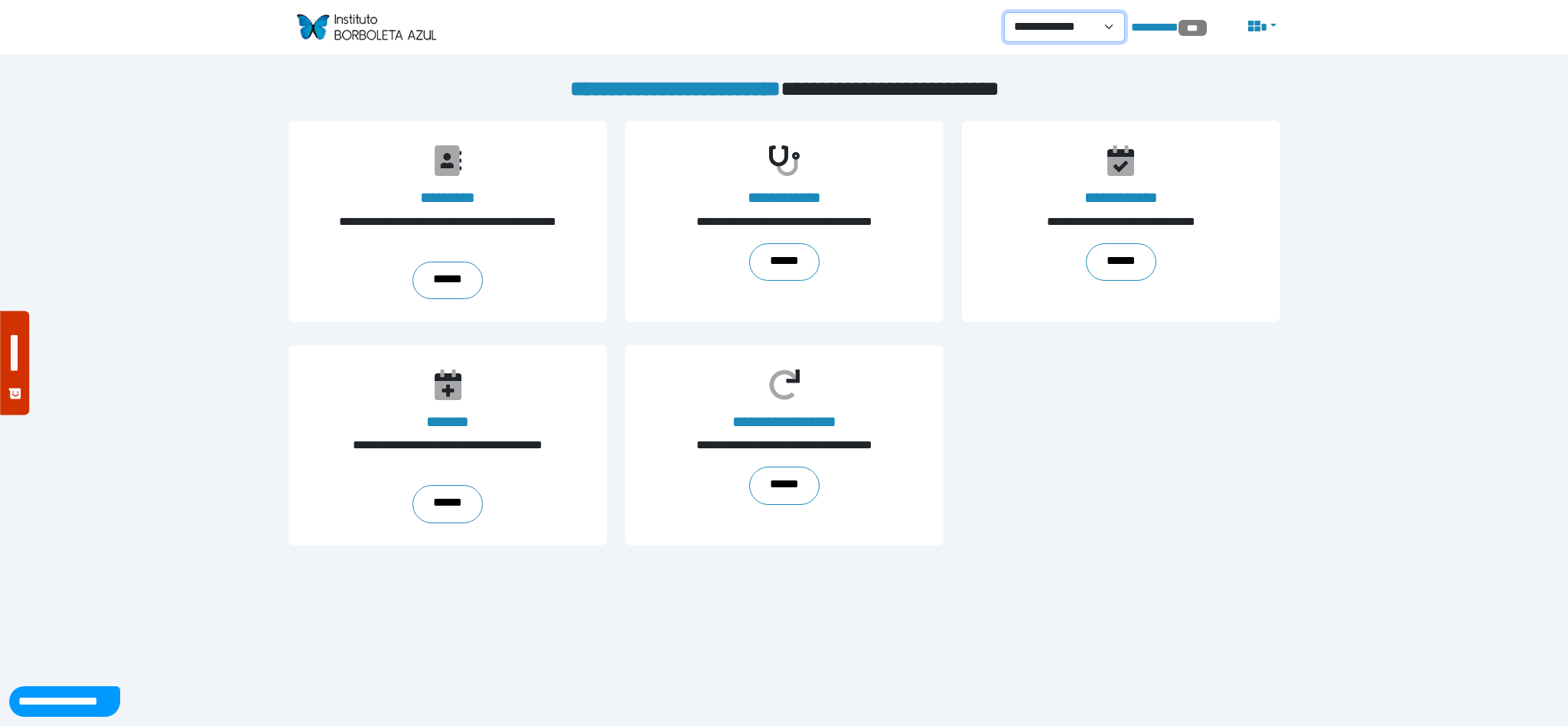 click on "**********" at bounding box center [1064, 27] 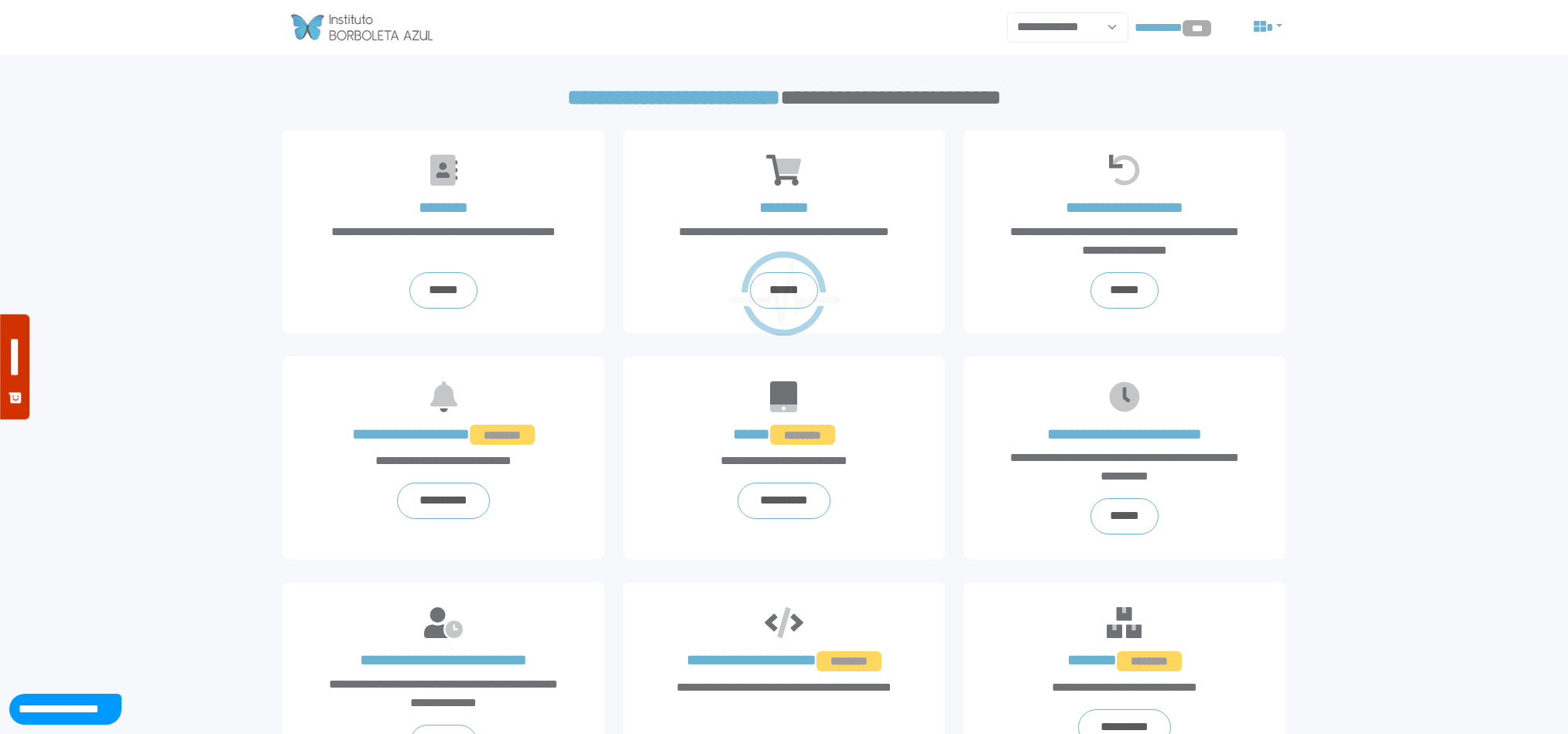 scroll, scrollTop: 0, scrollLeft: 0, axis: both 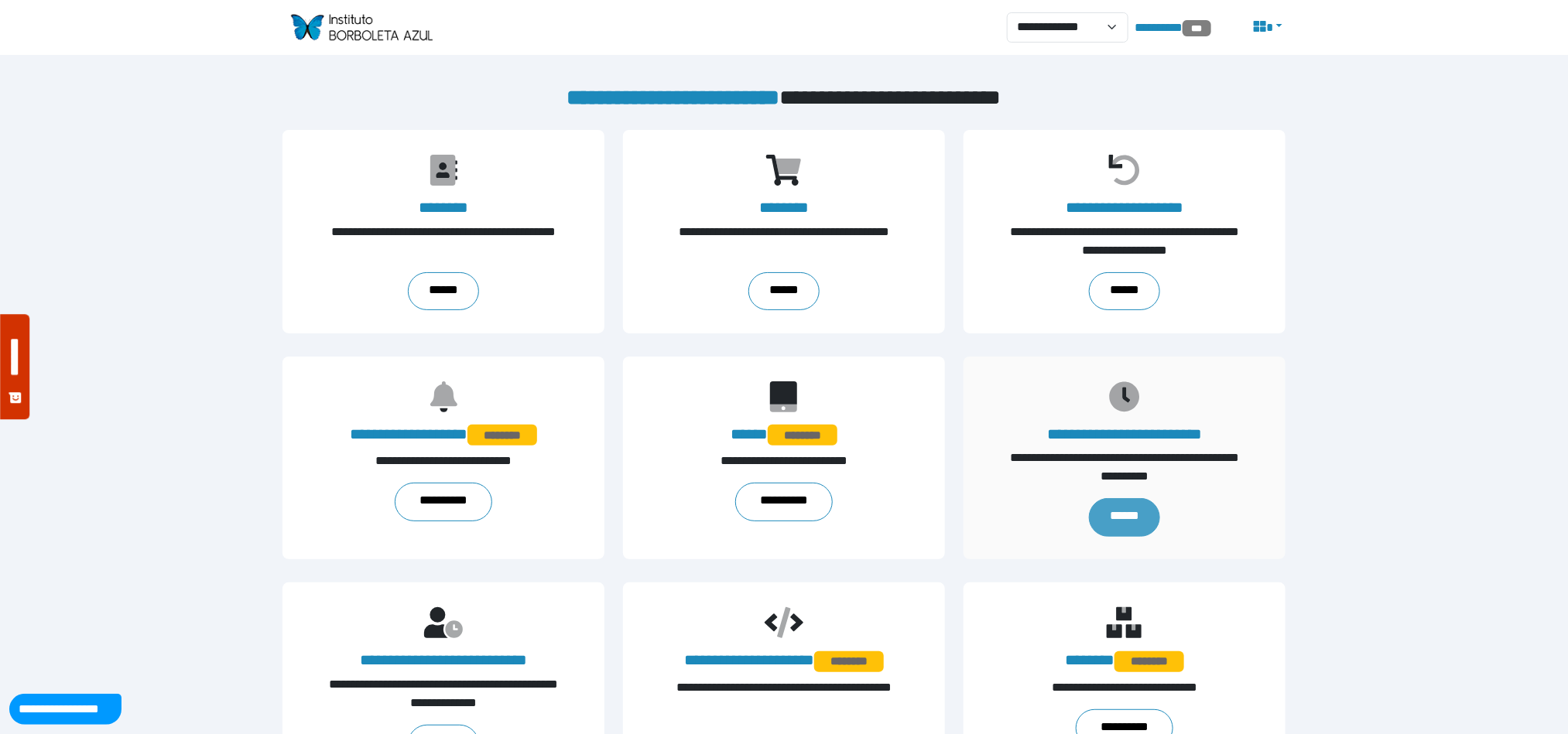 click on "******" at bounding box center [1125, 517] 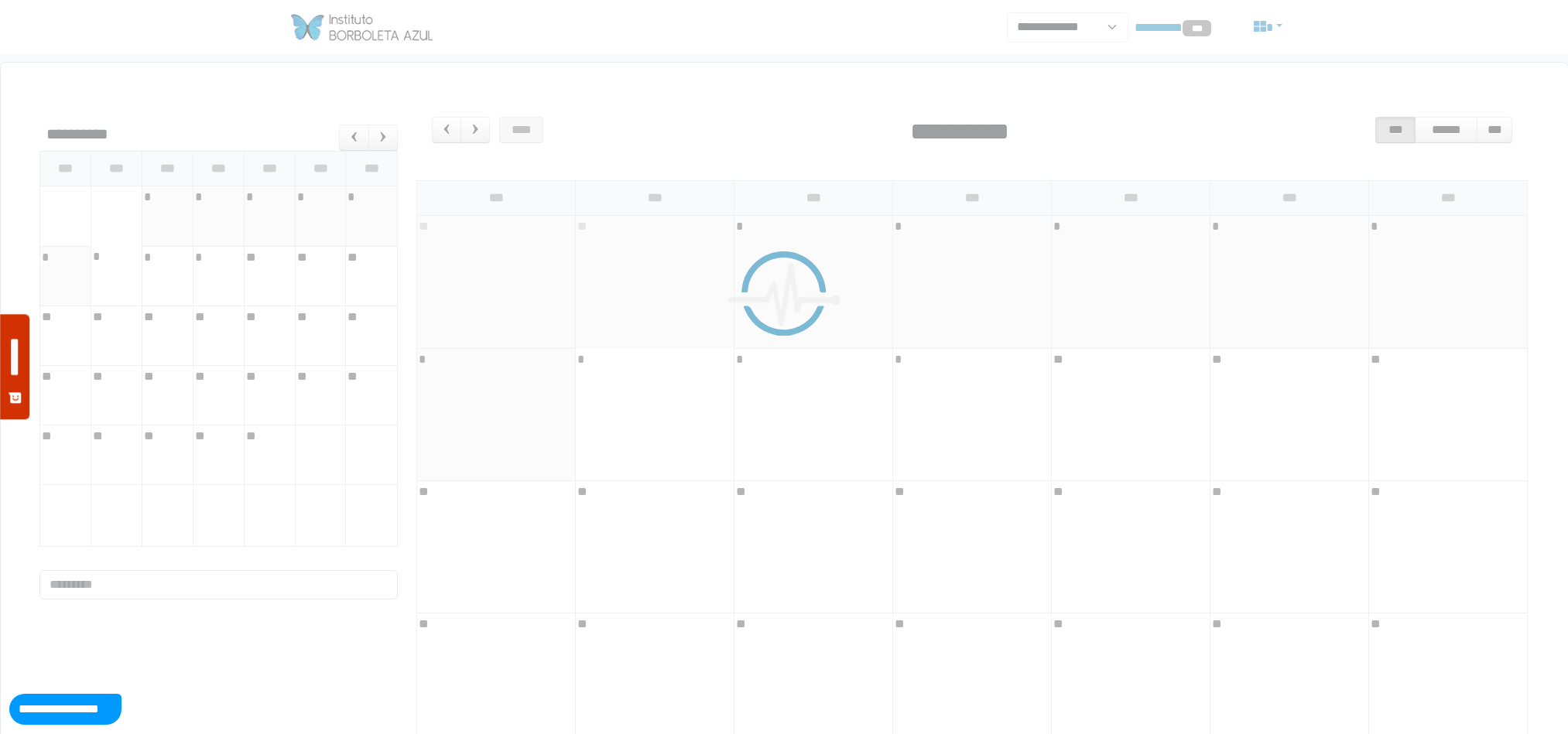scroll, scrollTop: 0, scrollLeft: 0, axis: both 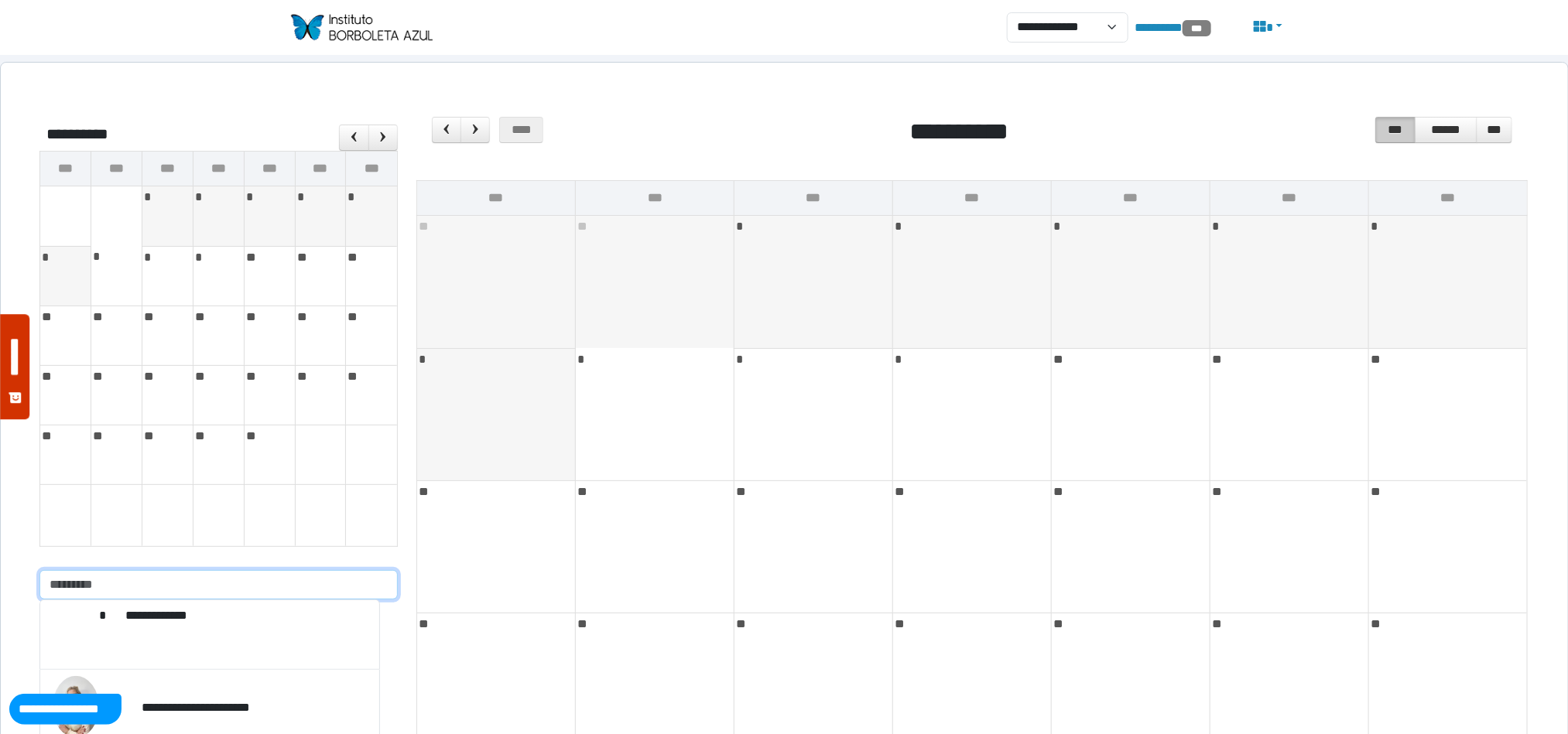 click at bounding box center [218, 585] 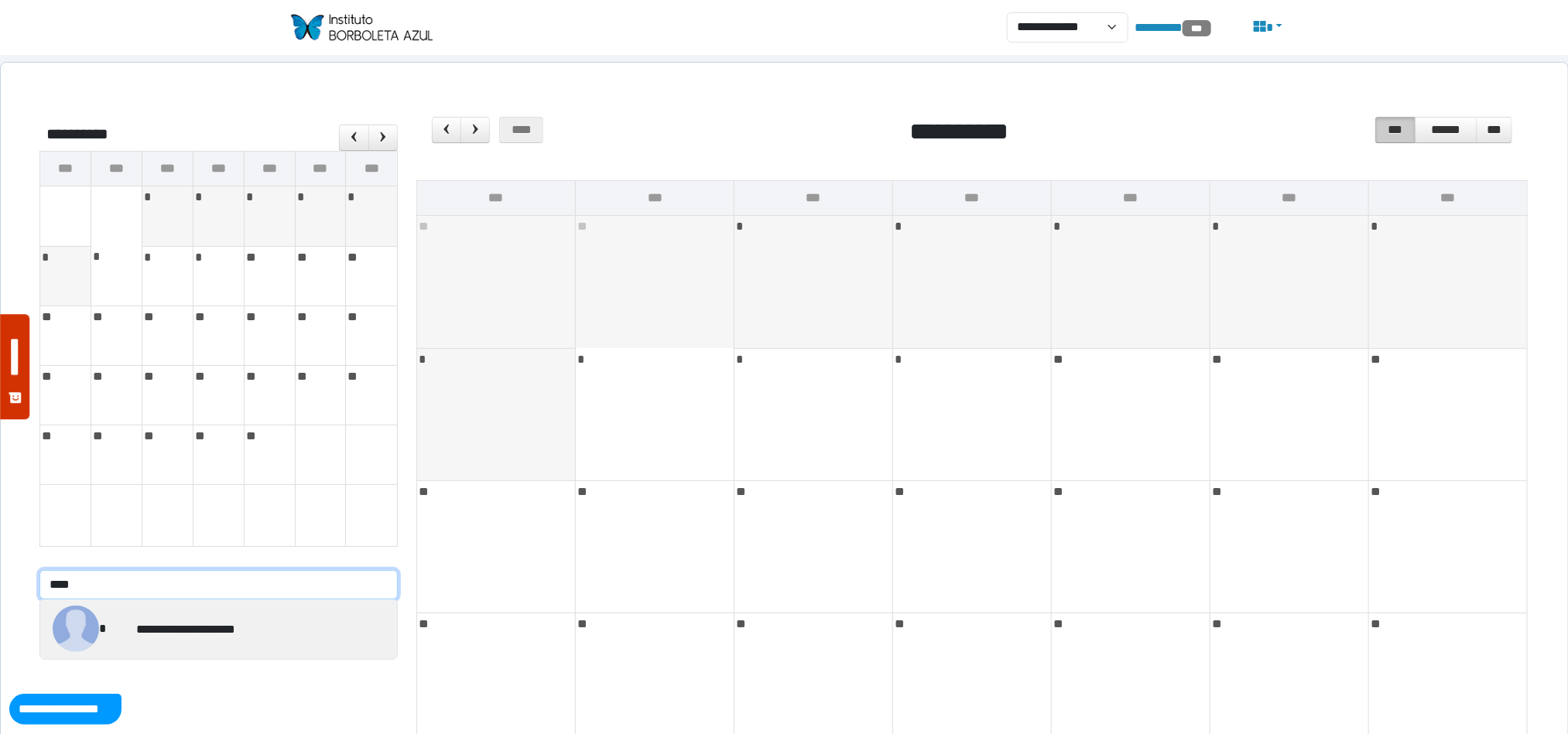 type on "****" 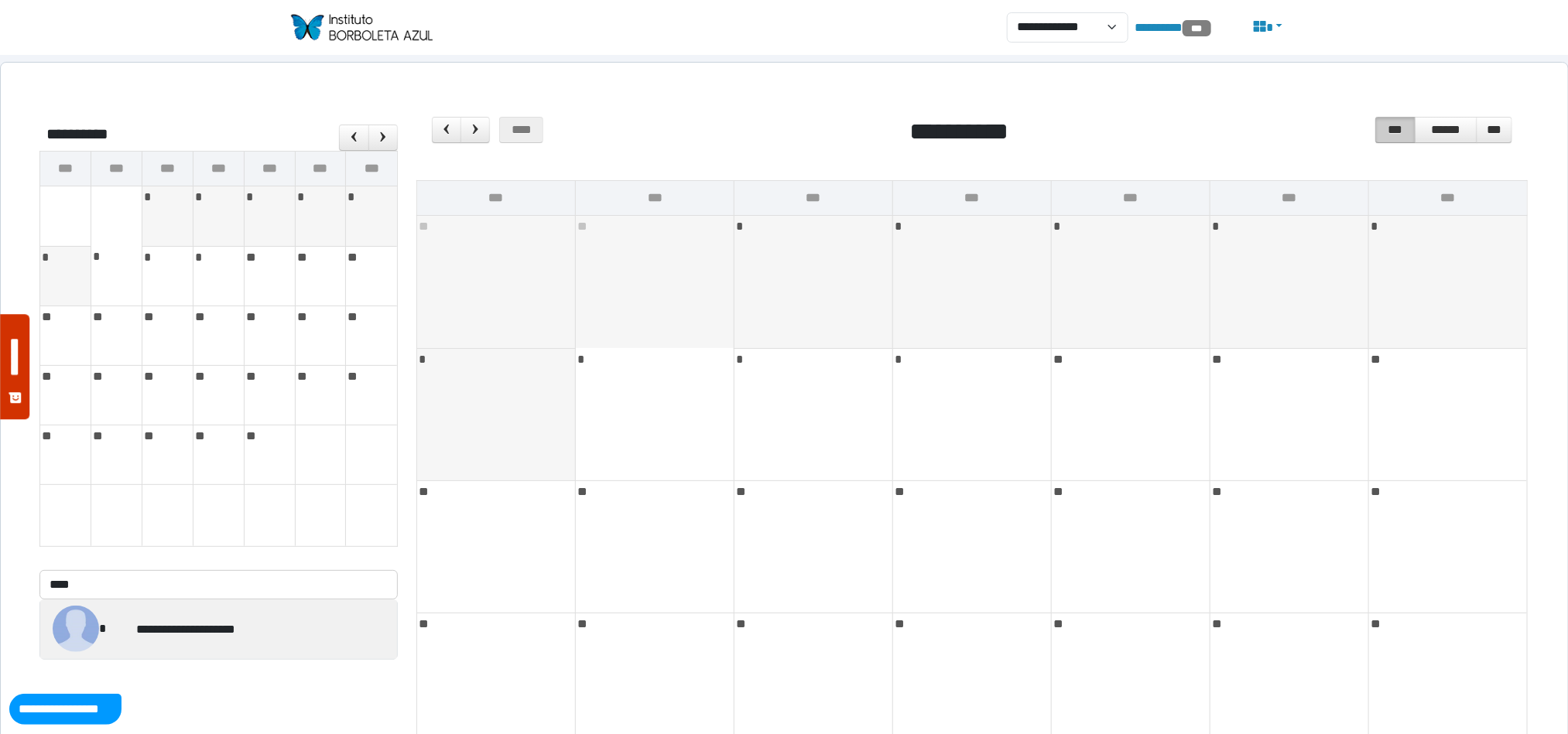click on "**********" at bounding box center (218, 629) 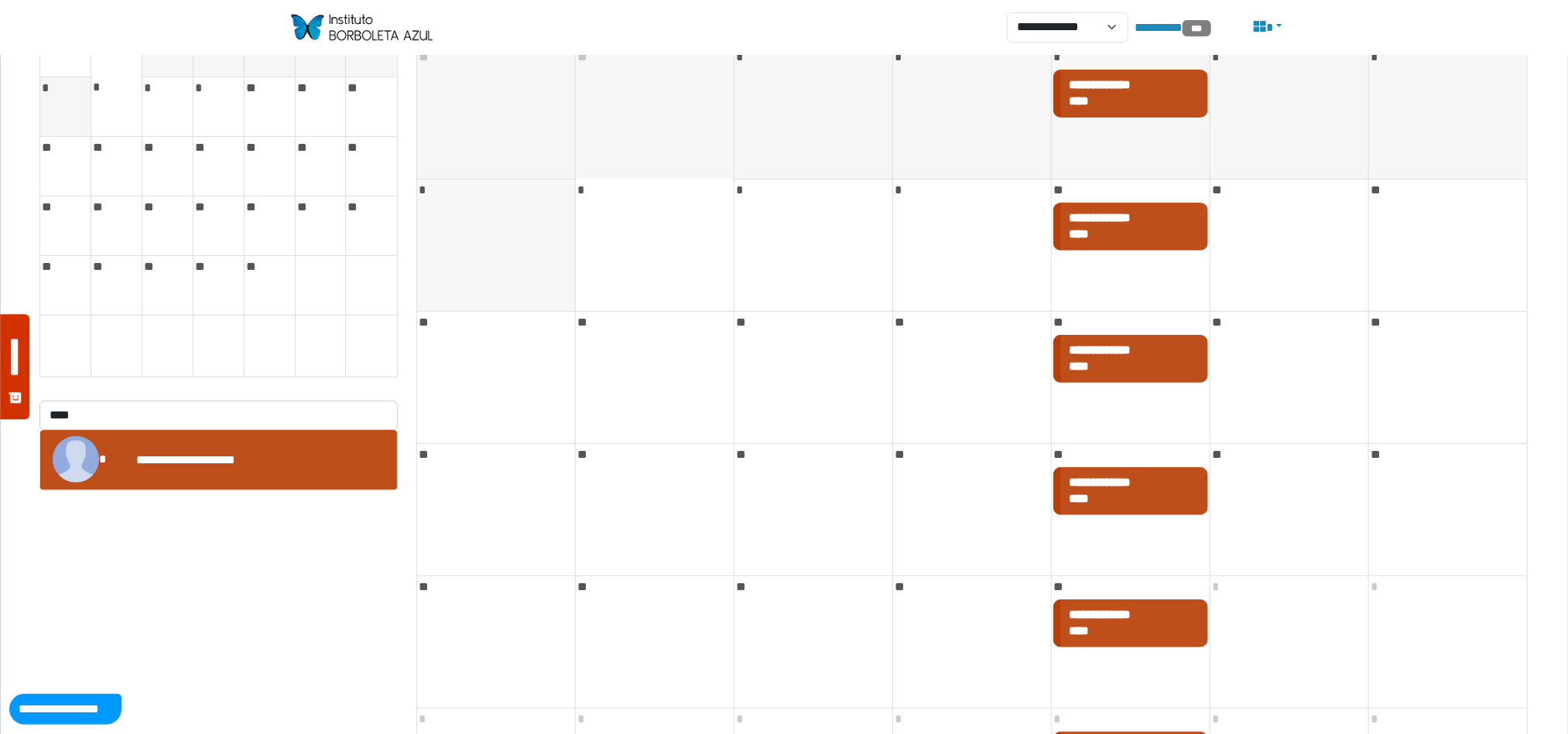 scroll, scrollTop: 0, scrollLeft: 0, axis: both 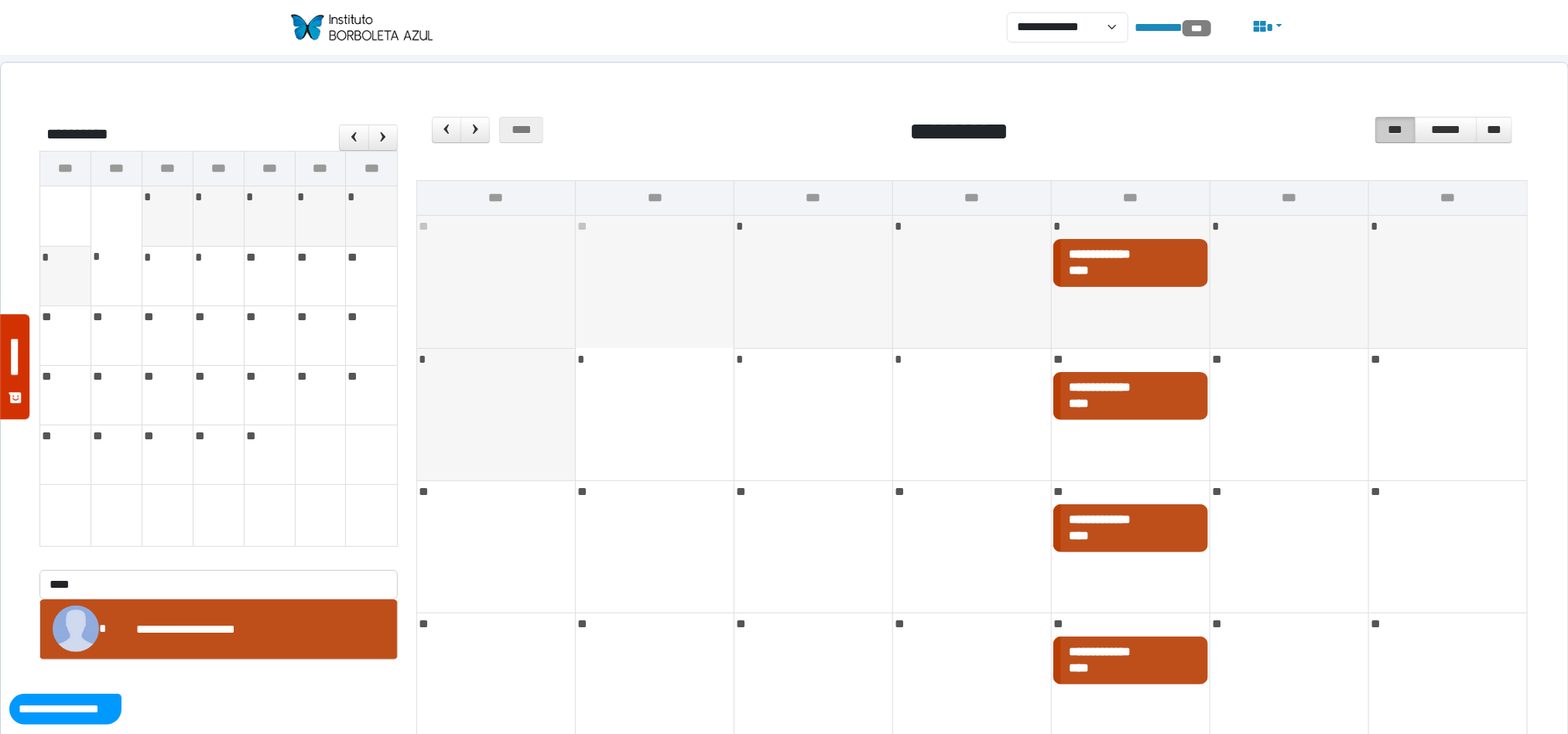 click on "**********" at bounding box center (1135, 263) 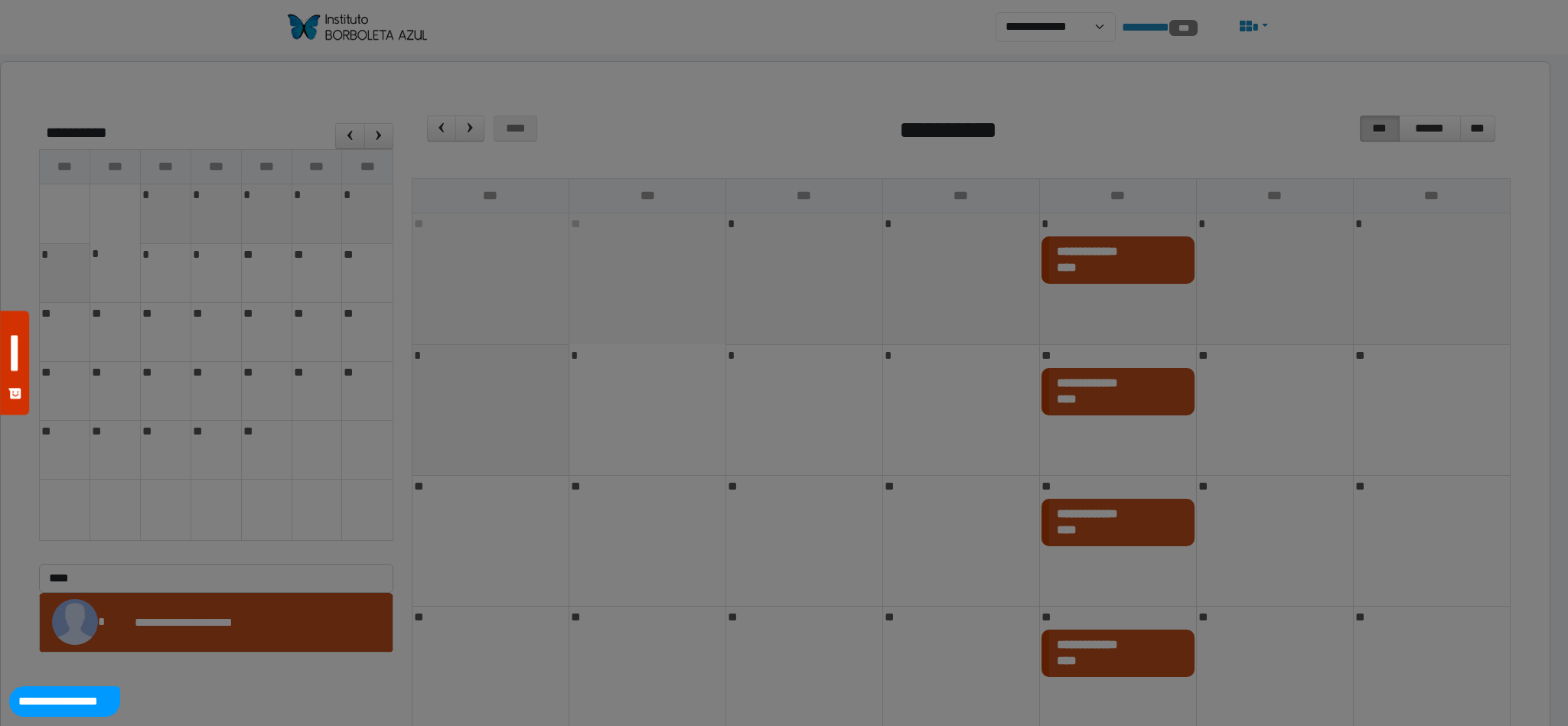 click at bounding box center [784, 363] 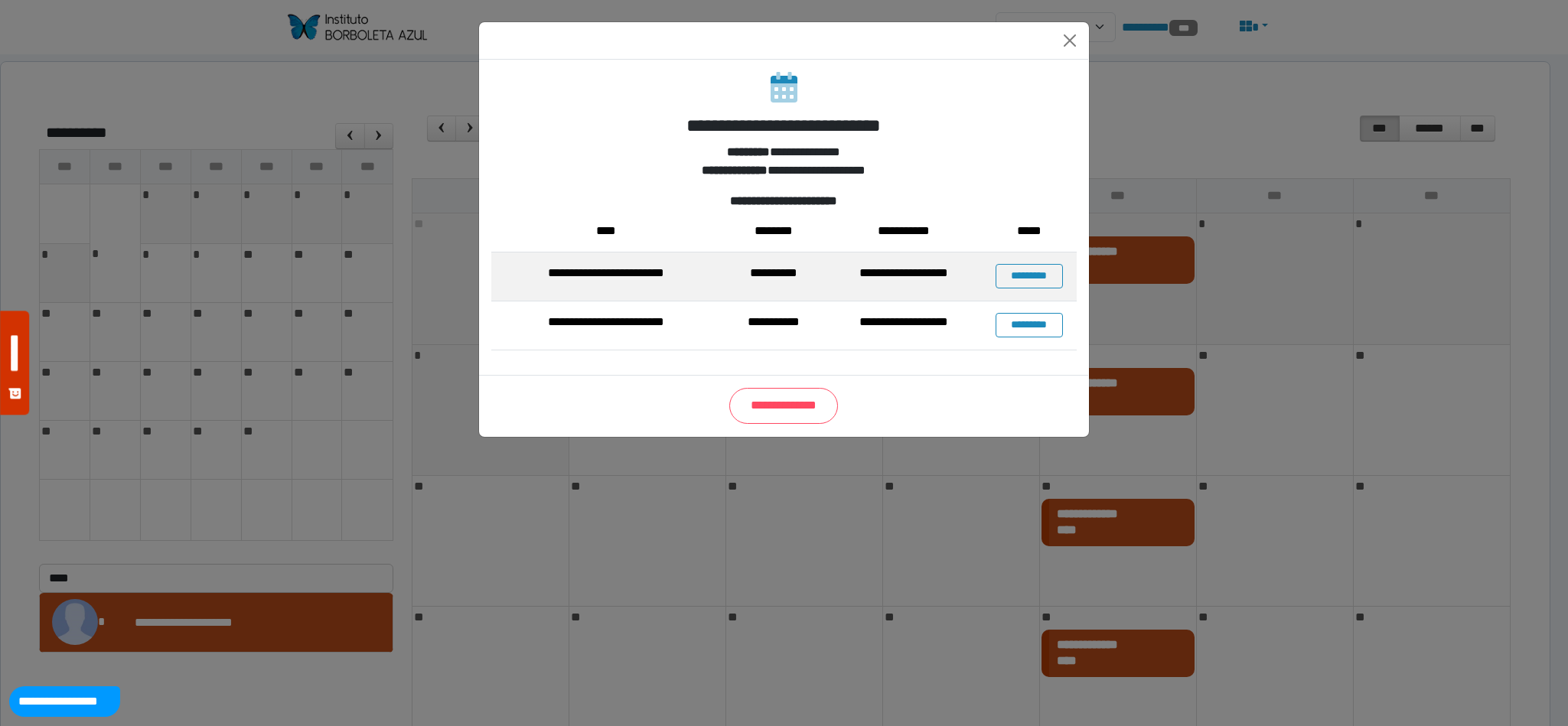 click on "**********" at bounding box center (905, 277) 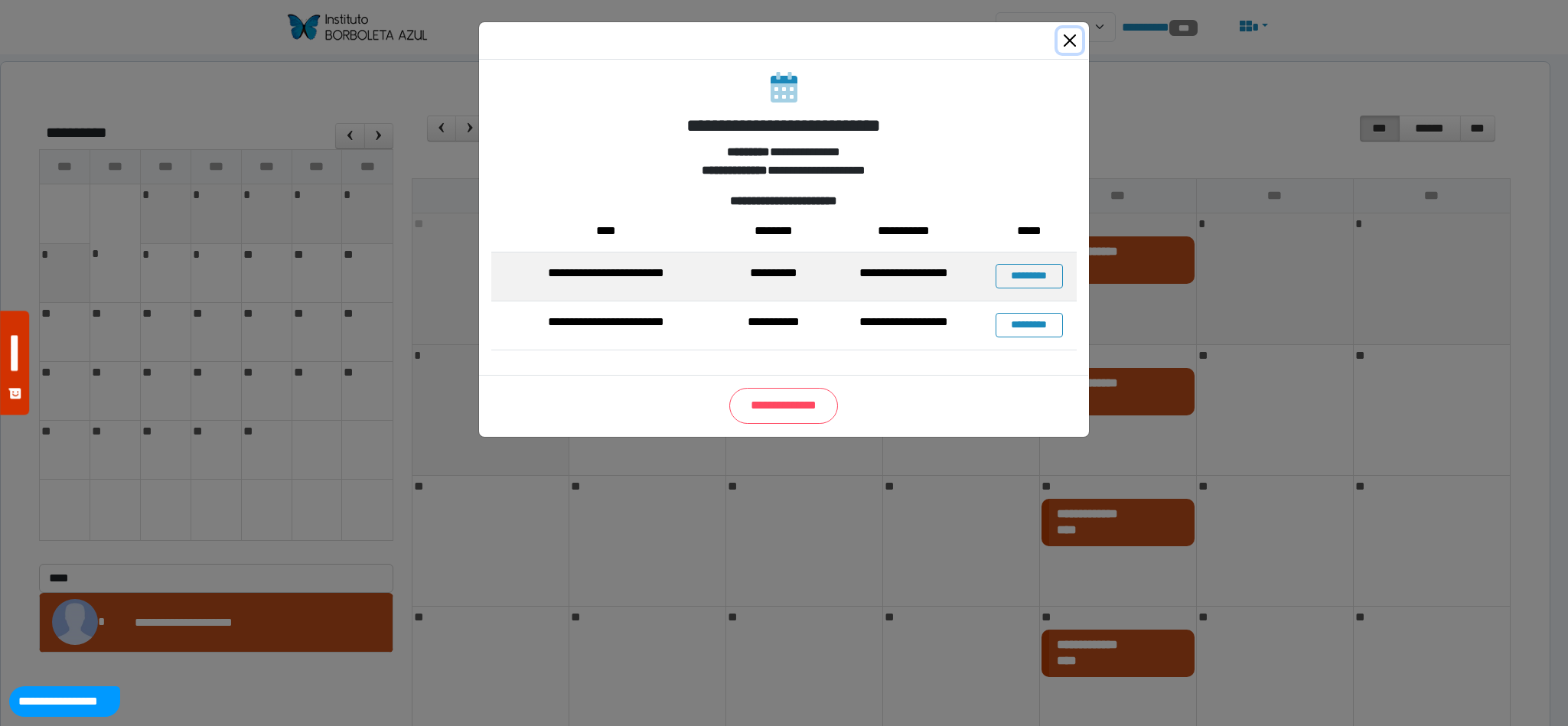click at bounding box center [1070, 41] 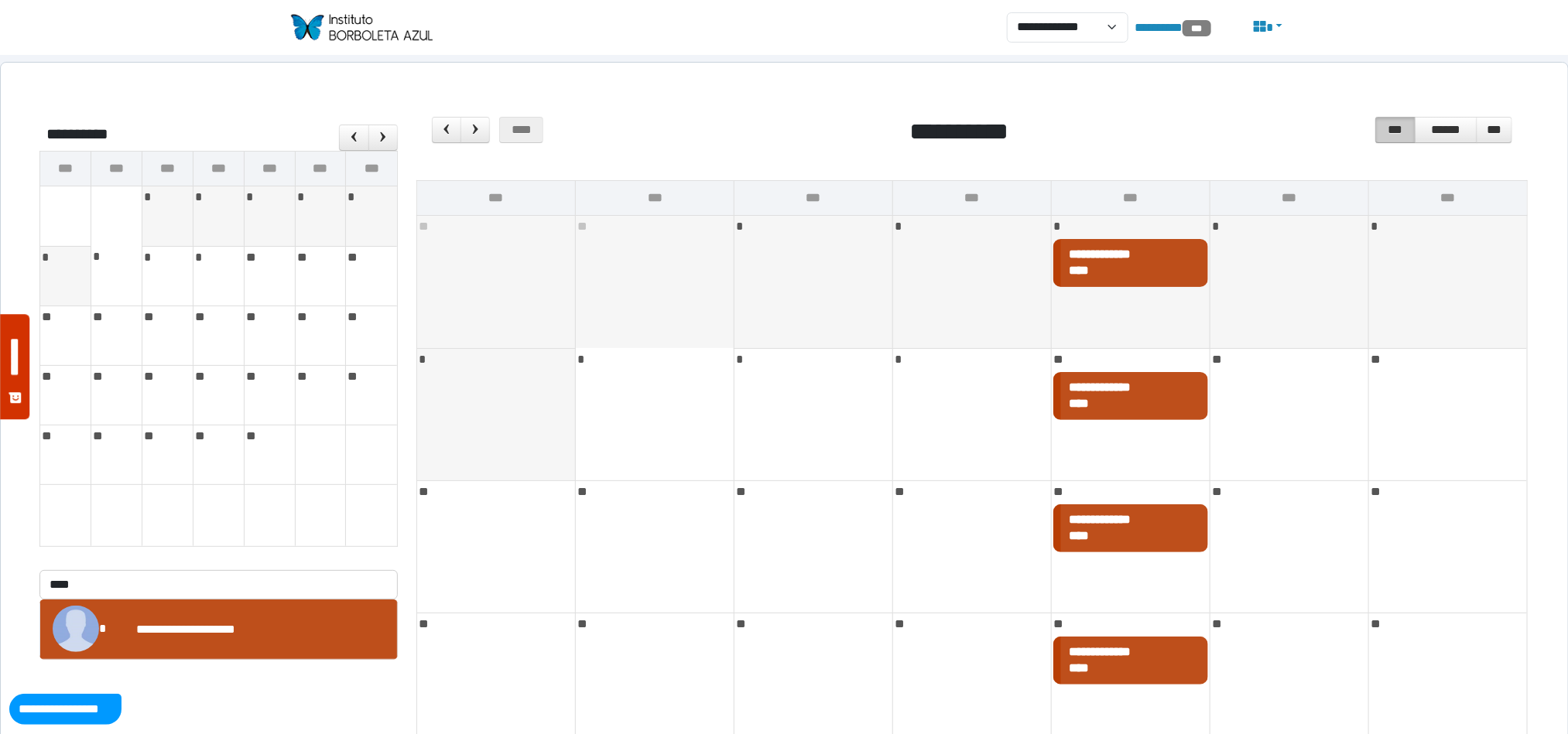 click on "**********" at bounding box center [1100, 254] 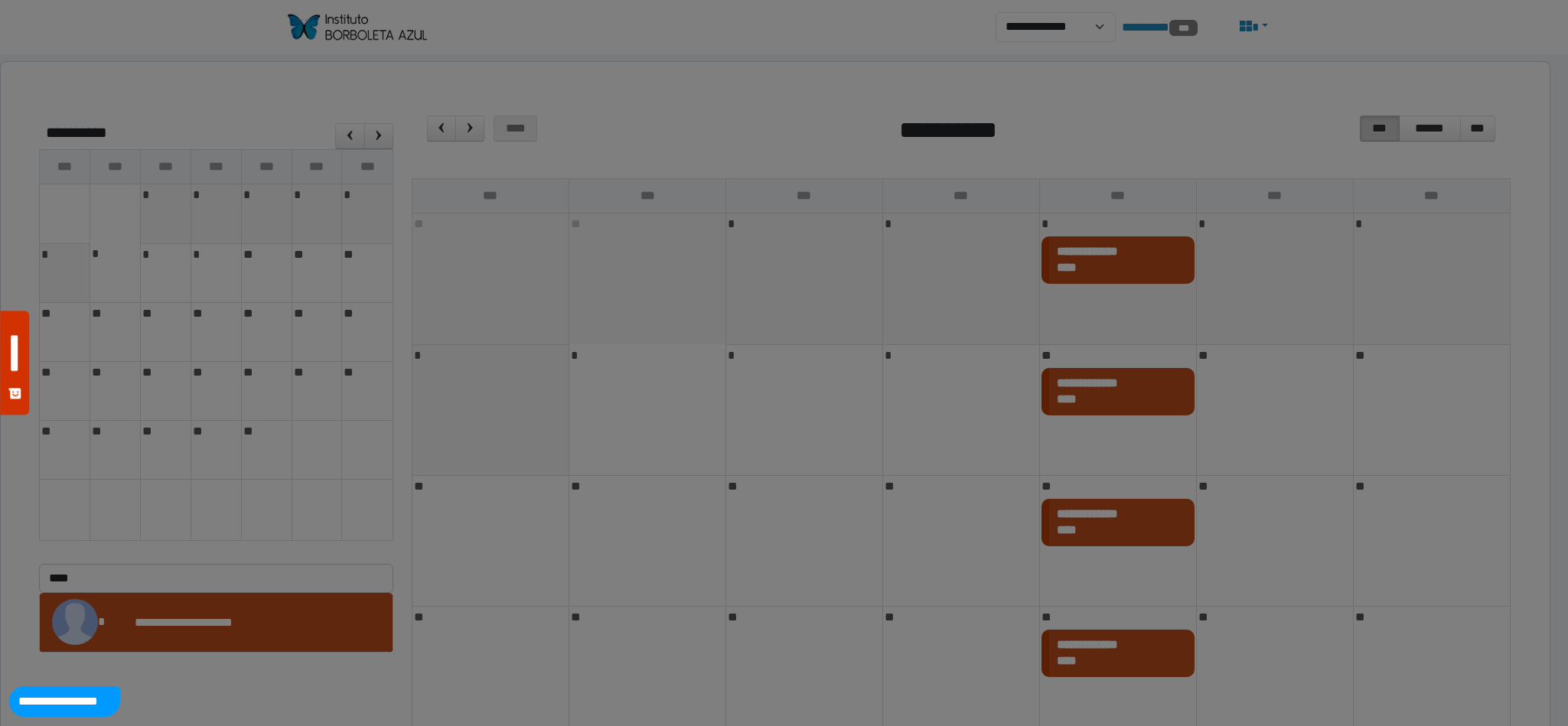 click at bounding box center [784, 363] 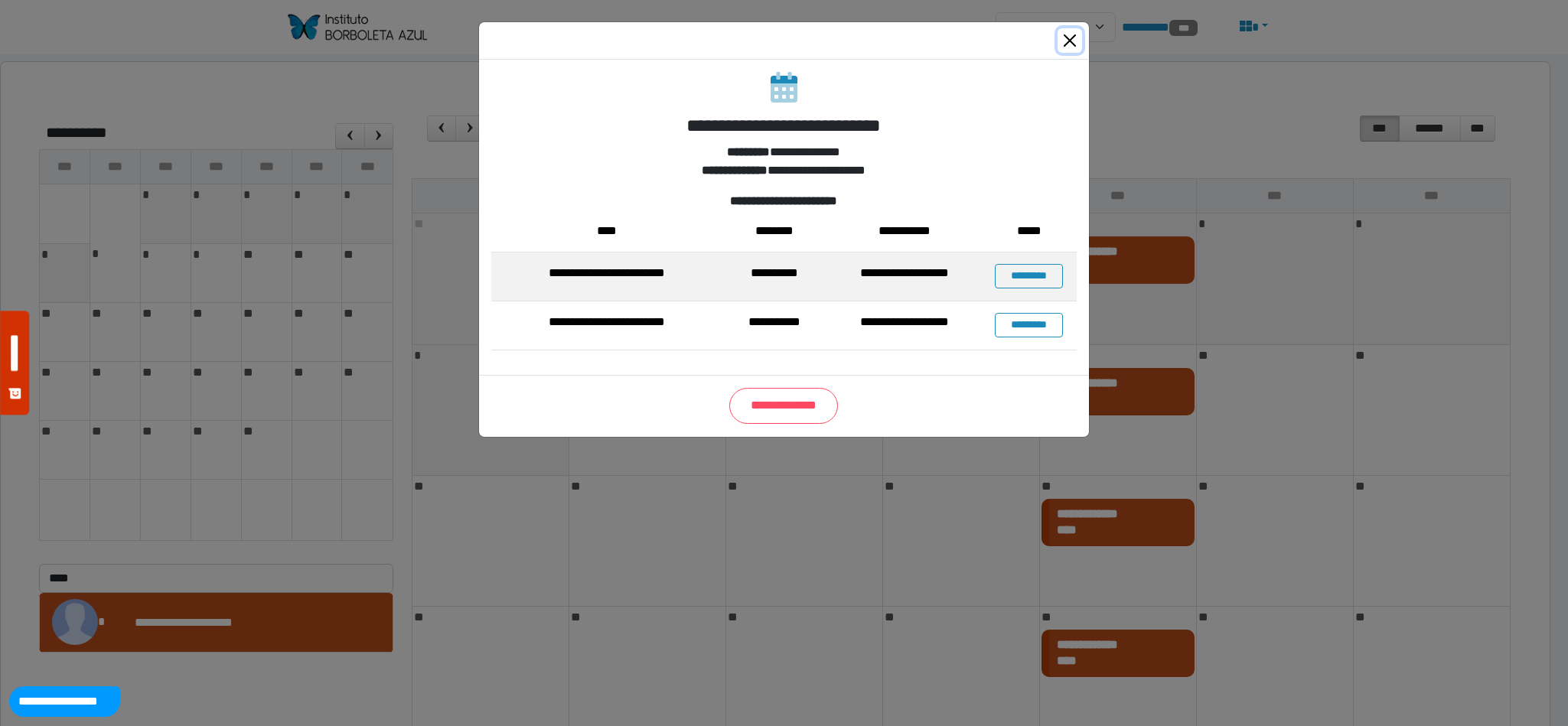click at bounding box center [1070, 41] 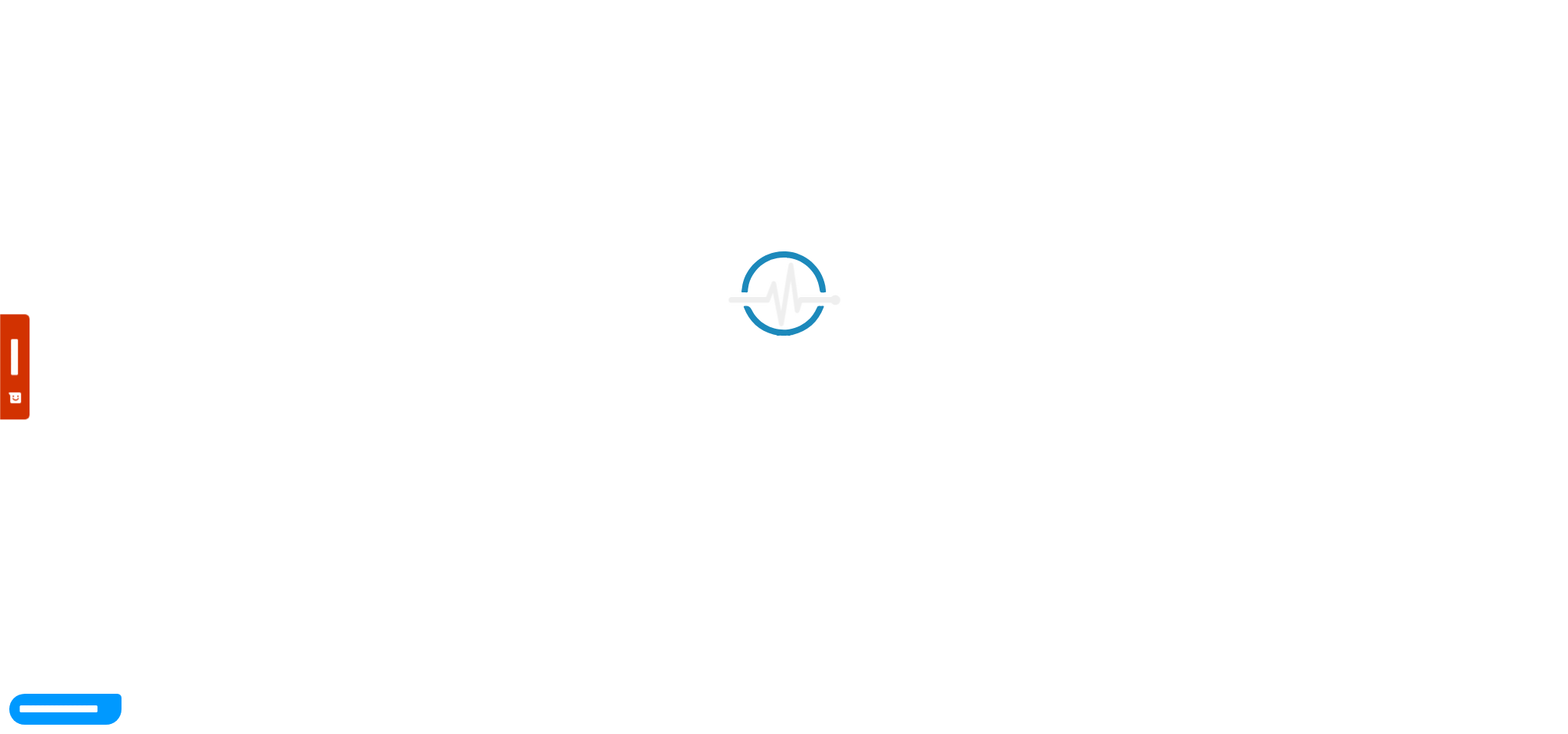 scroll, scrollTop: 0, scrollLeft: 0, axis: both 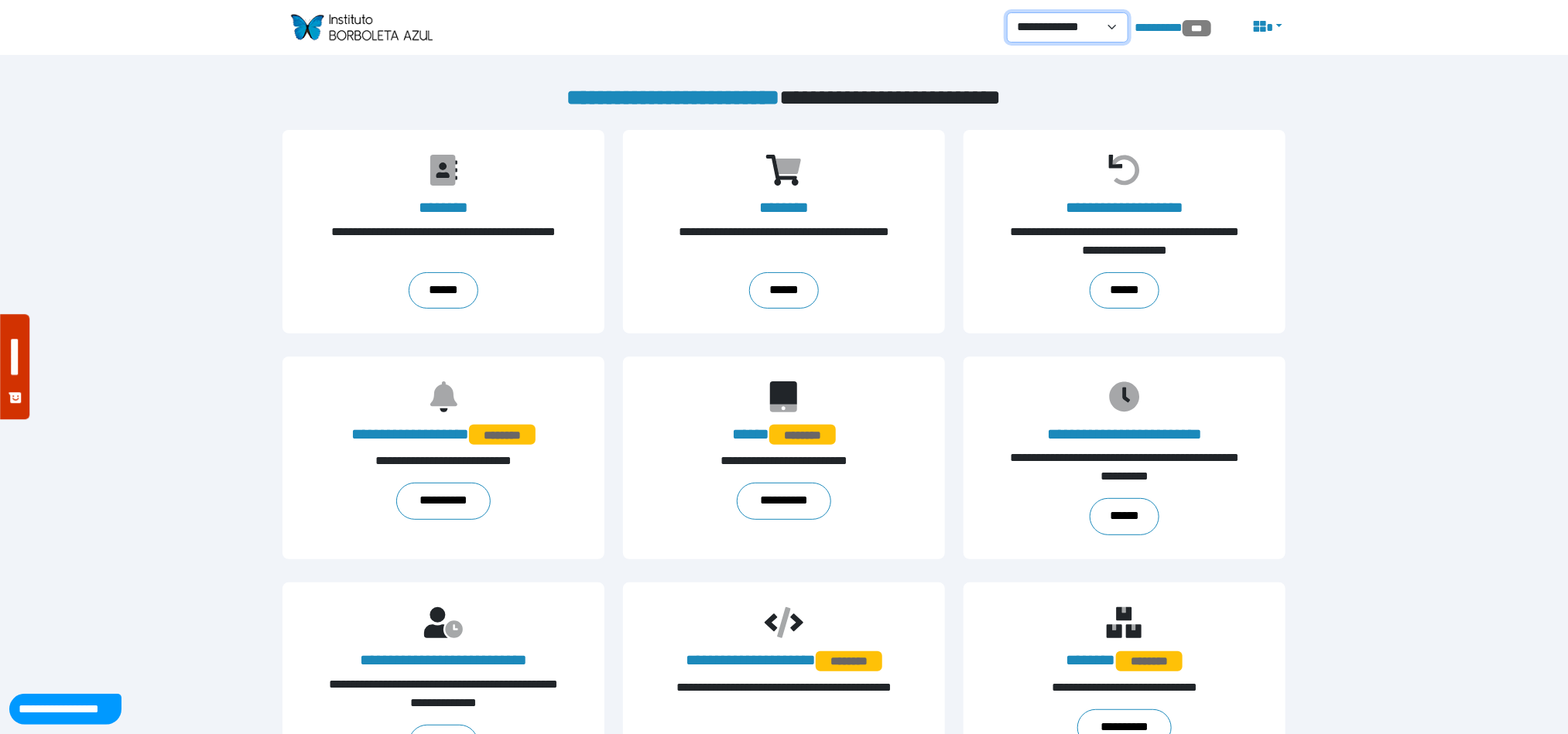 drag, startPoint x: 1047, startPoint y: 19, endPoint x: 1054, endPoint y: 40, distance: 22.135944 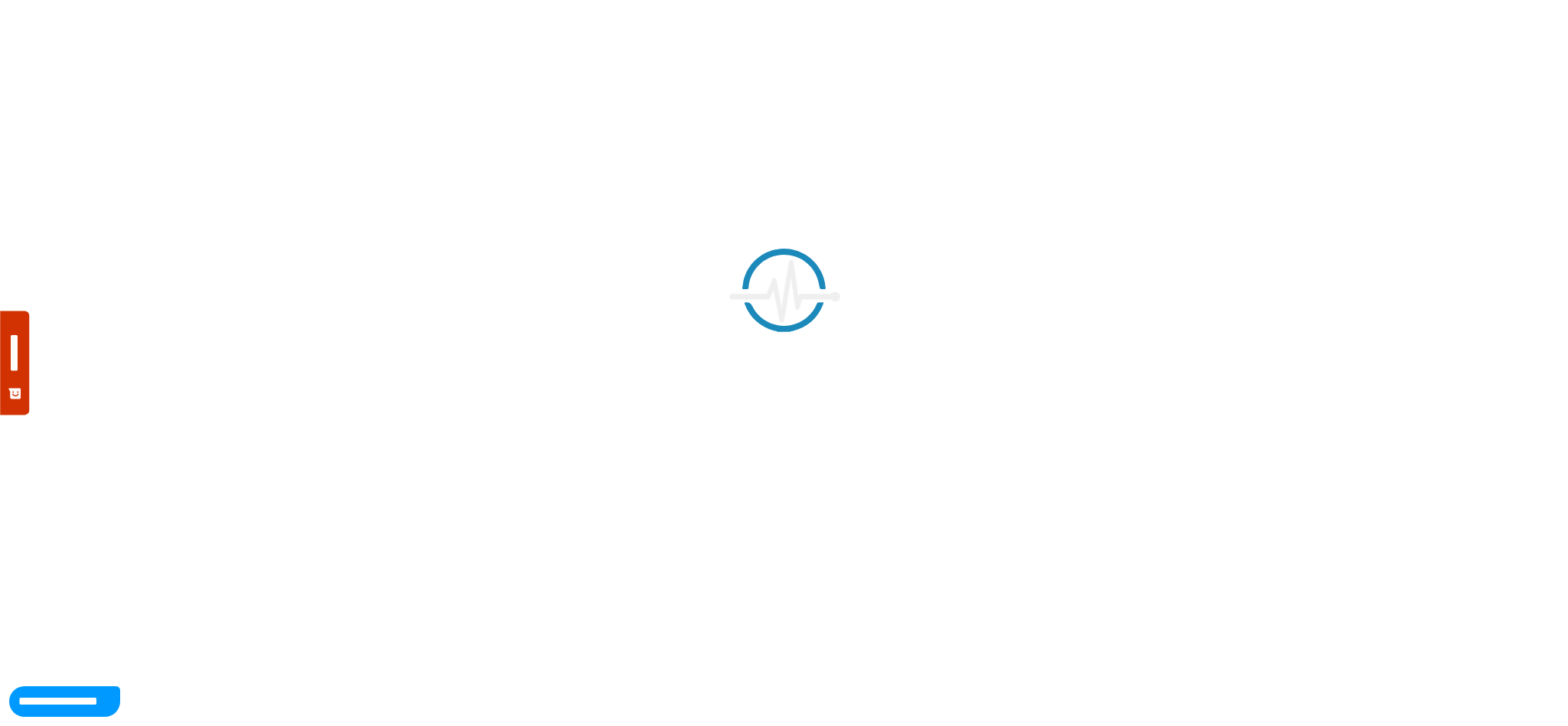 scroll, scrollTop: 0, scrollLeft: 0, axis: both 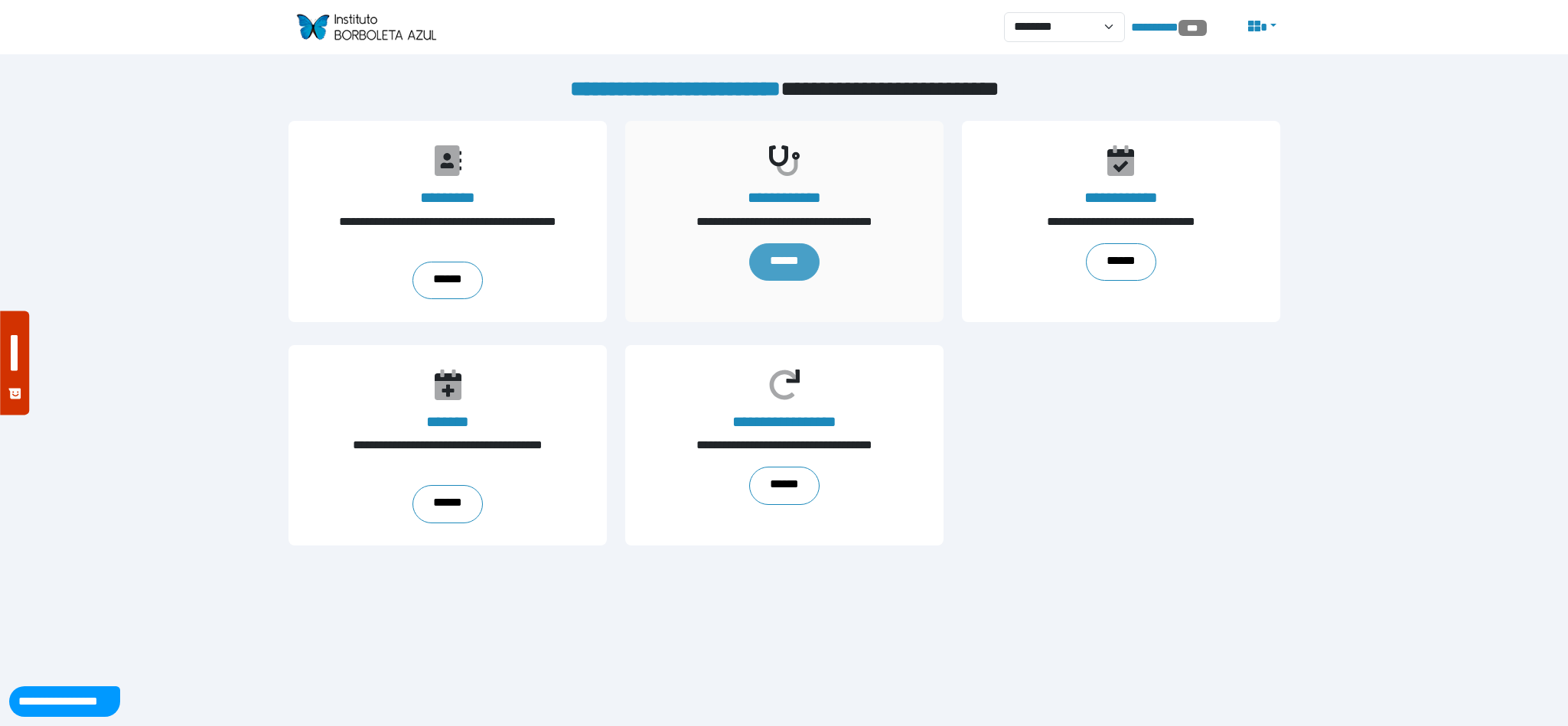 click on "******" at bounding box center [784, 262] 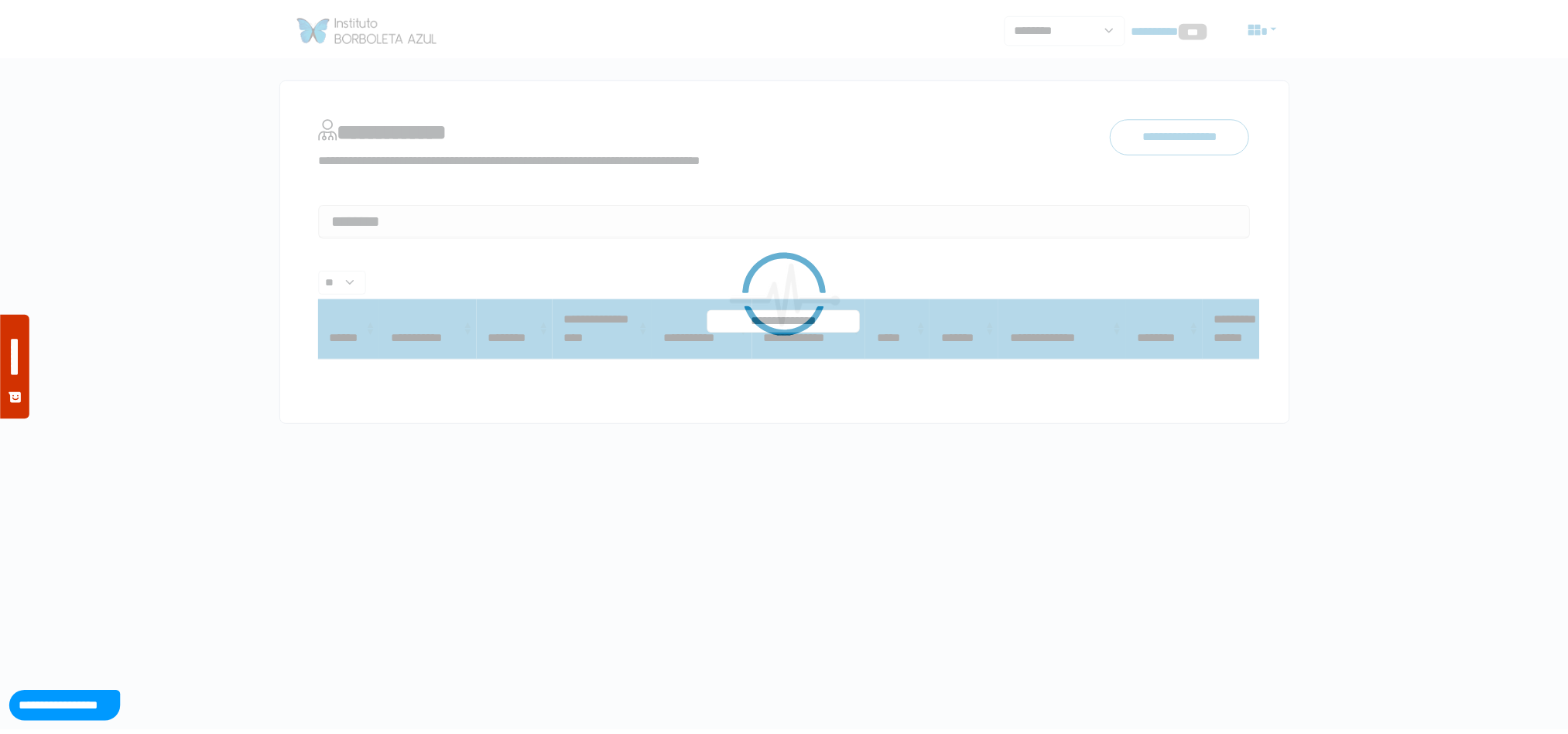 scroll, scrollTop: 0, scrollLeft: 0, axis: both 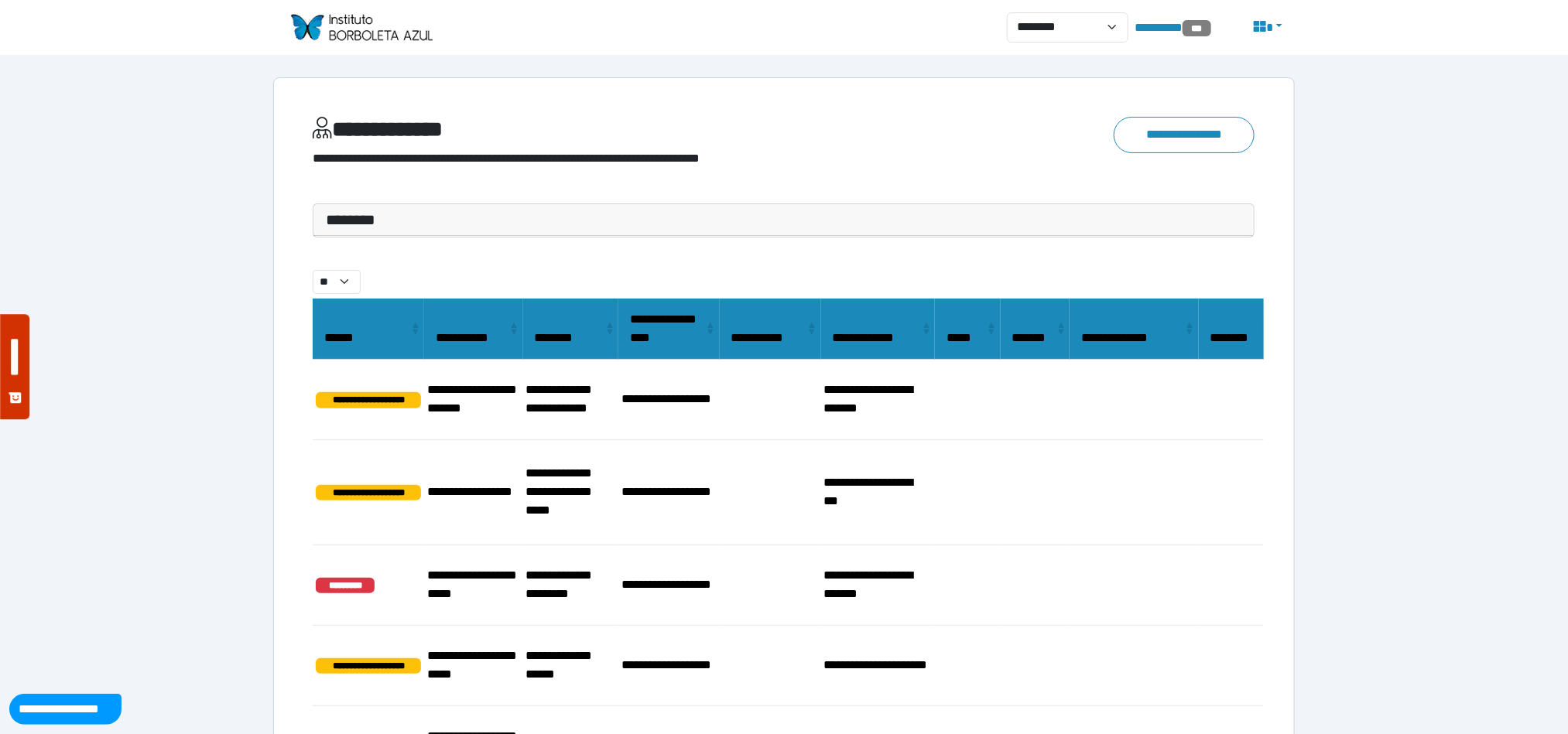 click on "********" at bounding box center [783, 220] 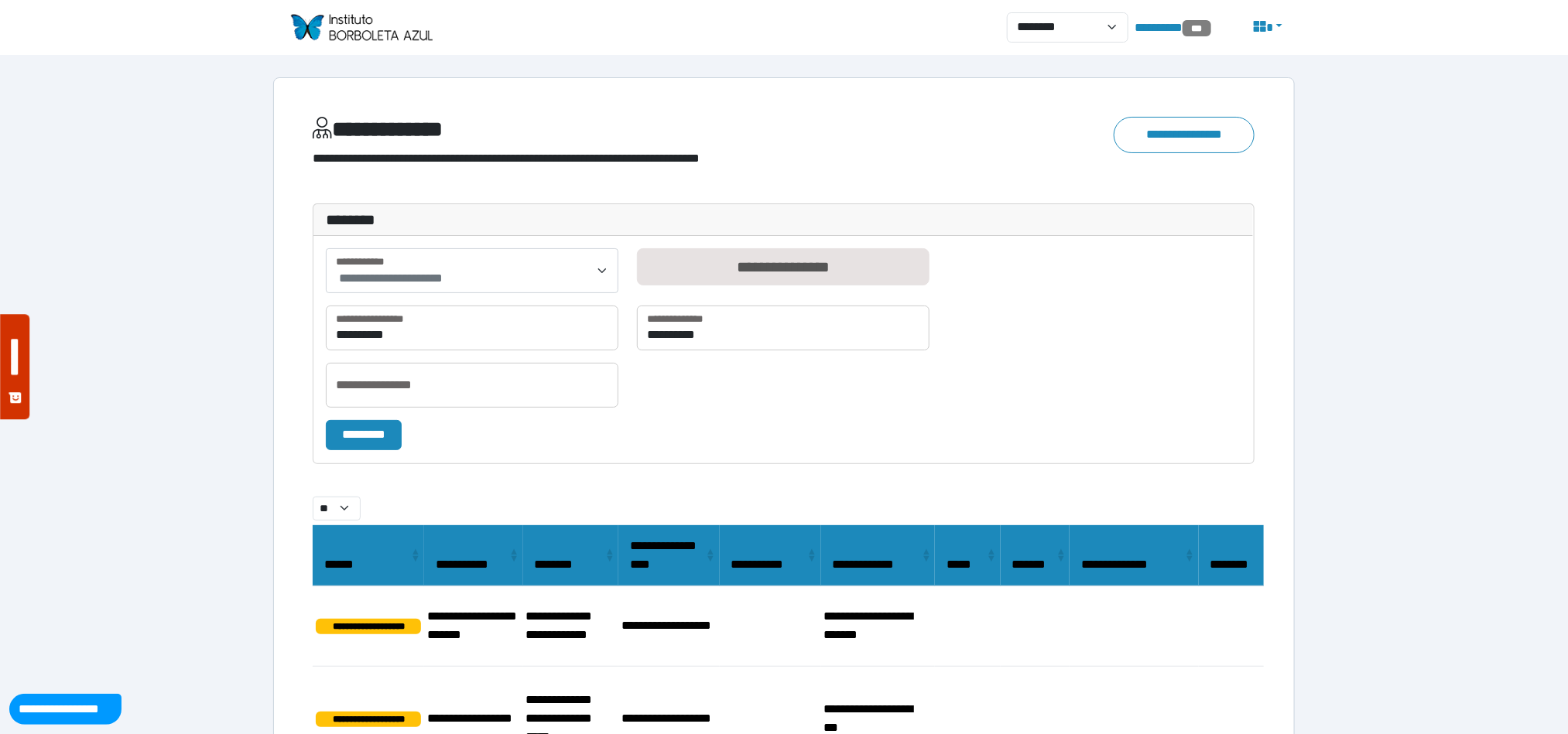 click on "**********" at bounding box center [474, 278] 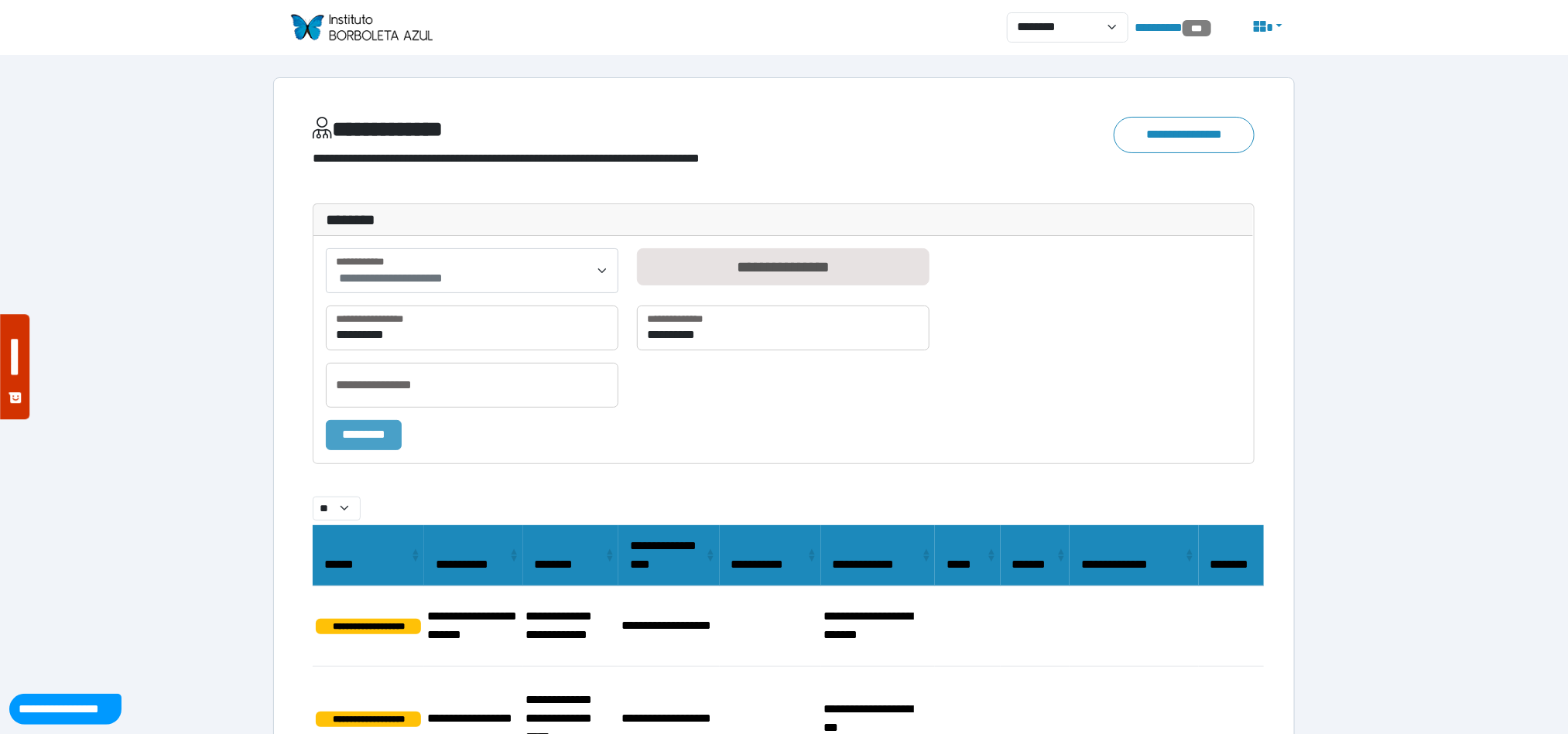 click on "*********" at bounding box center (364, 435) 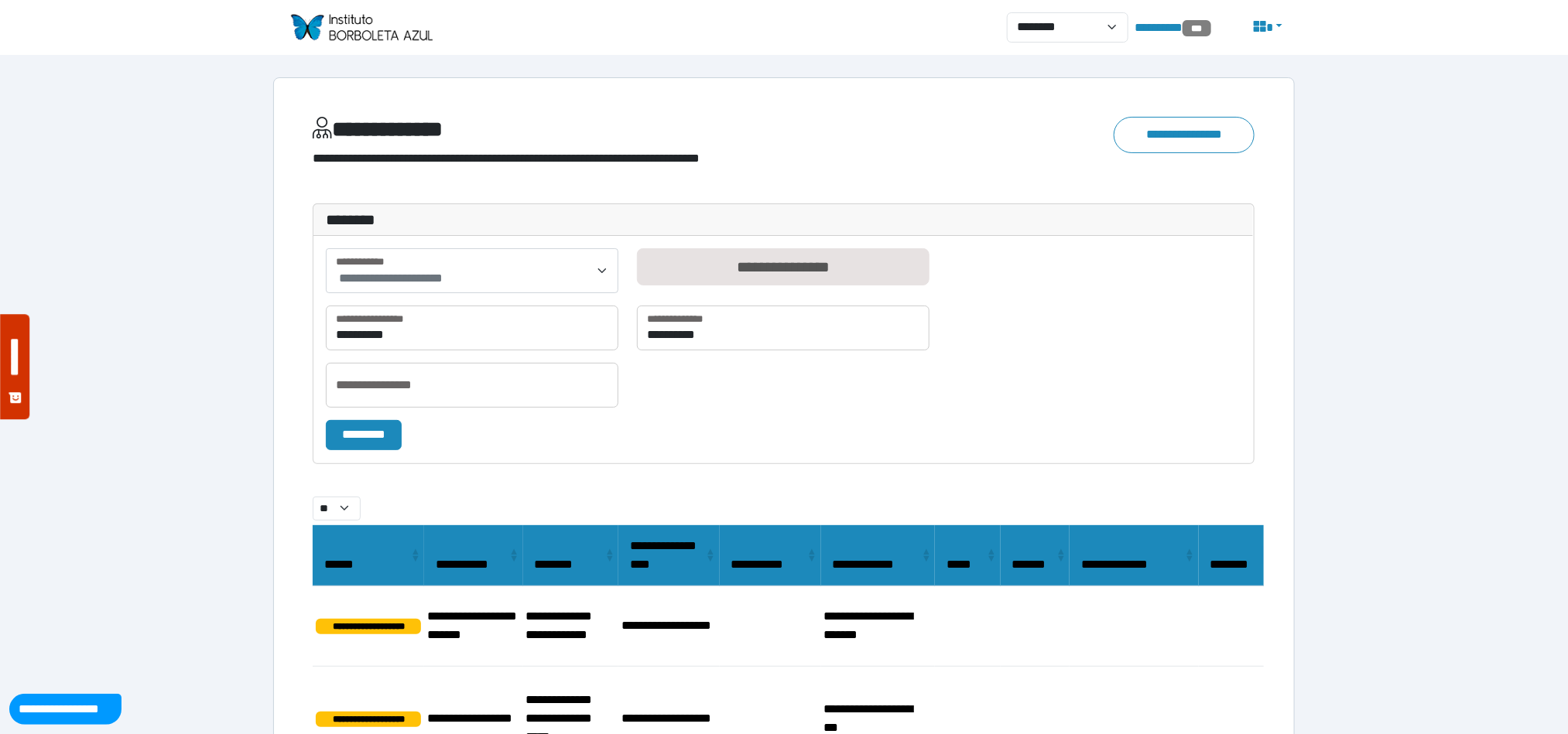 click on "**********" at bounding box center (474, 278) 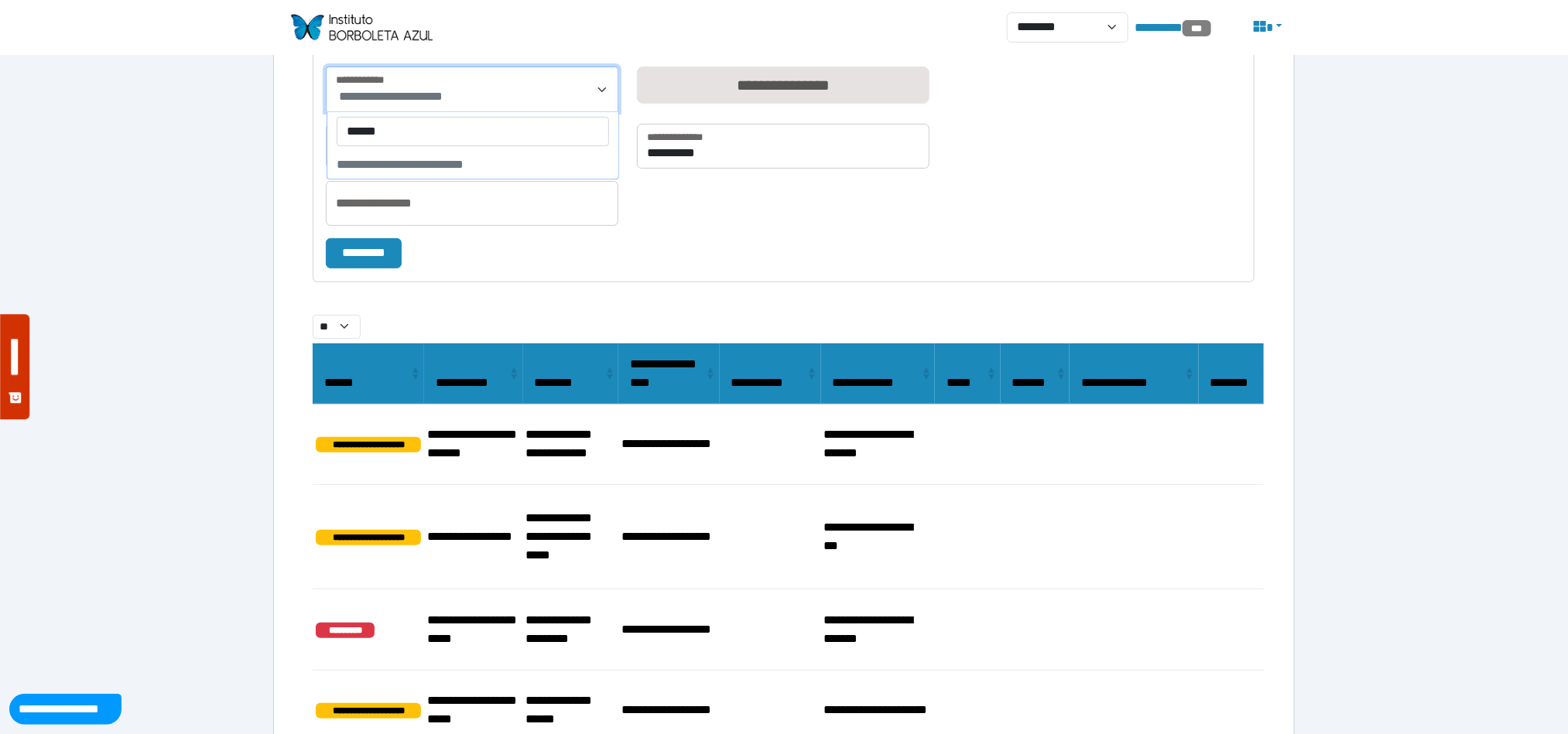 scroll, scrollTop: 0, scrollLeft: 0, axis: both 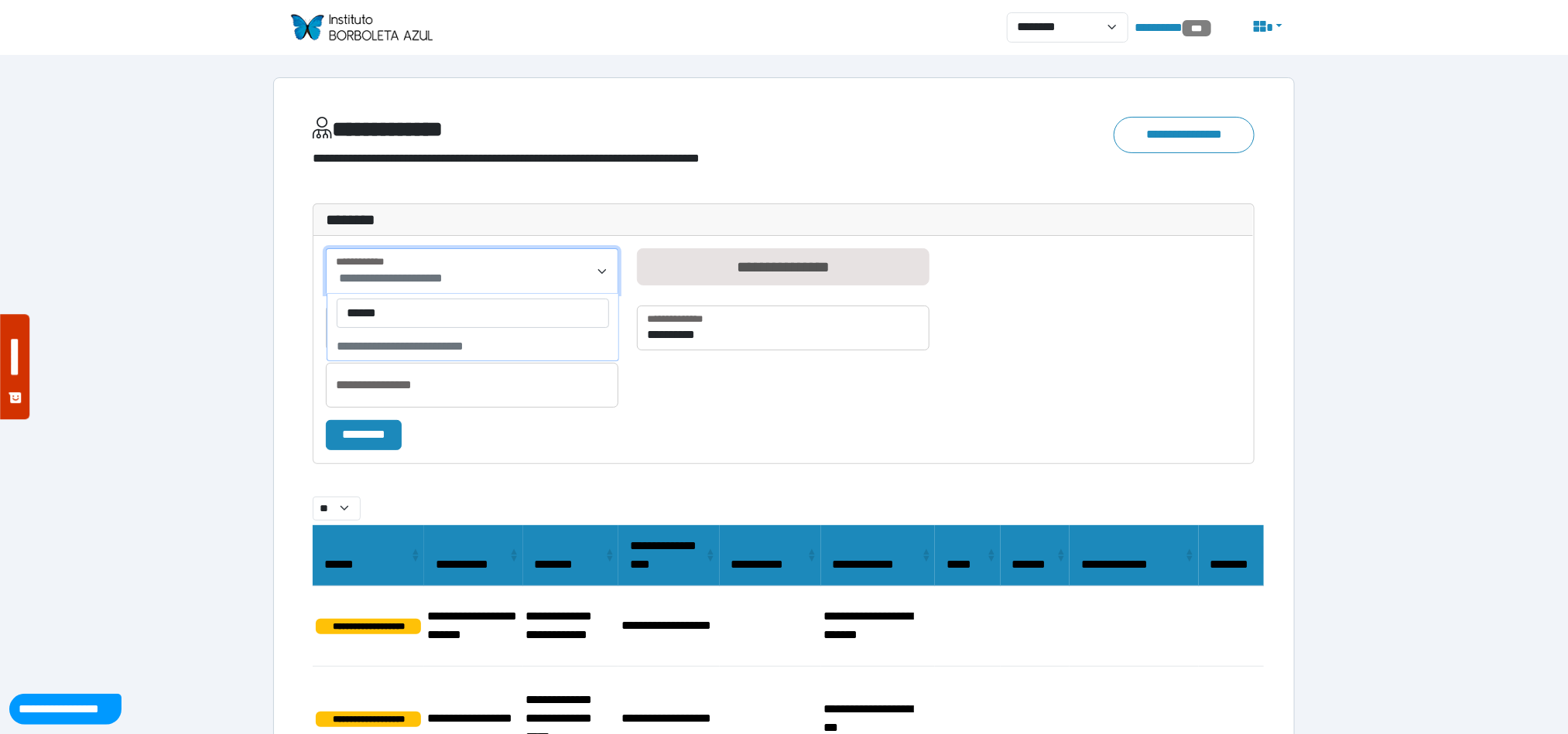 type on "******" 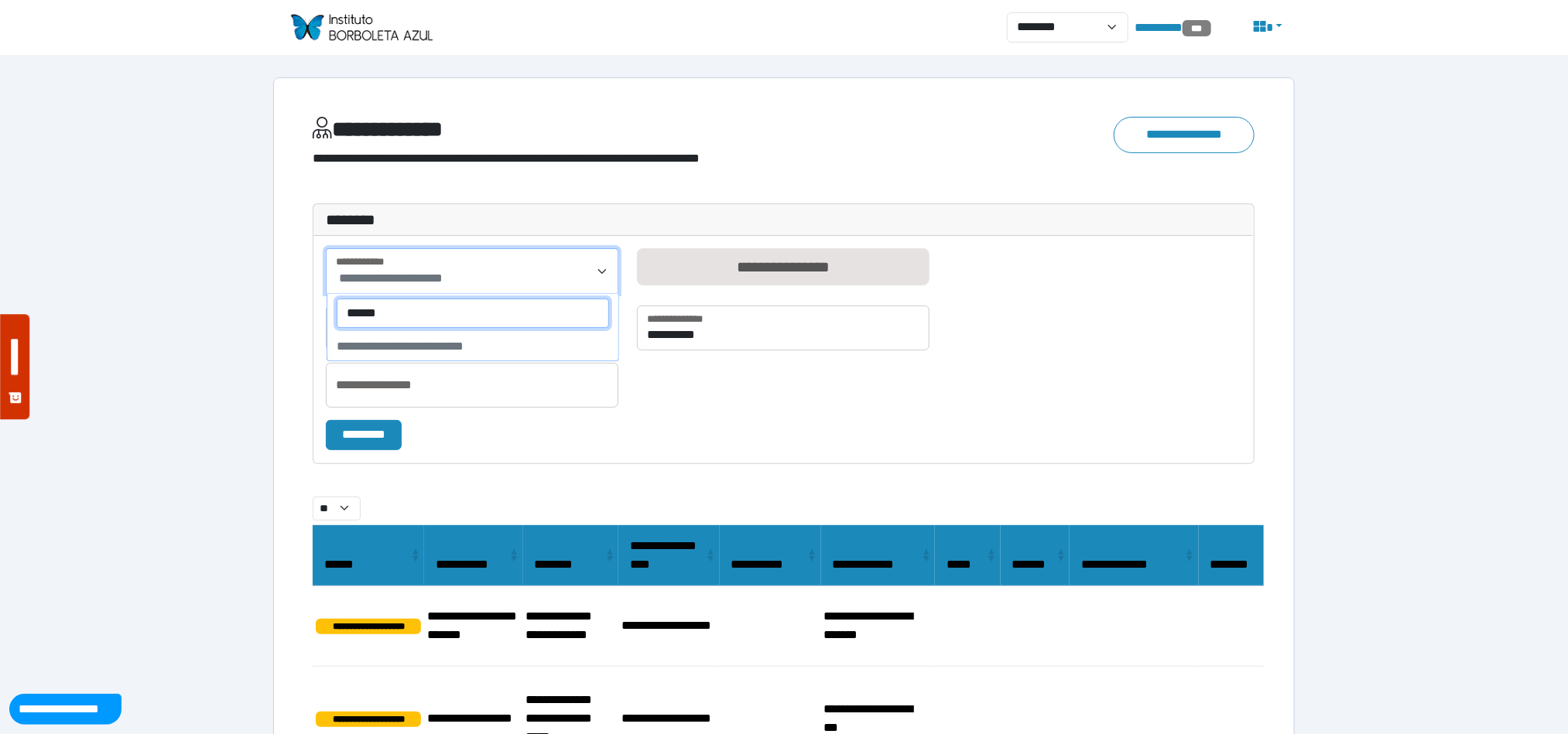 drag, startPoint x: 434, startPoint y: 316, endPoint x: 124, endPoint y: 304, distance: 310.23217 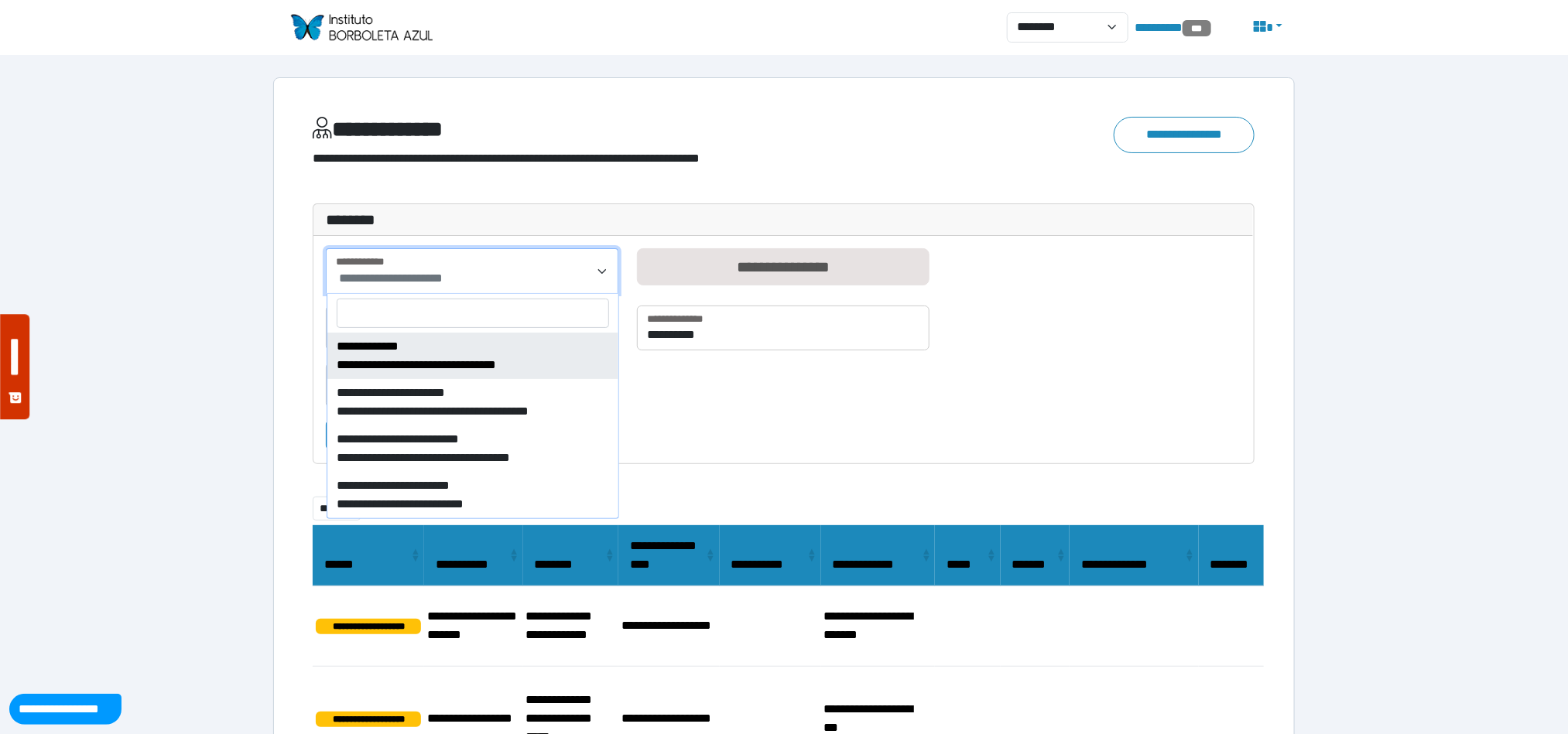 click on "**********" at bounding box center [783, 391] 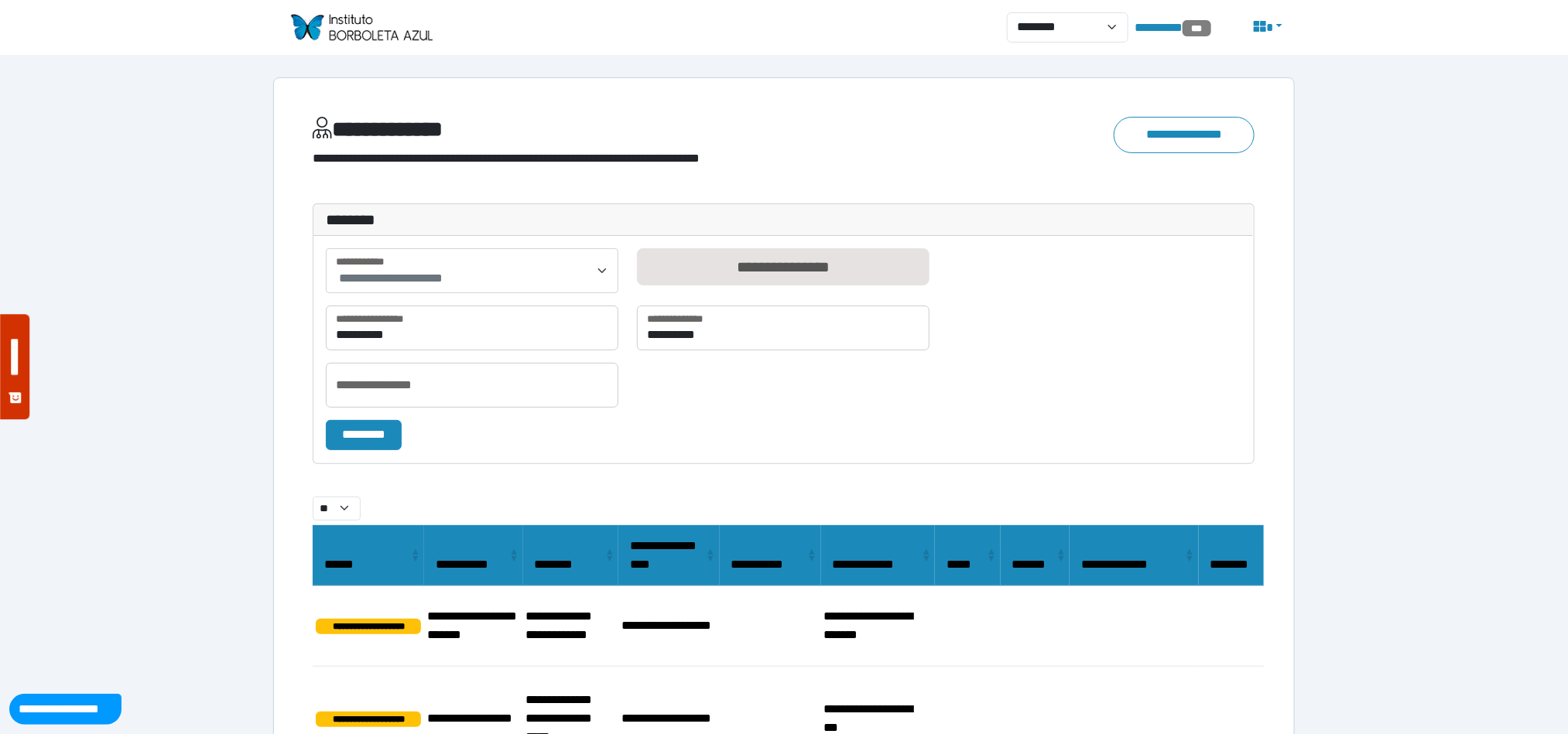 click on "**********" at bounding box center [784, 972] 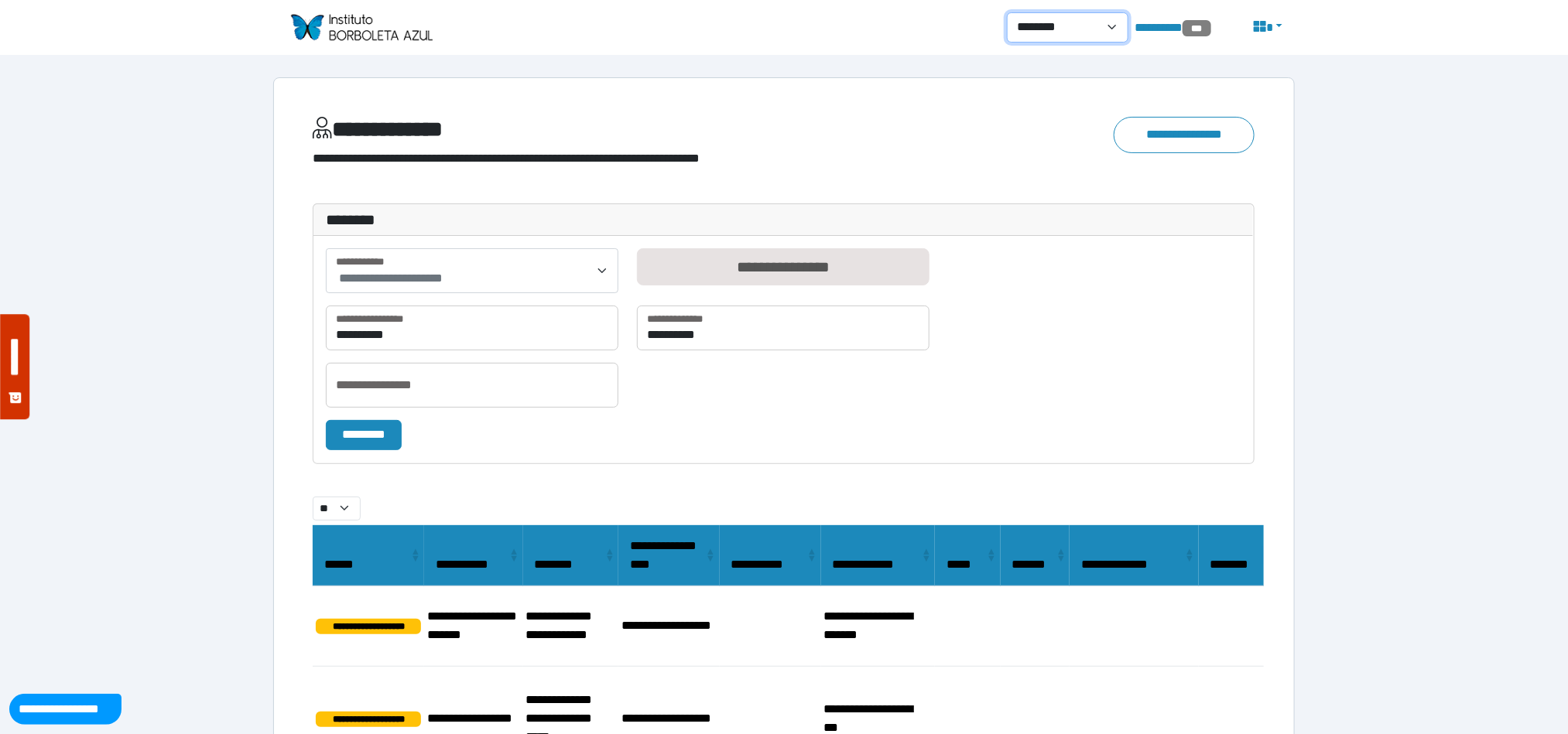 click on "**********" at bounding box center [1068, 27] 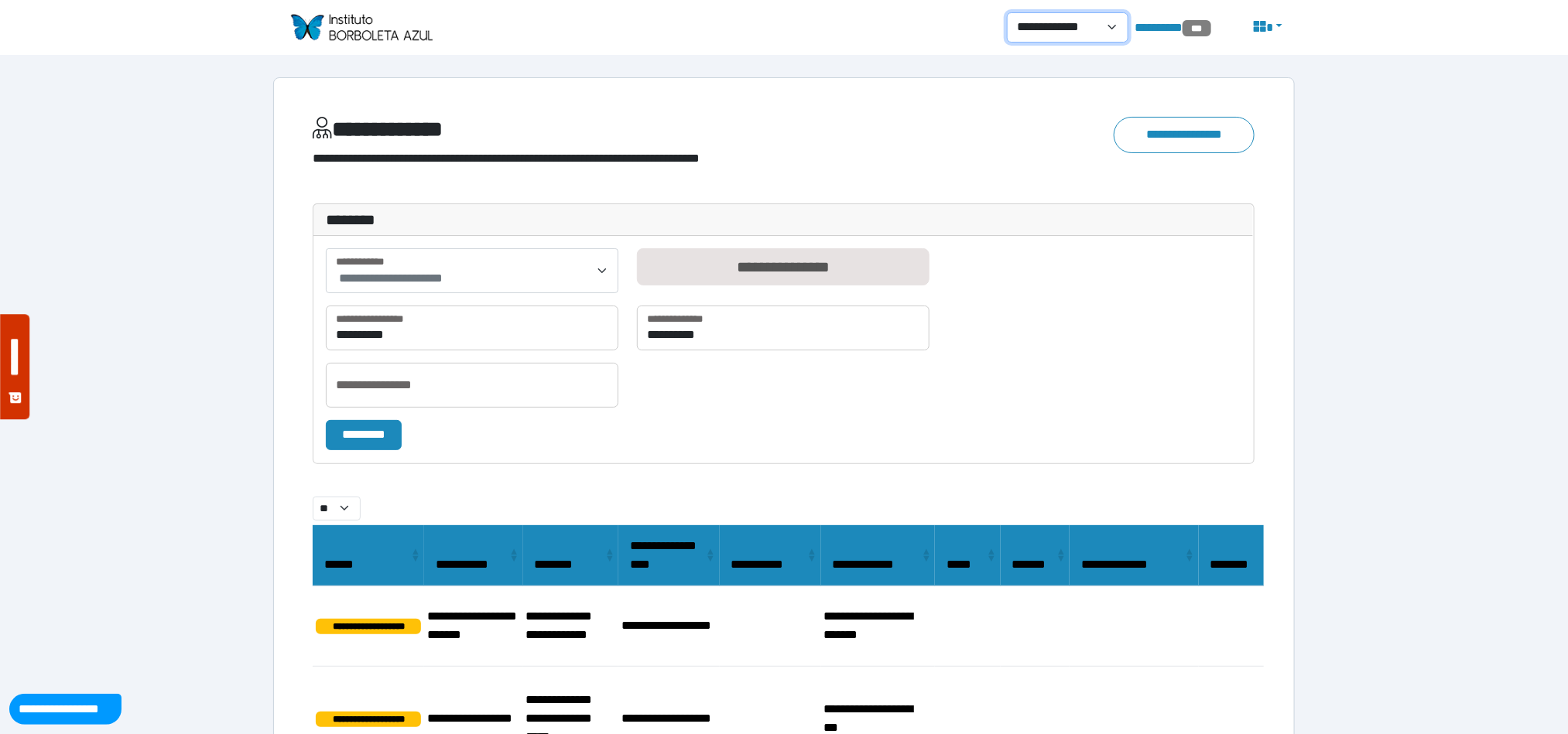 click on "**********" at bounding box center [1068, 27] 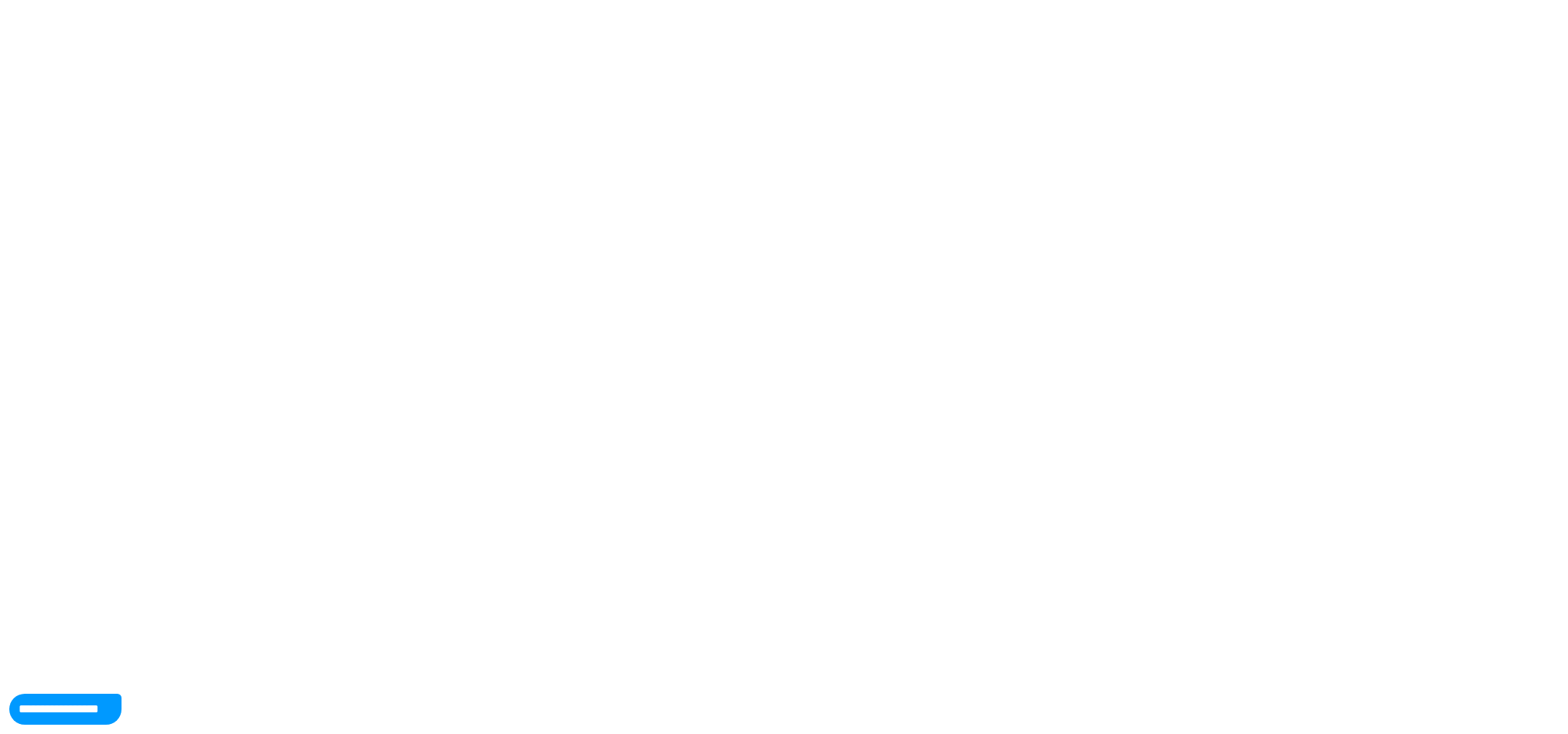 scroll, scrollTop: 0, scrollLeft: 0, axis: both 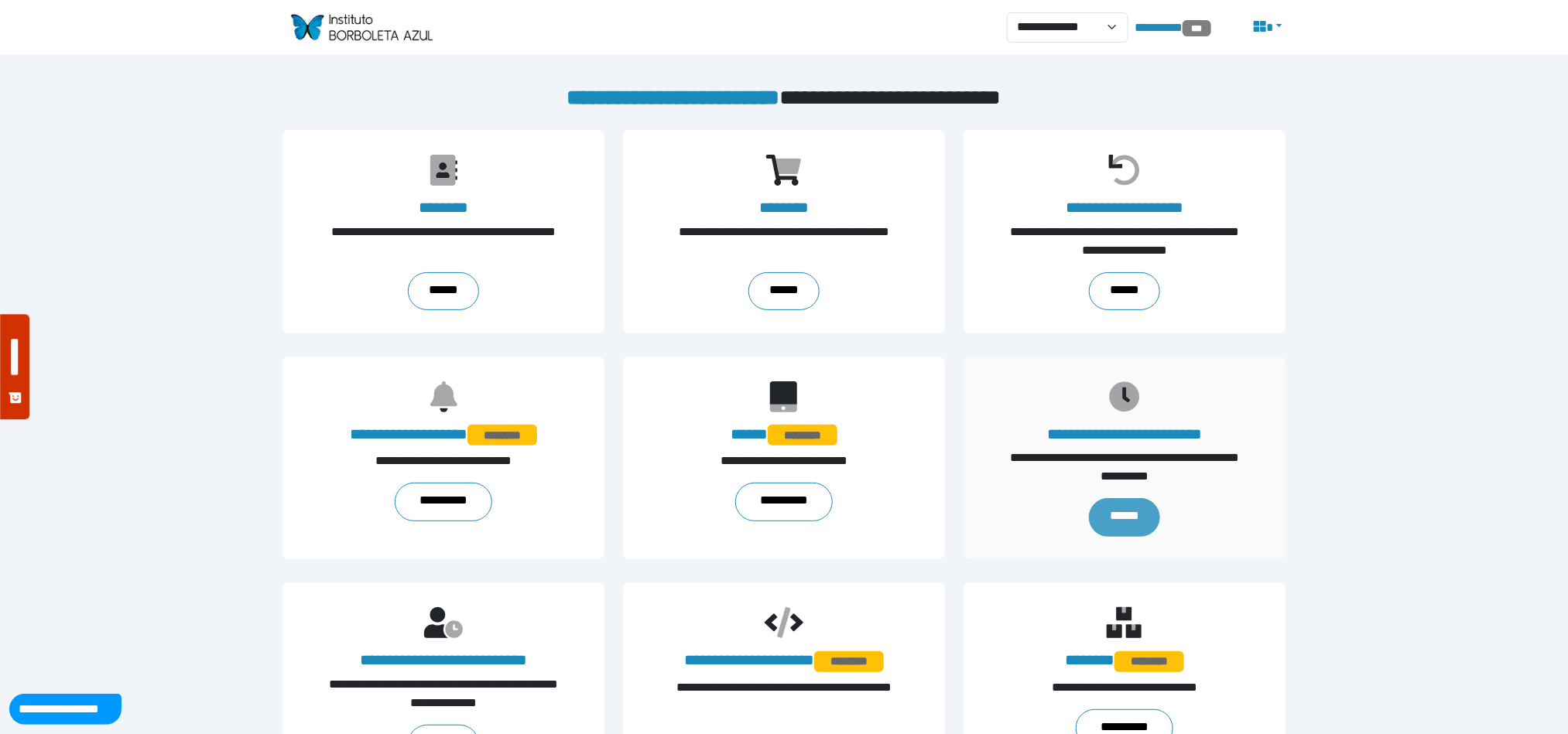 click on "******" at bounding box center (1125, 517) 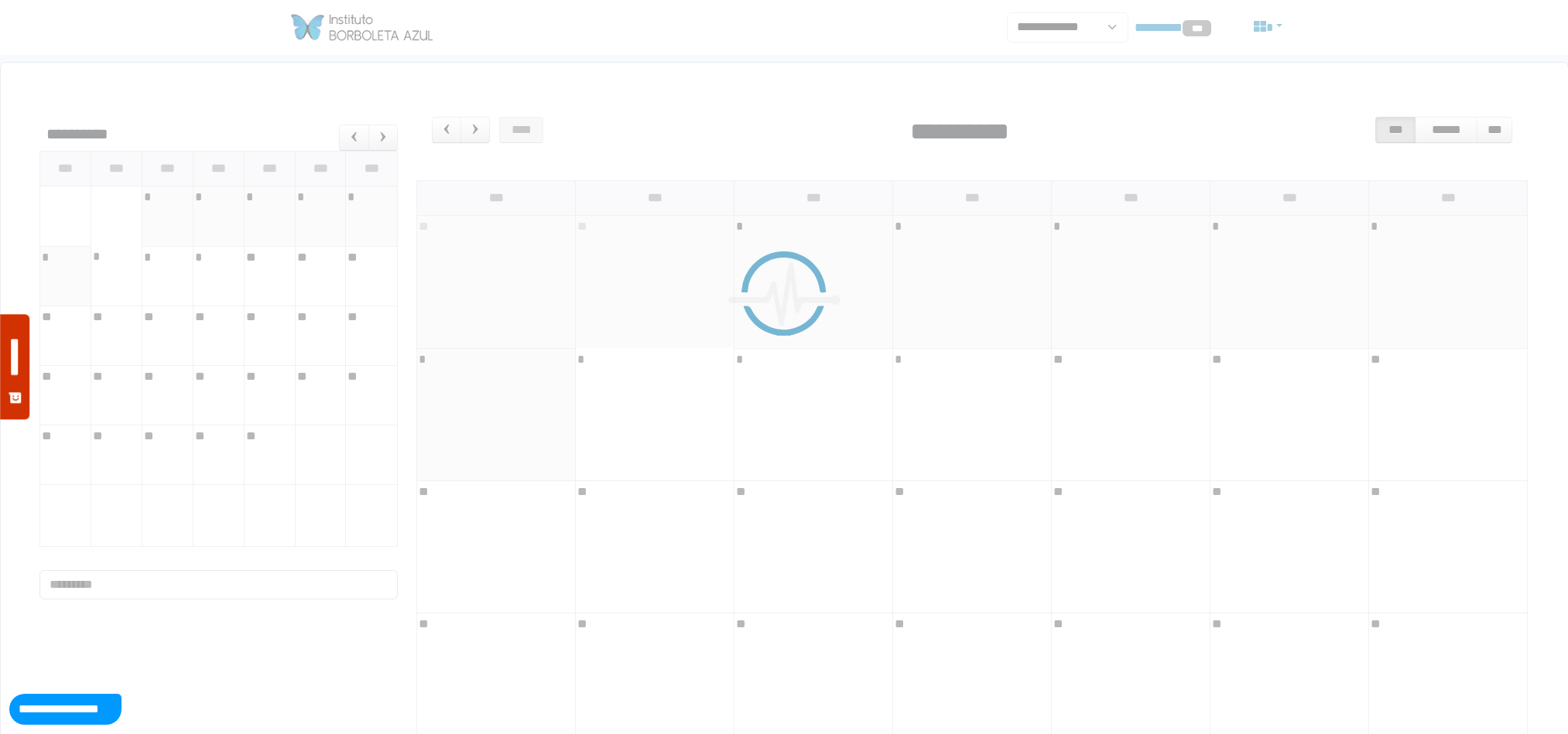 scroll, scrollTop: 0, scrollLeft: 0, axis: both 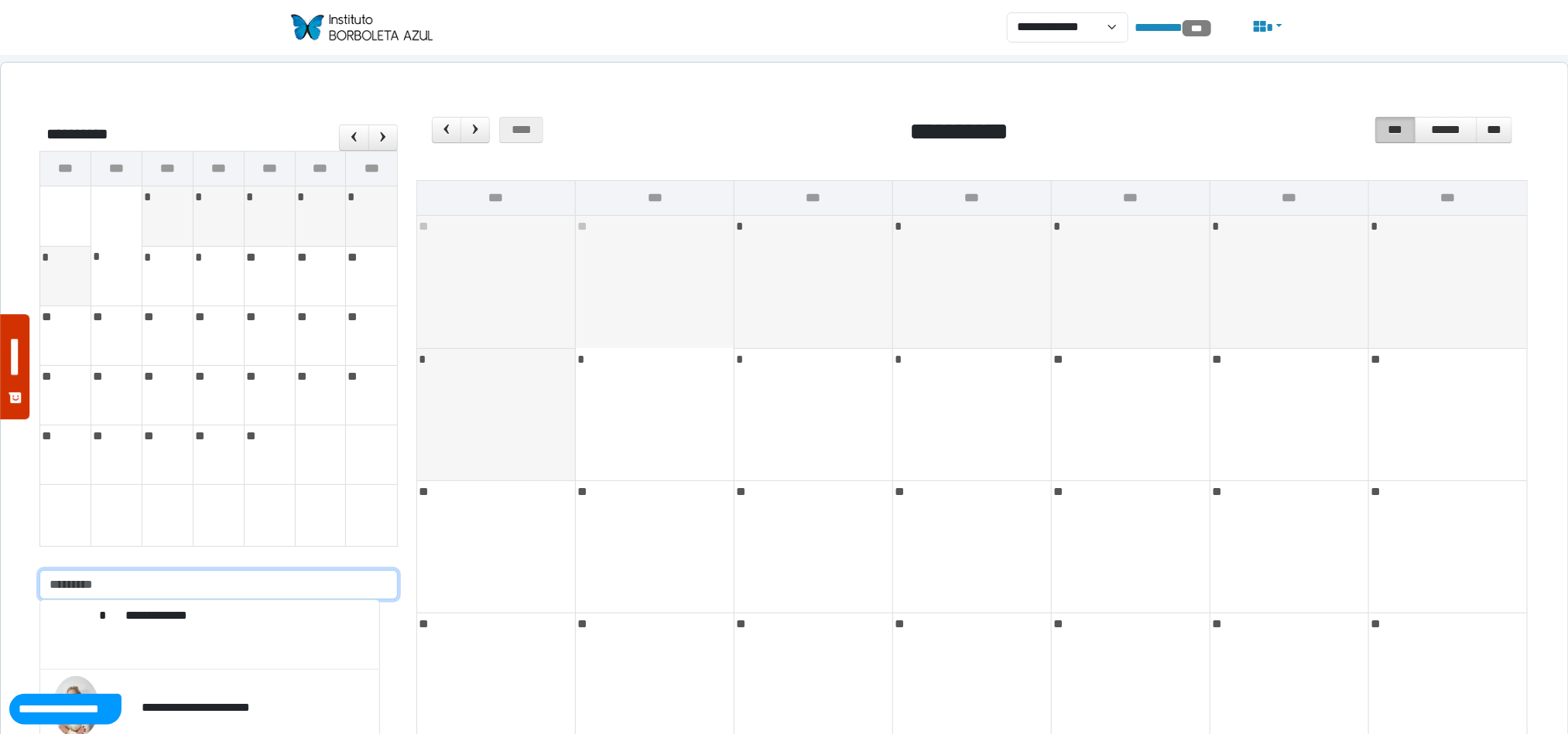 click at bounding box center [218, 585] 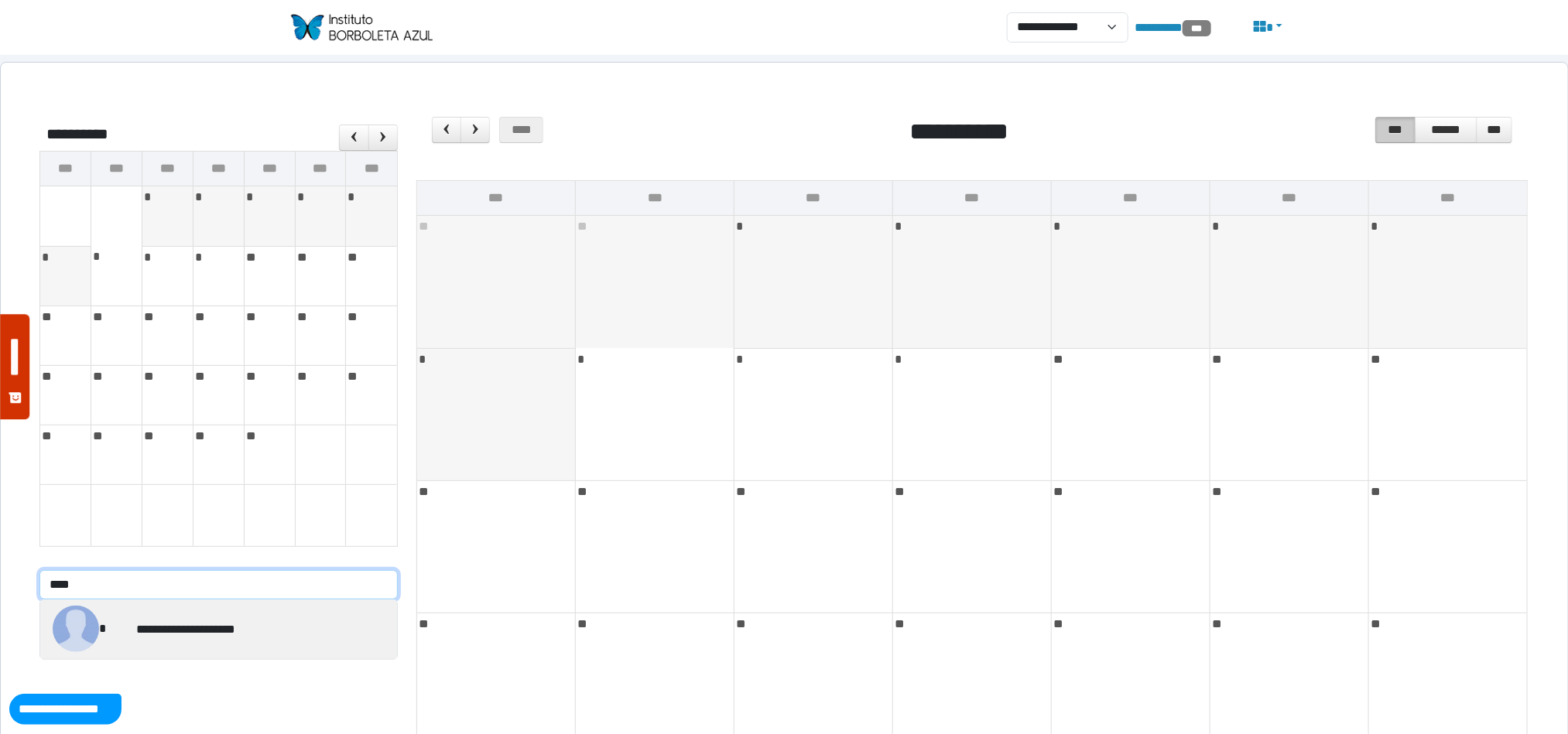 type on "****" 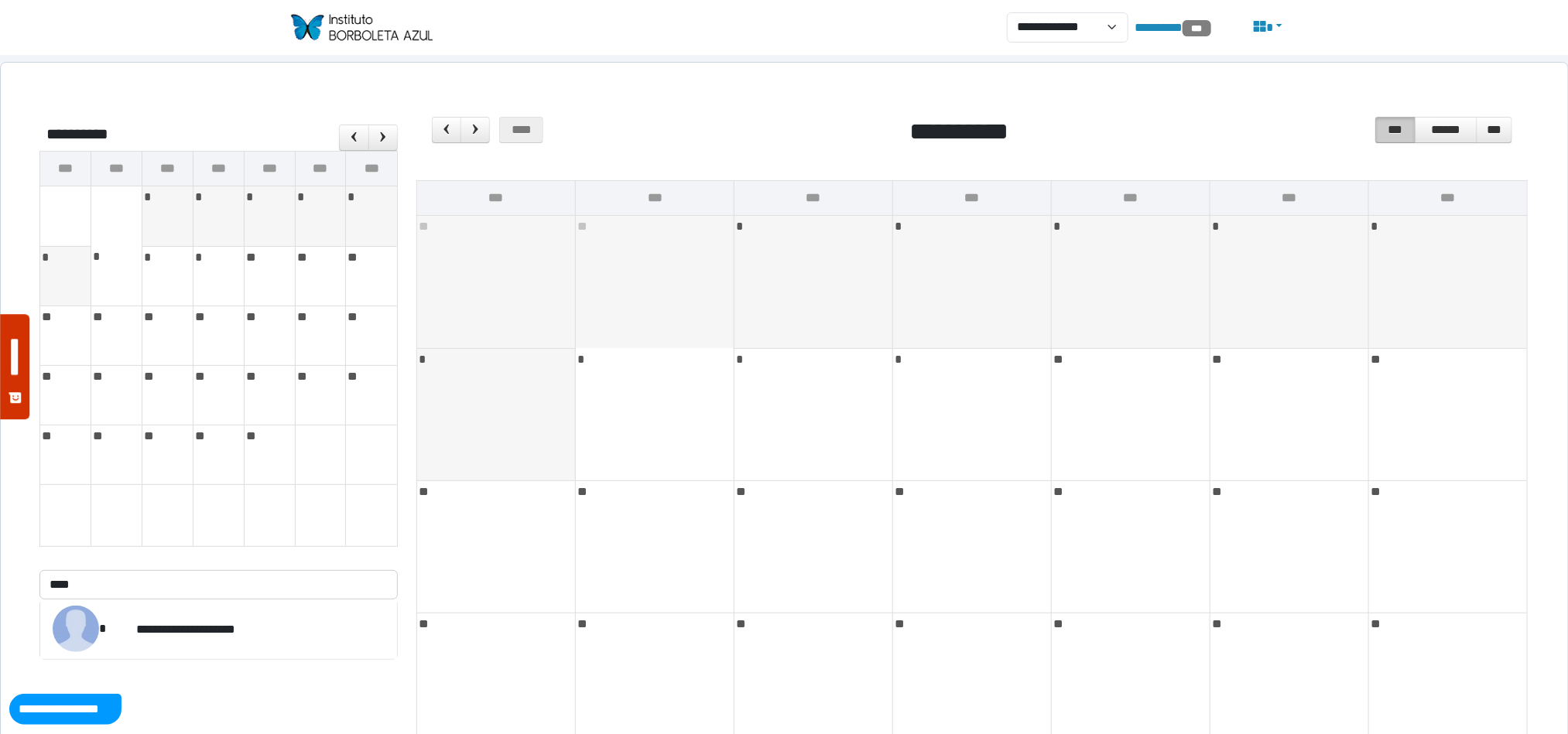 drag, startPoint x: 214, startPoint y: 624, endPoint x: 500, endPoint y: 589, distance: 288.13365 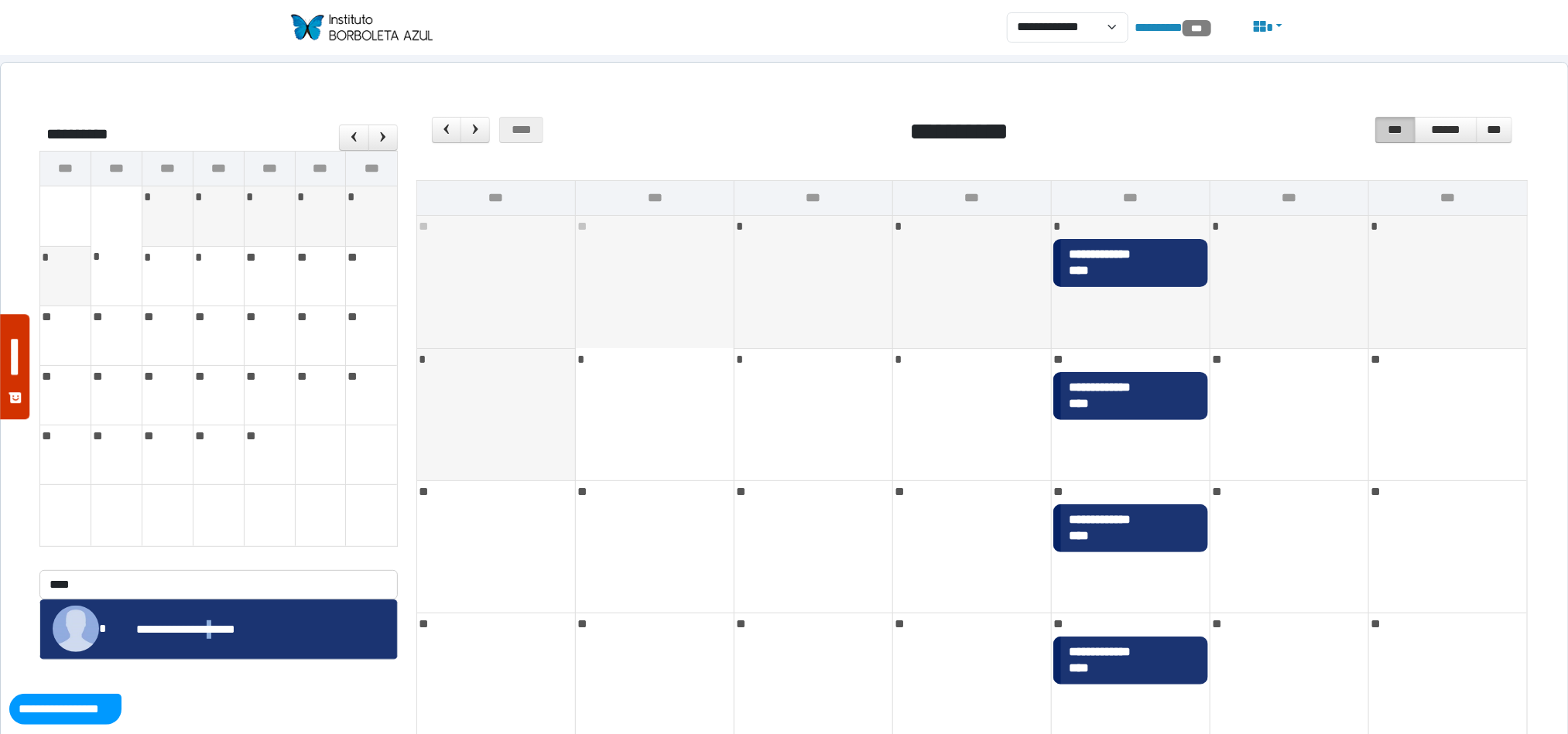 click on "**********" at bounding box center [1135, 263] 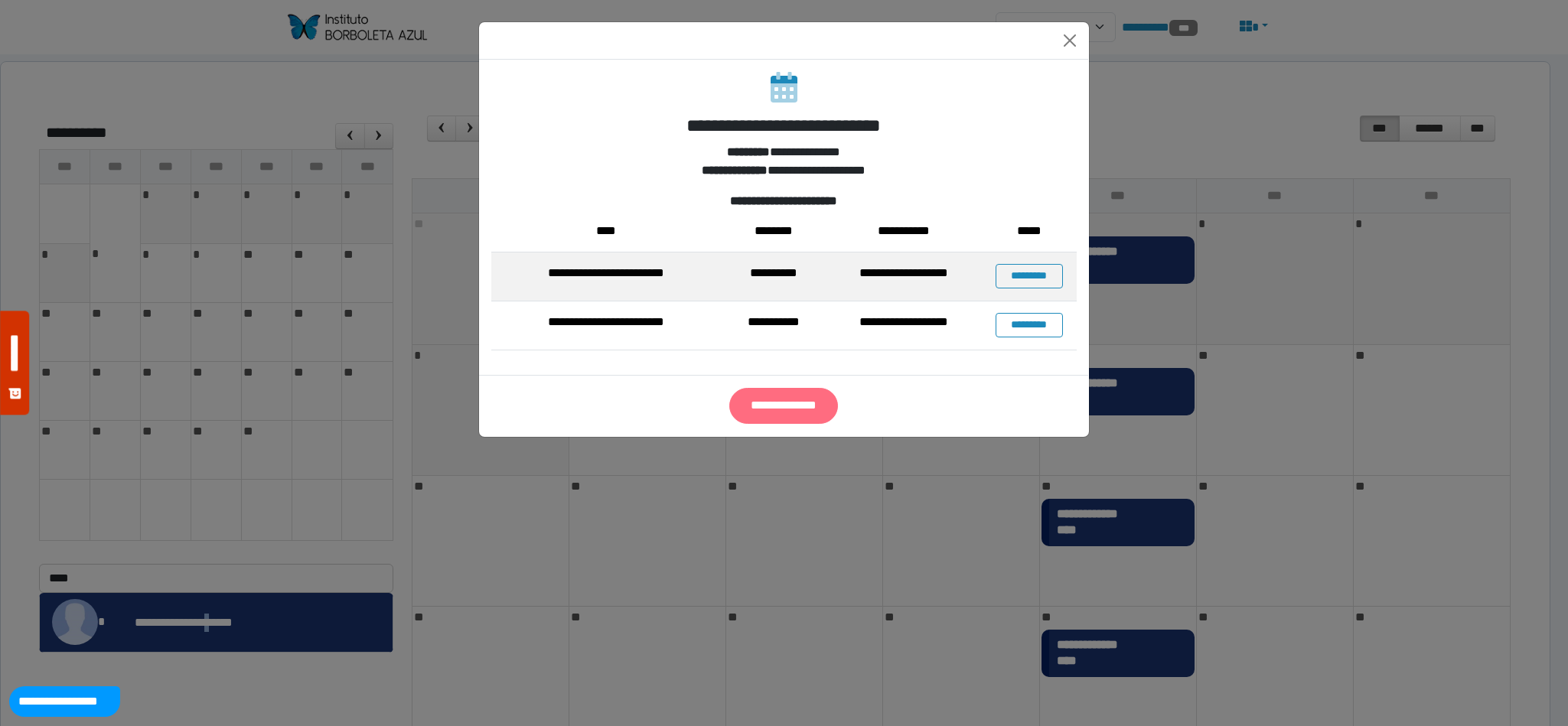 click on "**********" at bounding box center (784, 405) 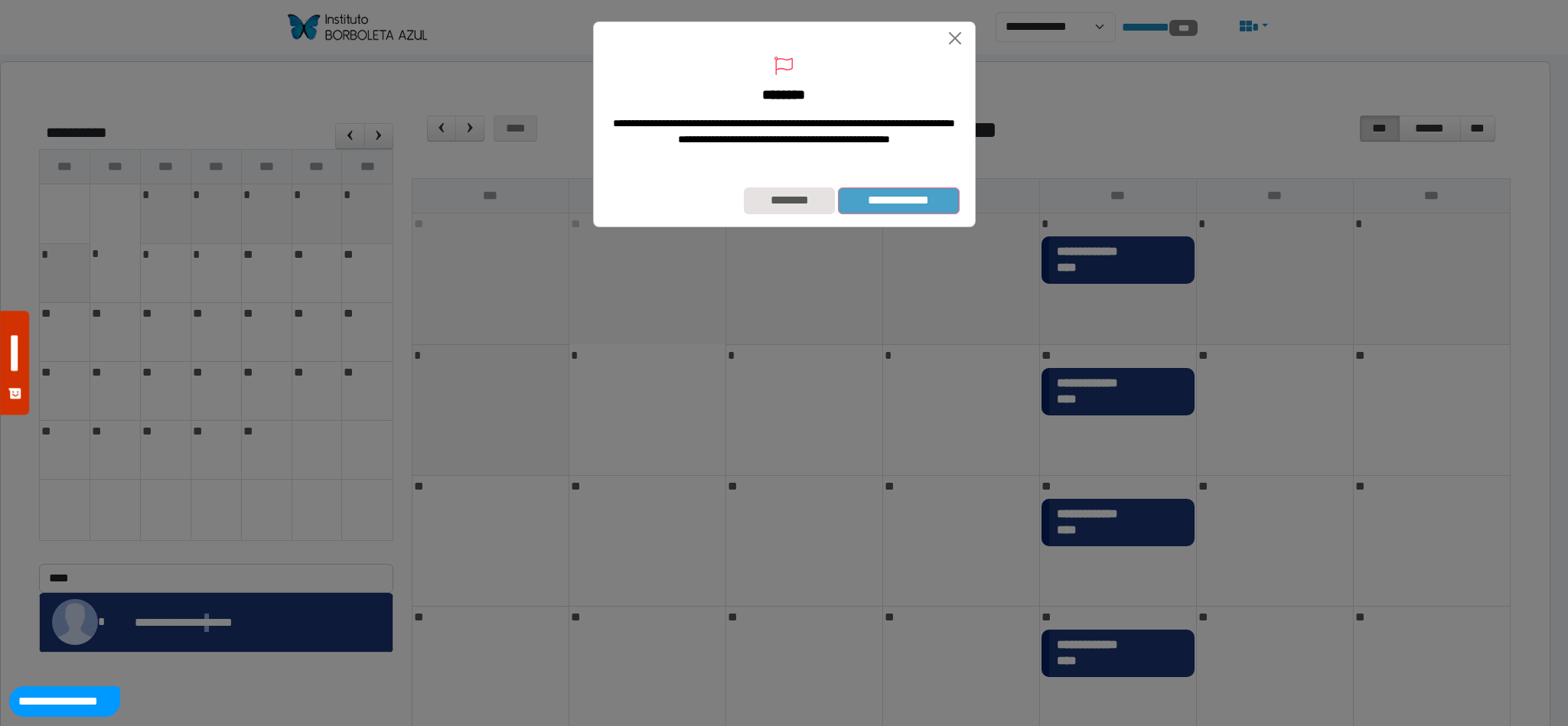 click on "**********" at bounding box center (898, 200) 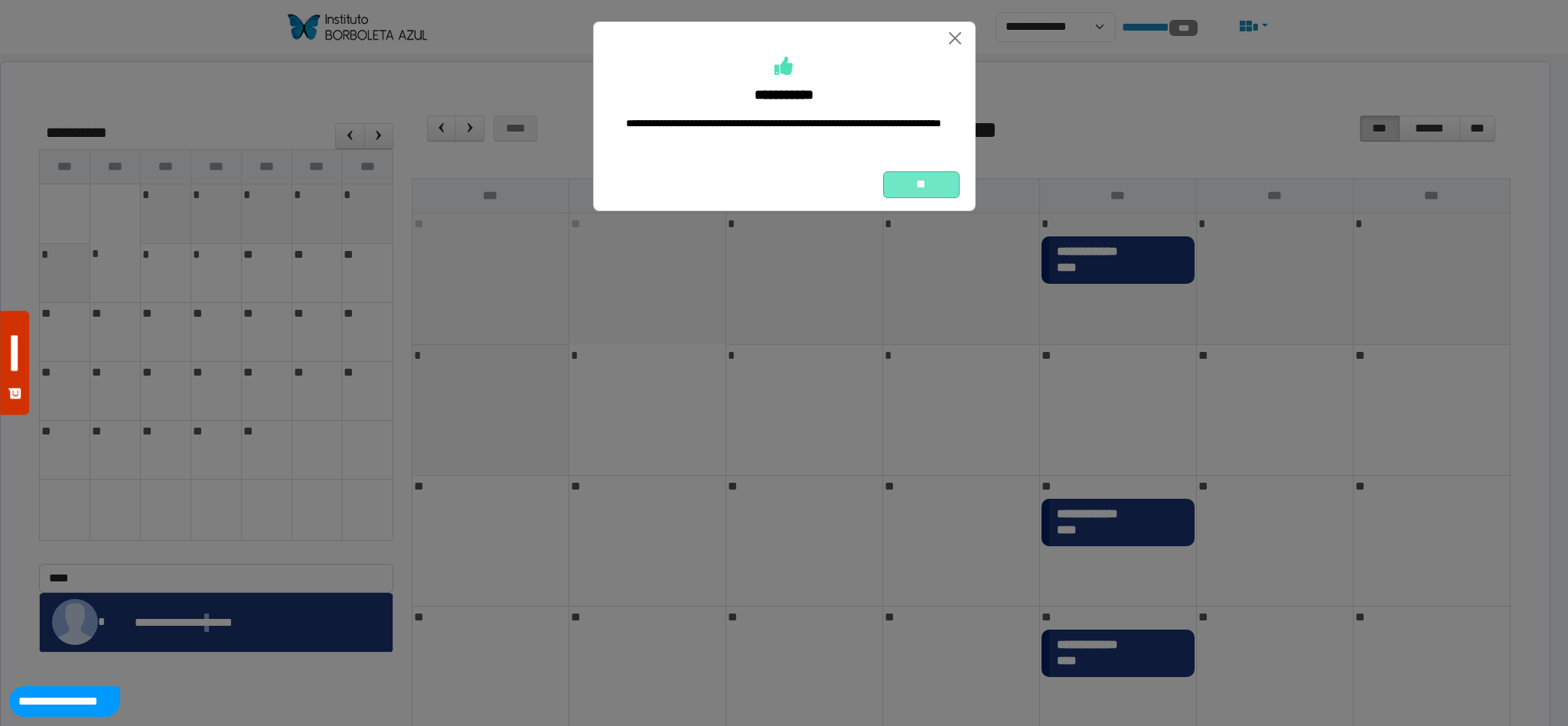 click on "**" at bounding box center [921, 184] 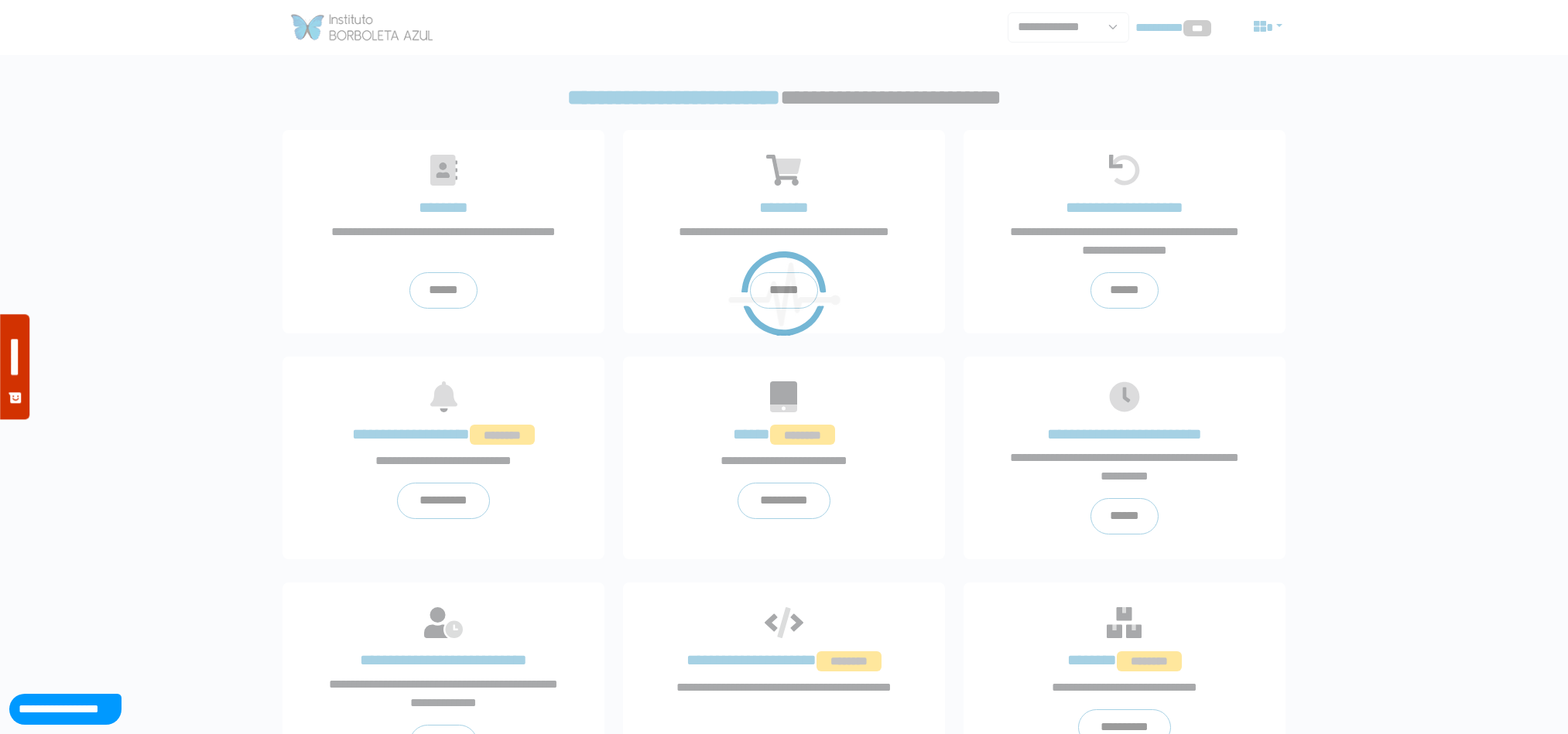 scroll, scrollTop: 0, scrollLeft: 0, axis: both 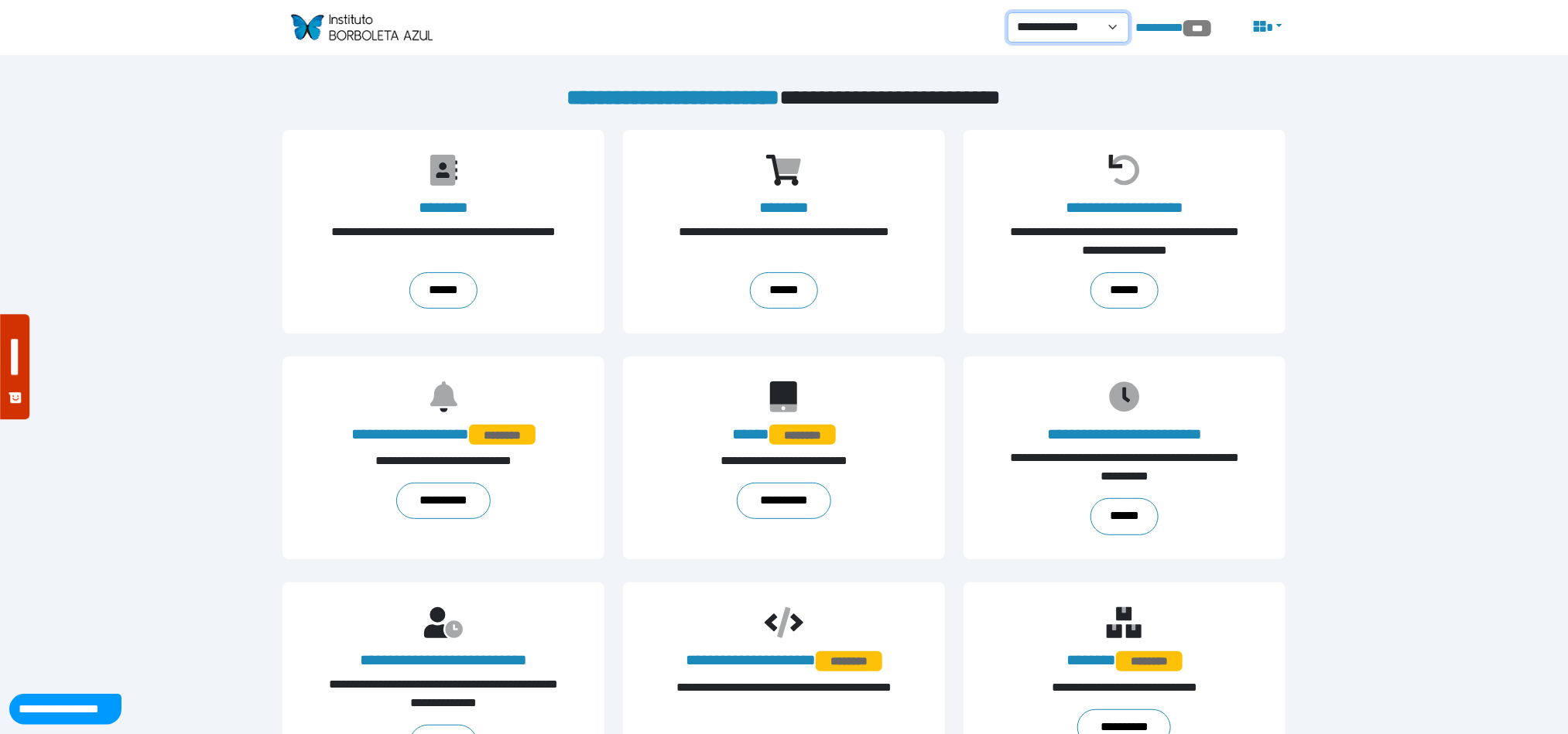 click on "**********" at bounding box center (1069, 27) 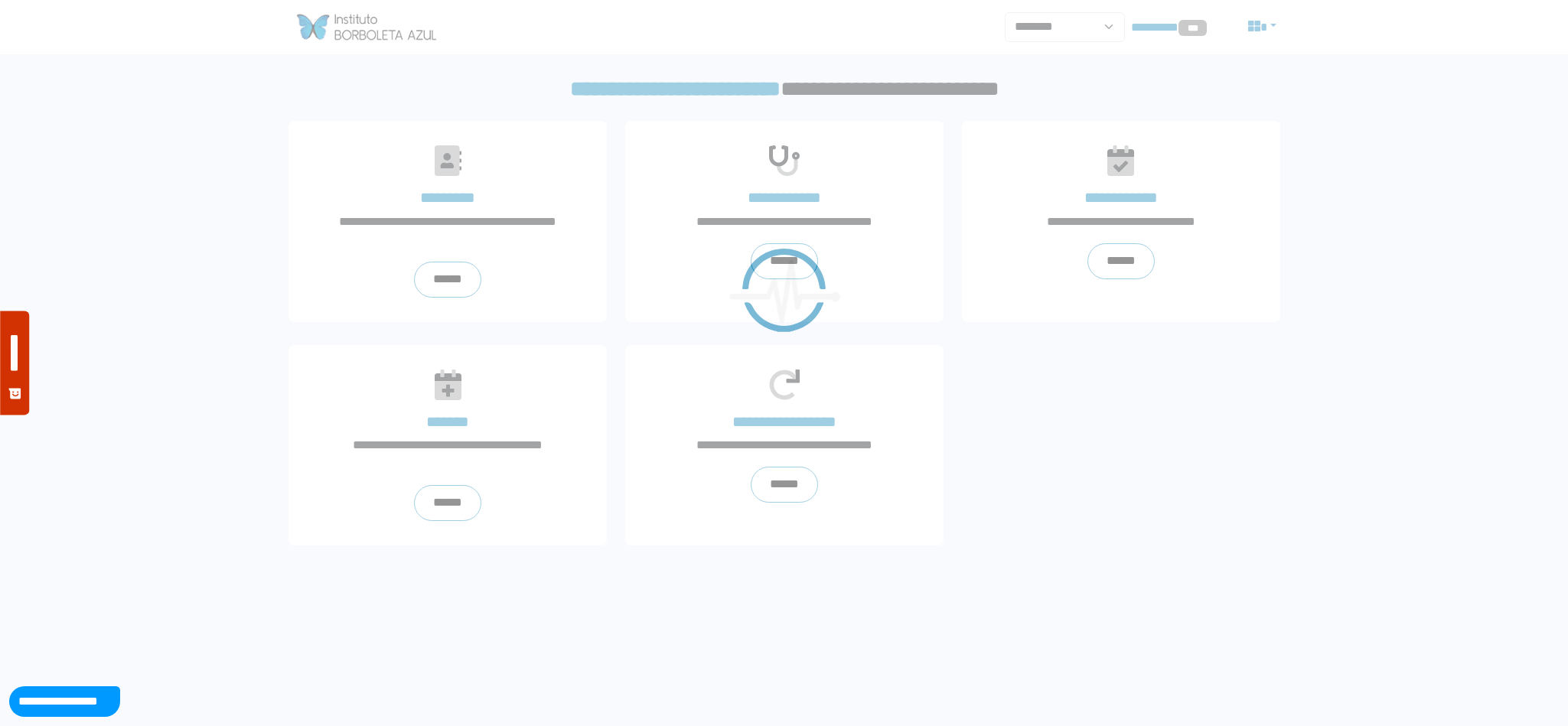 scroll, scrollTop: 0, scrollLeft: 0, axis: both 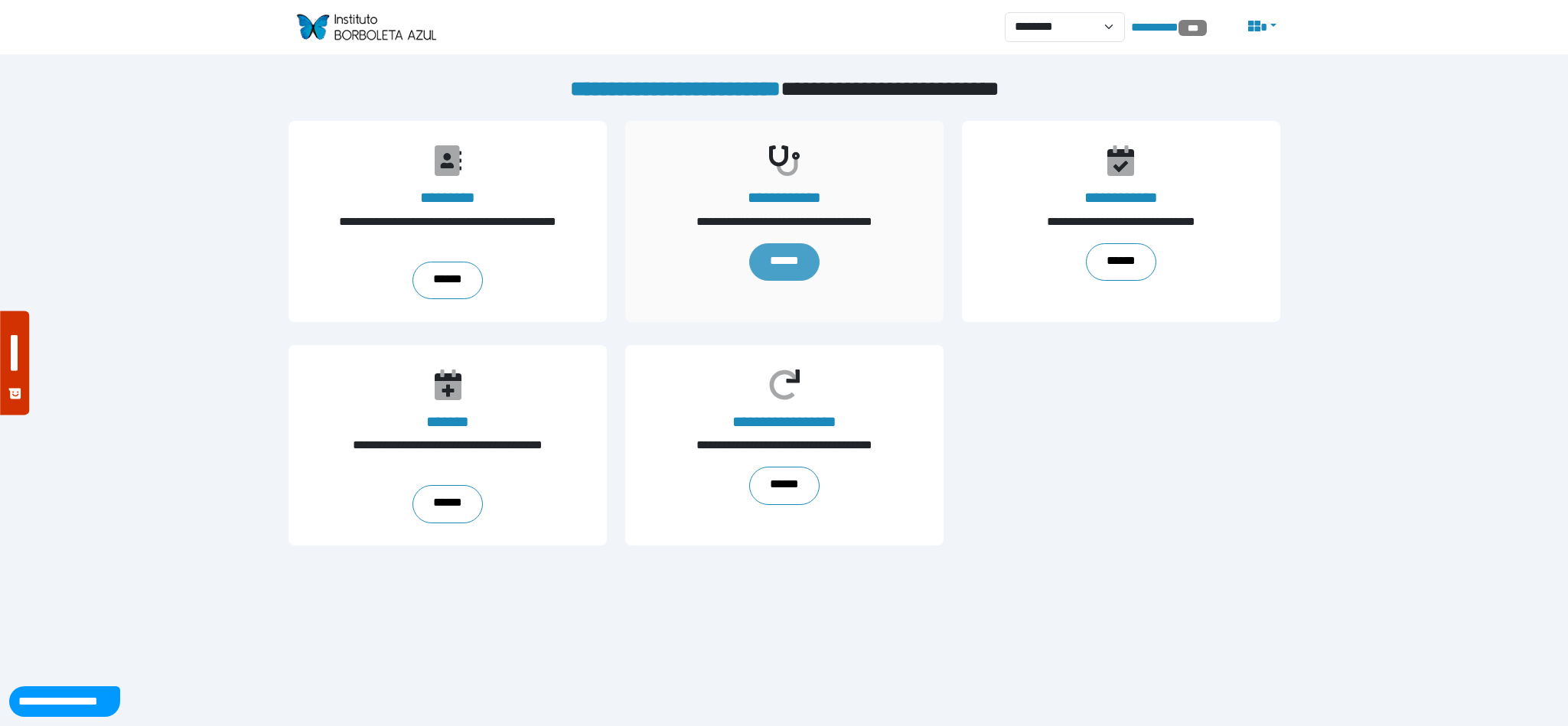 click on "******" at bounding box center (784, 262) 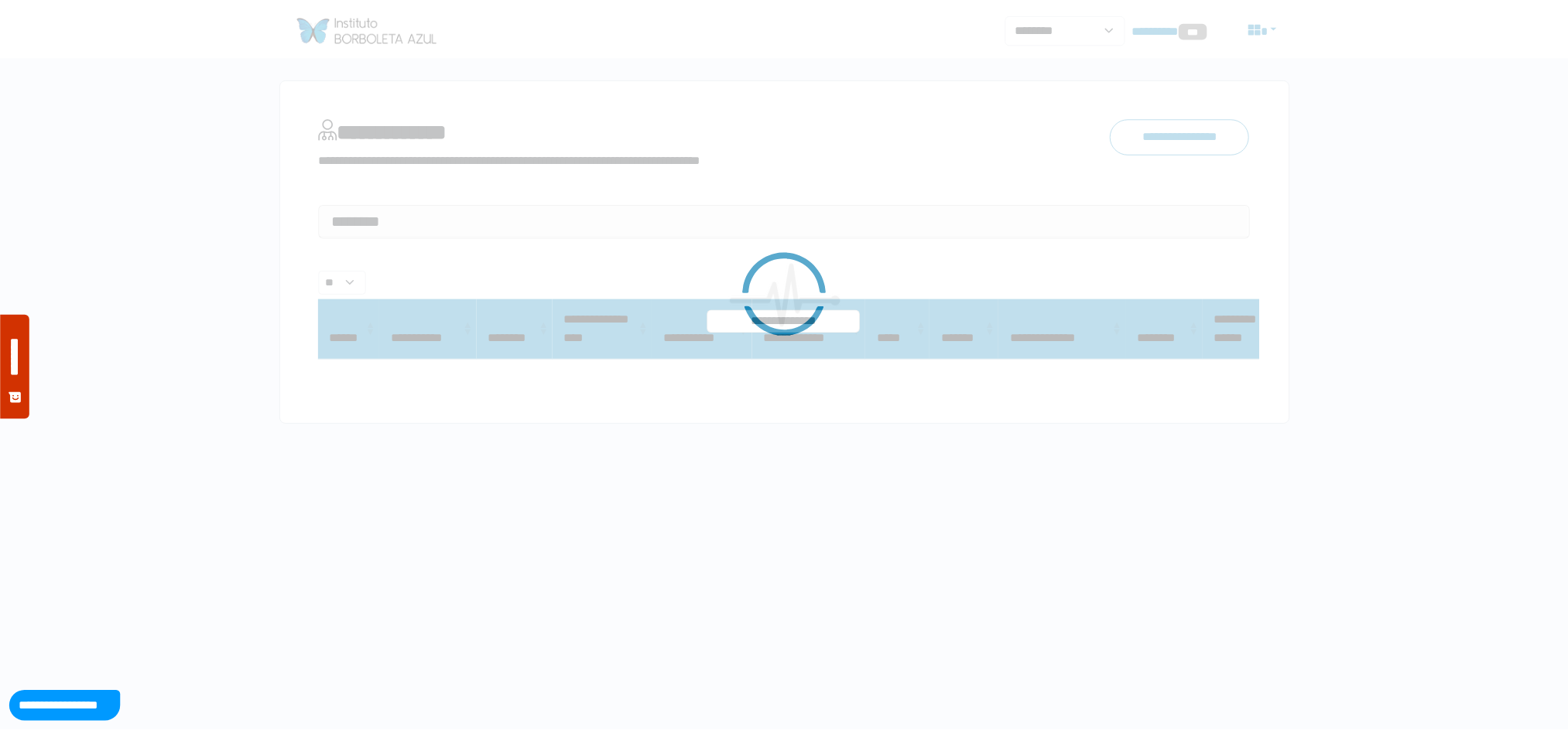 scroll, scrollTop: 0, scrollLeft: 0, axis: both 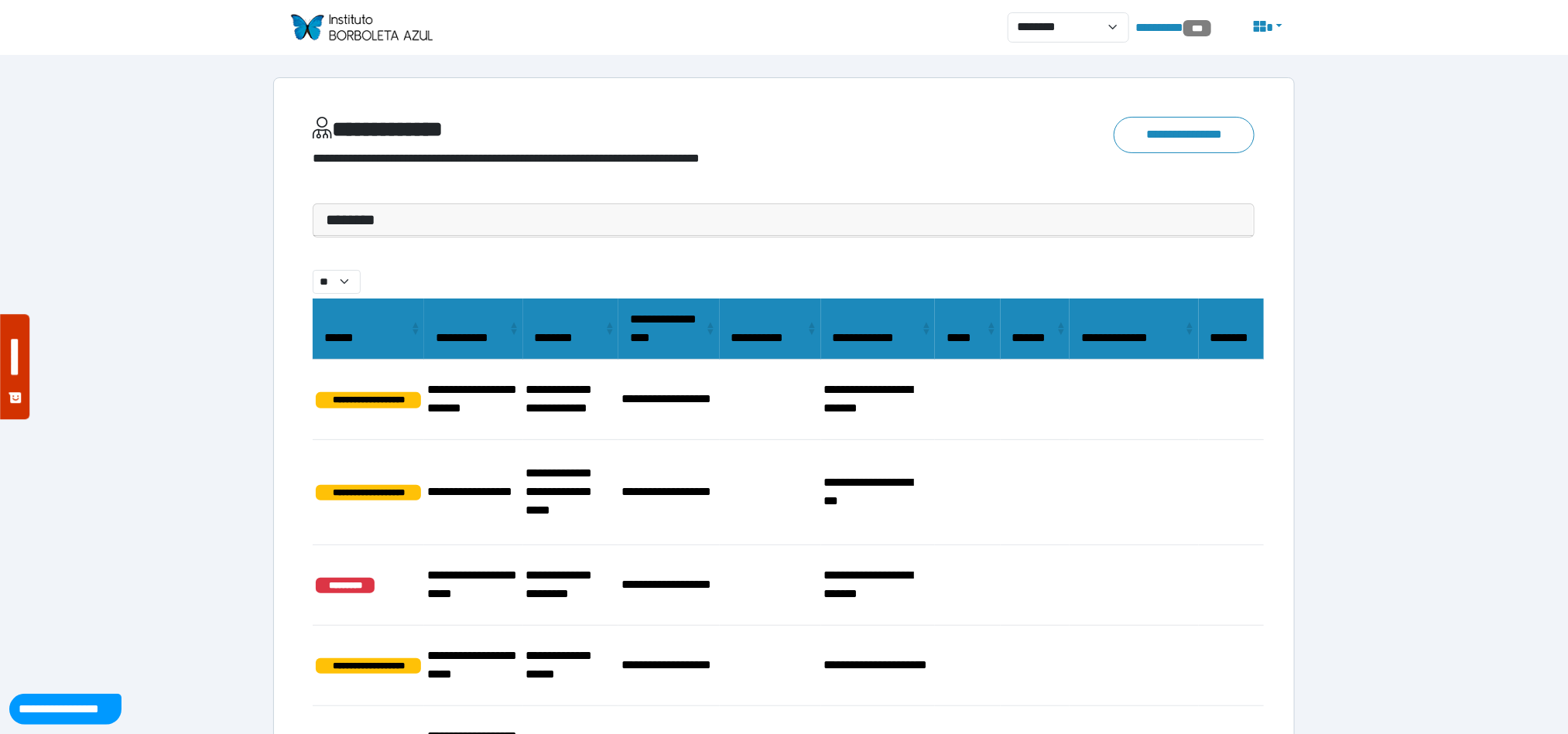 click on "********" at bounding box center [783, 220] 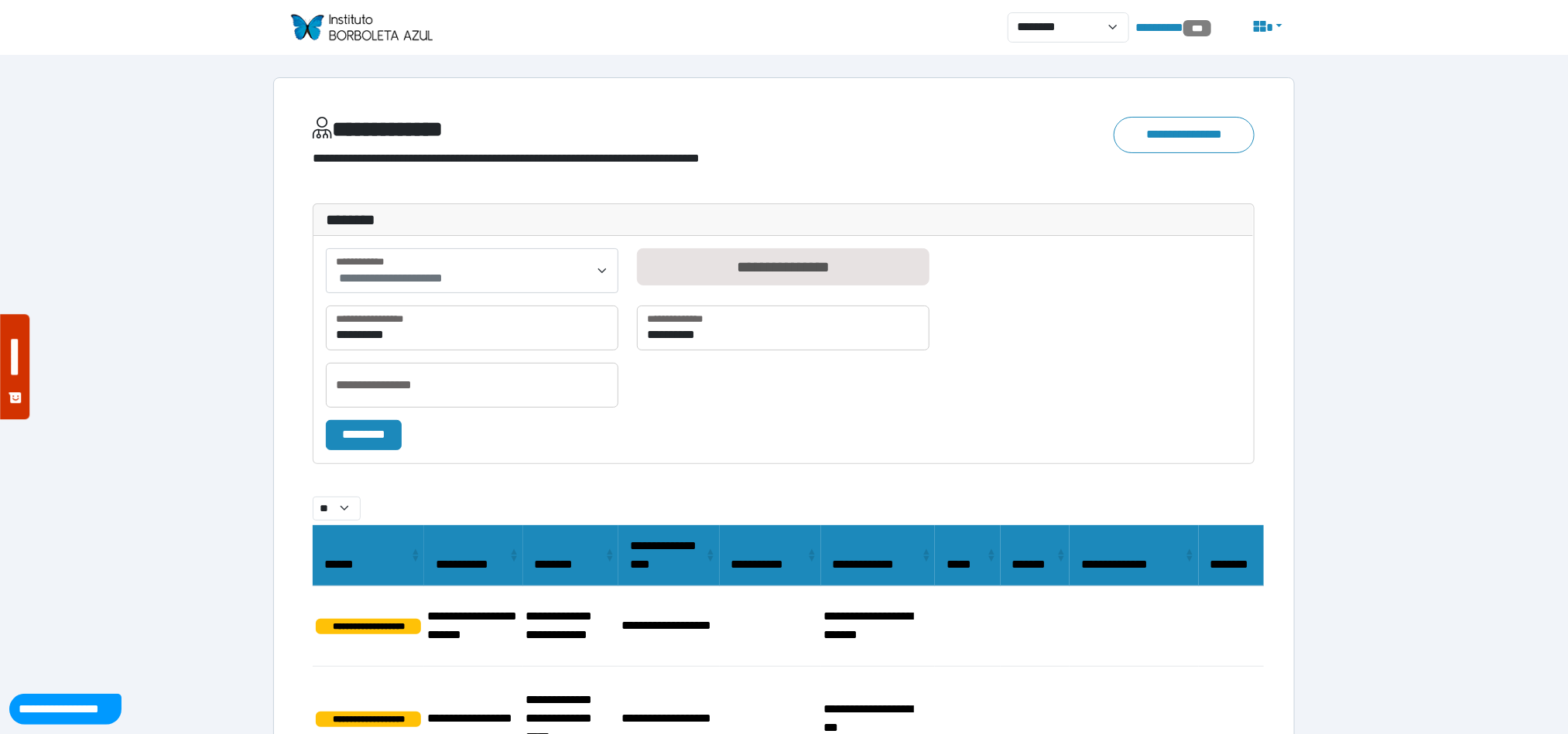 click on "**********" at bounding box center [391, 278] 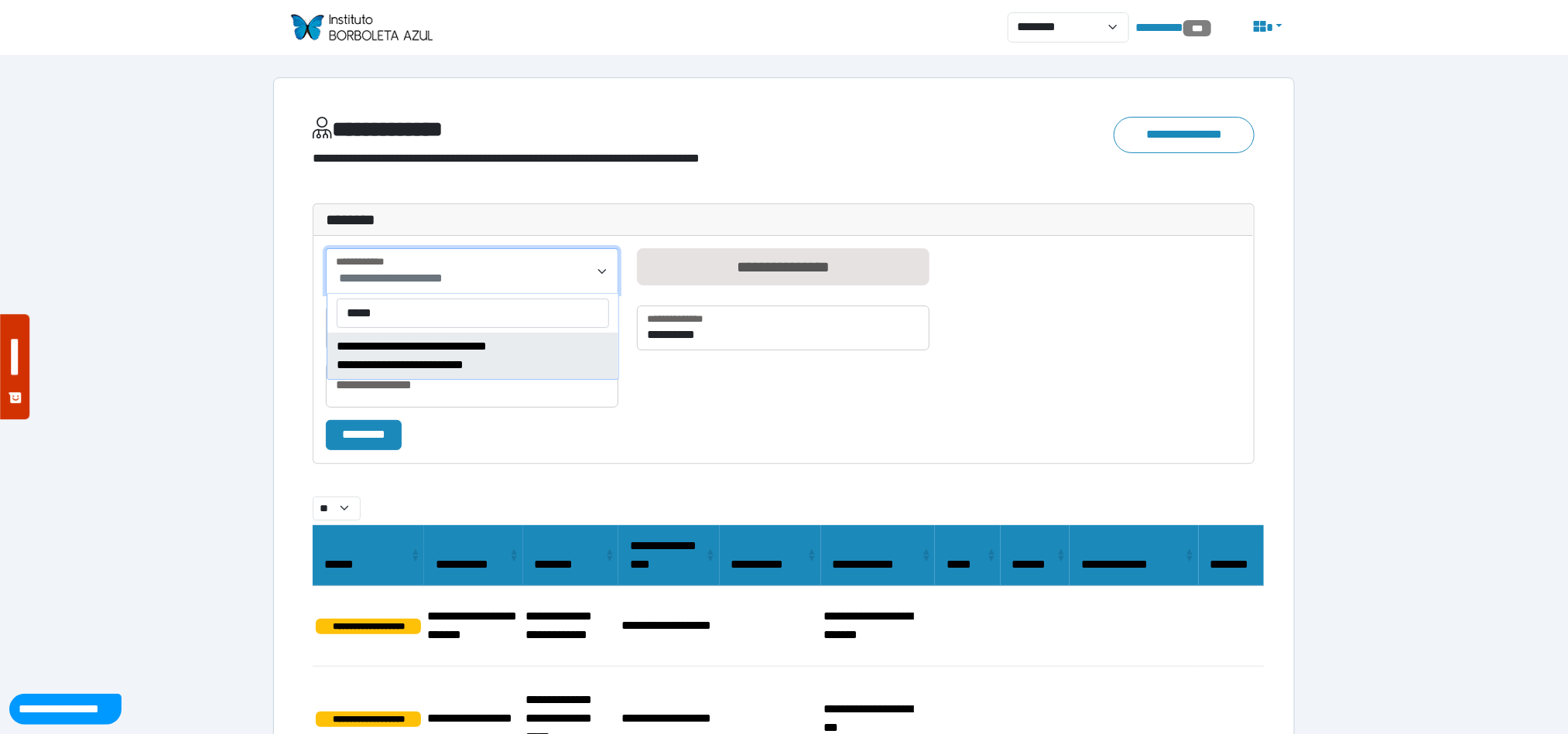 type on "*****" 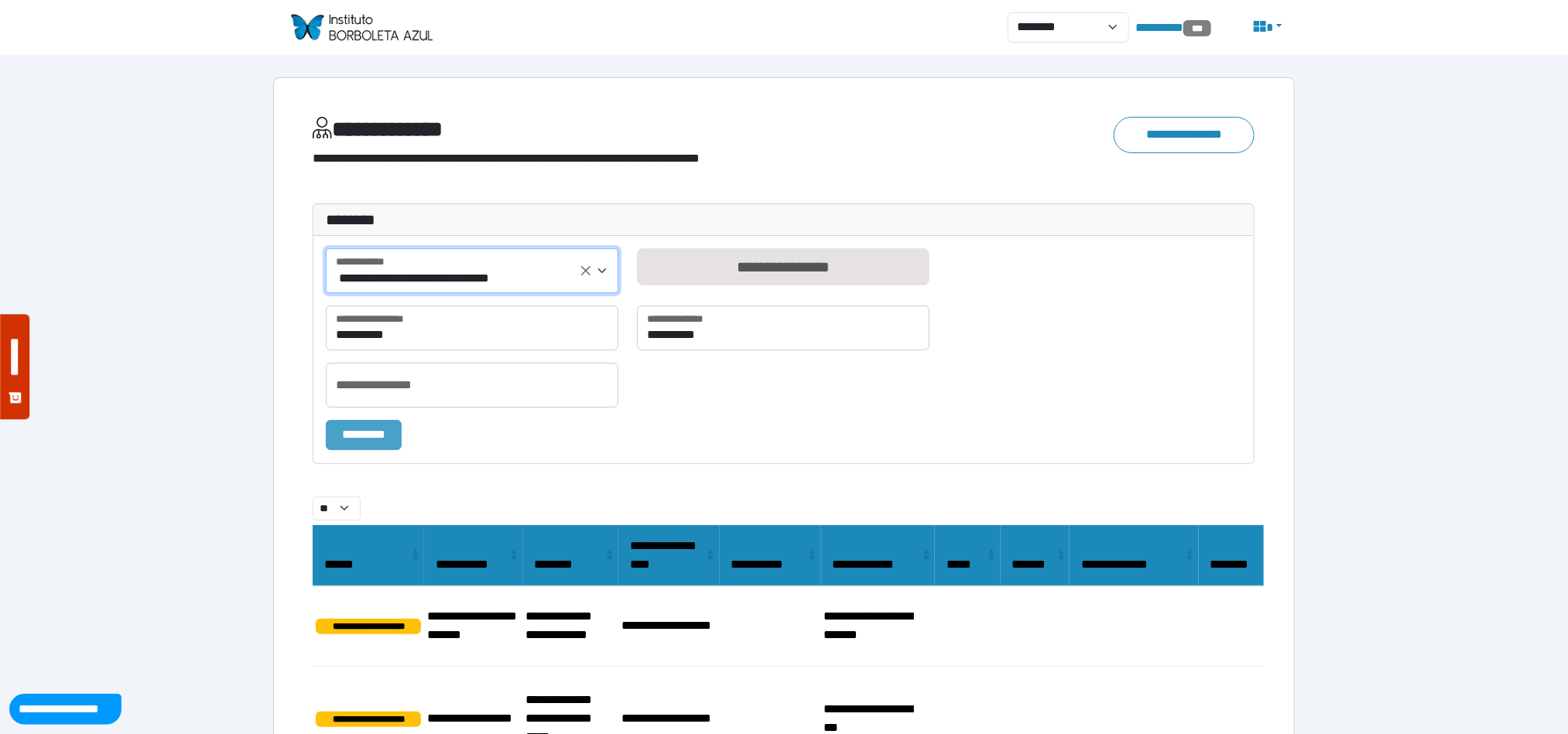 click on "*********" at bounding box center [364, 435] 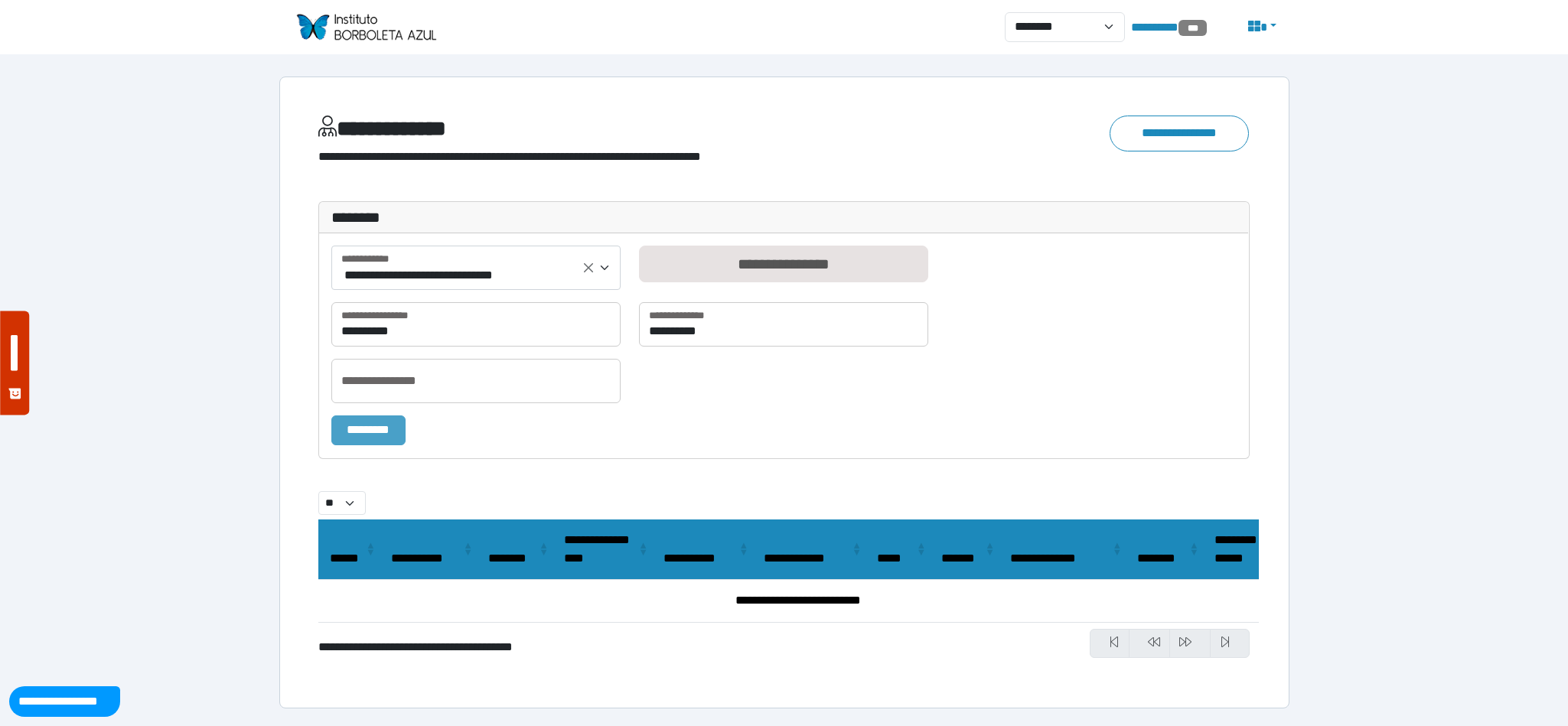 click on "*********" at bounding box center (369, 430) 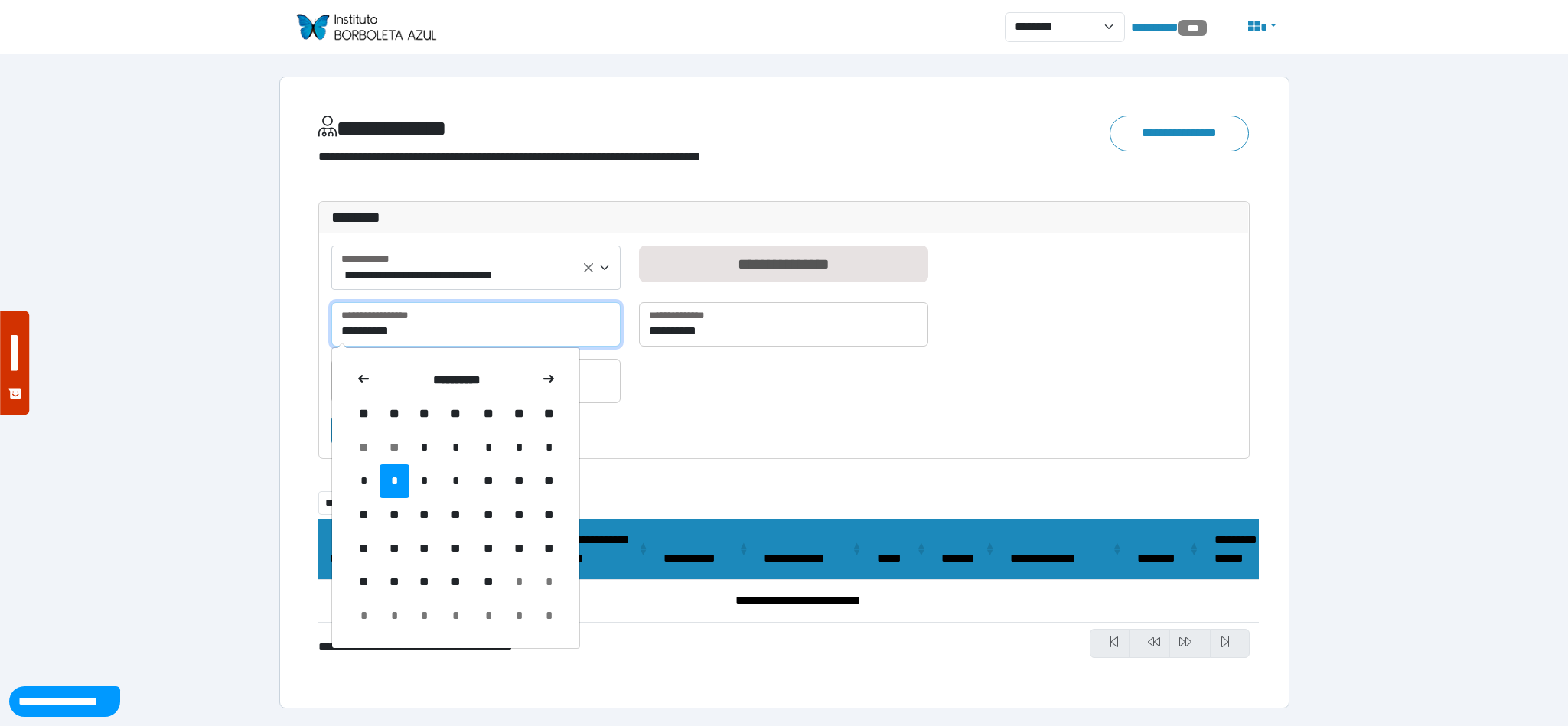 drag, startPoint x: 441, startPoint y: 326, endPoint x: 115, endPoint y: 305, distance: 326.67568 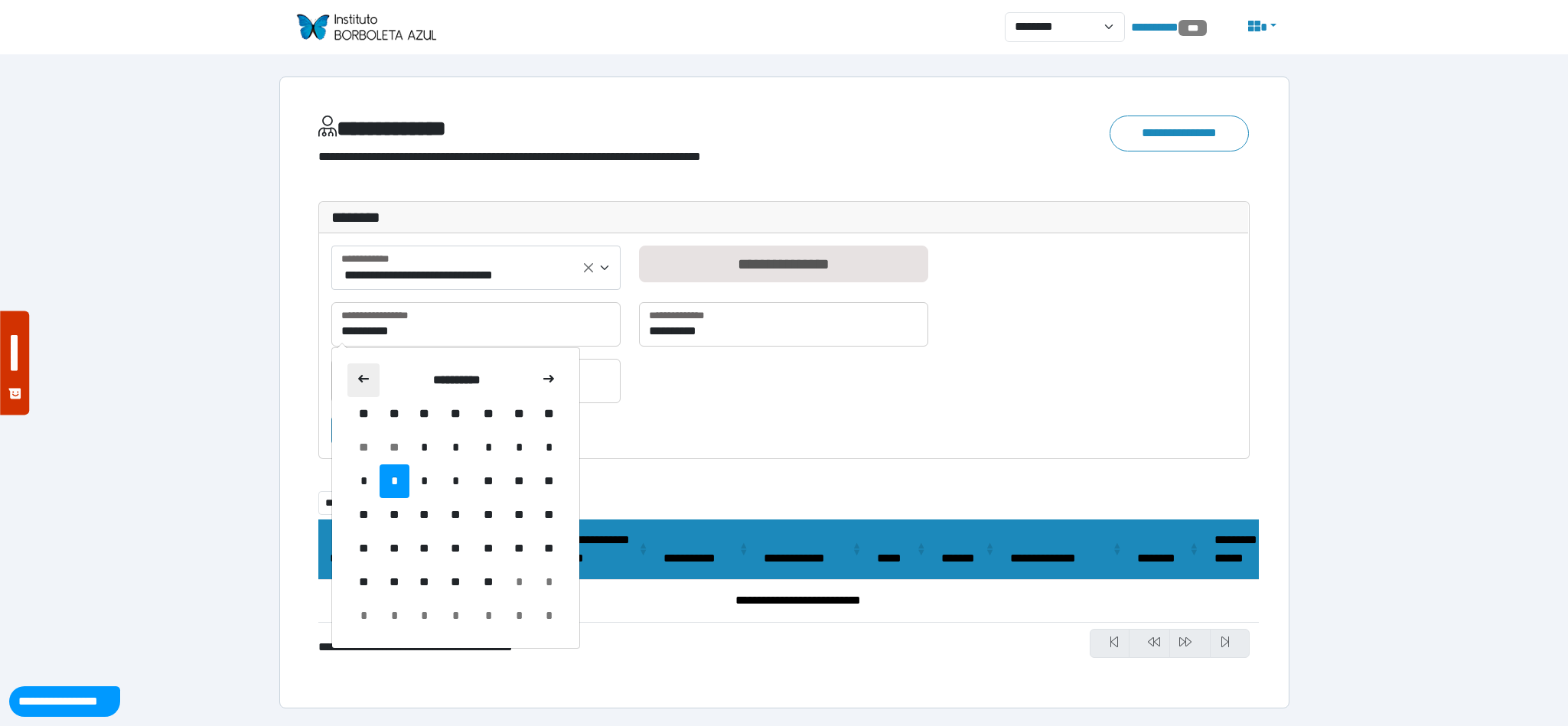 click at bounding box center (363, 379) 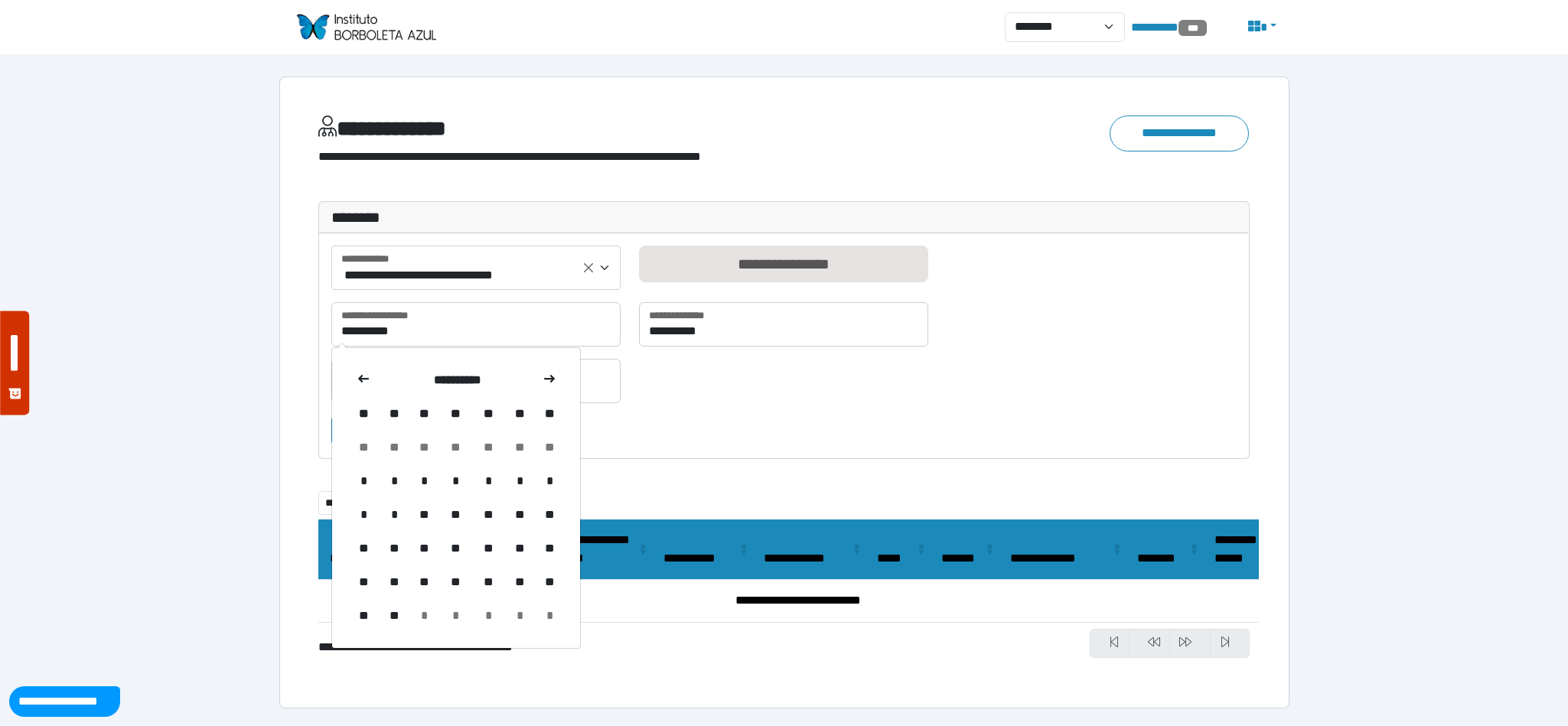 click at bounding box center (363, 379) 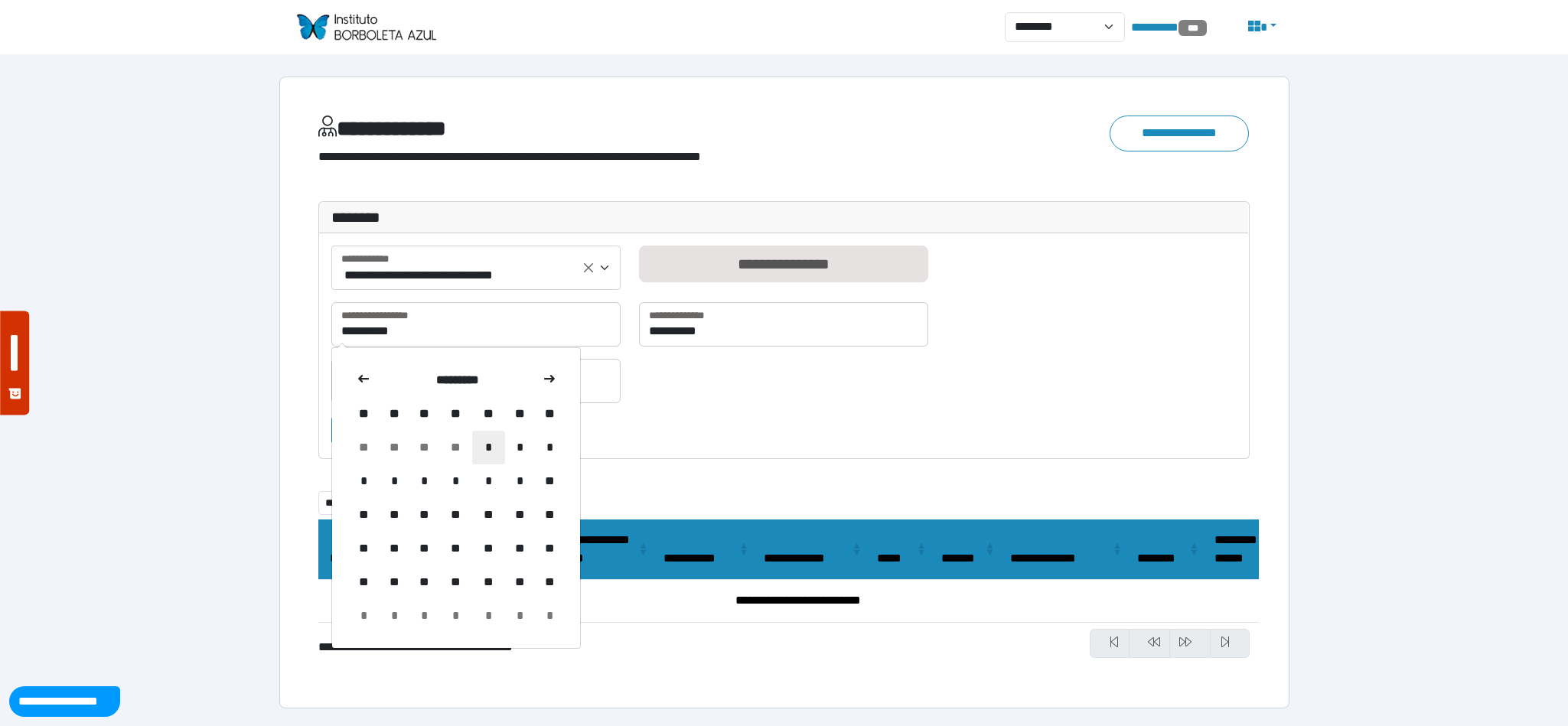 click on "*" at bounding box center [488, 448] 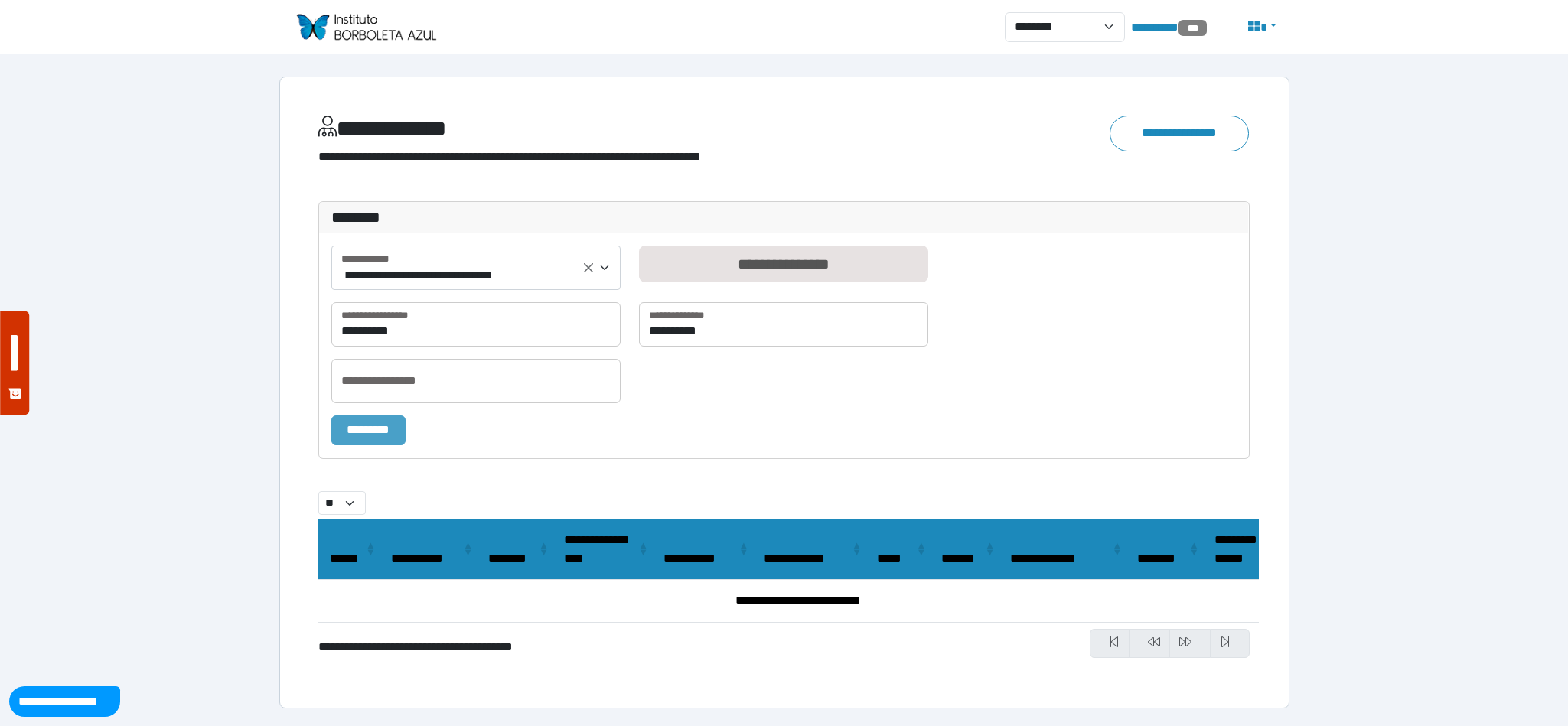 click on "*********" at bounding box center (369, 430) 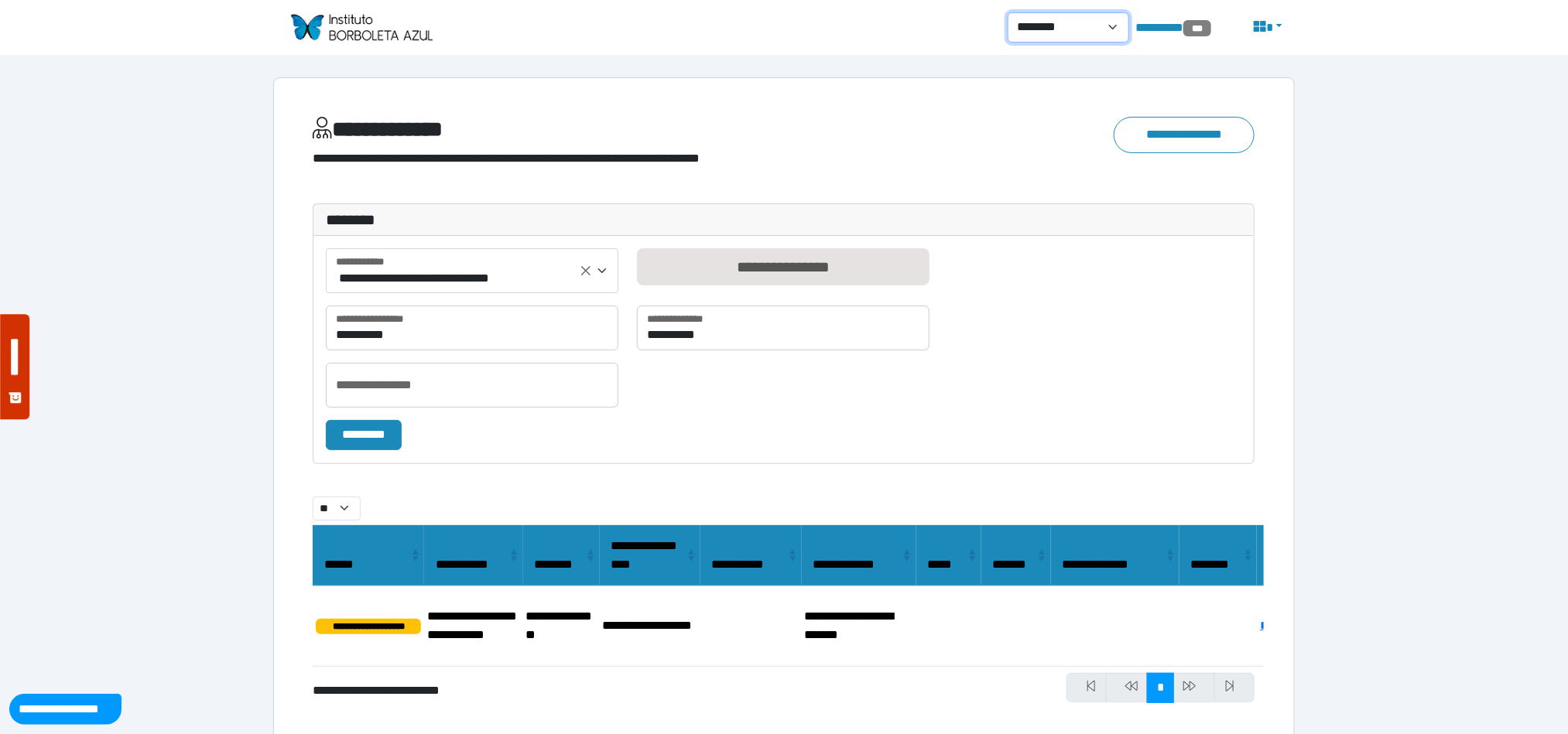 click on "**********" at bounding box center [1069, 27] 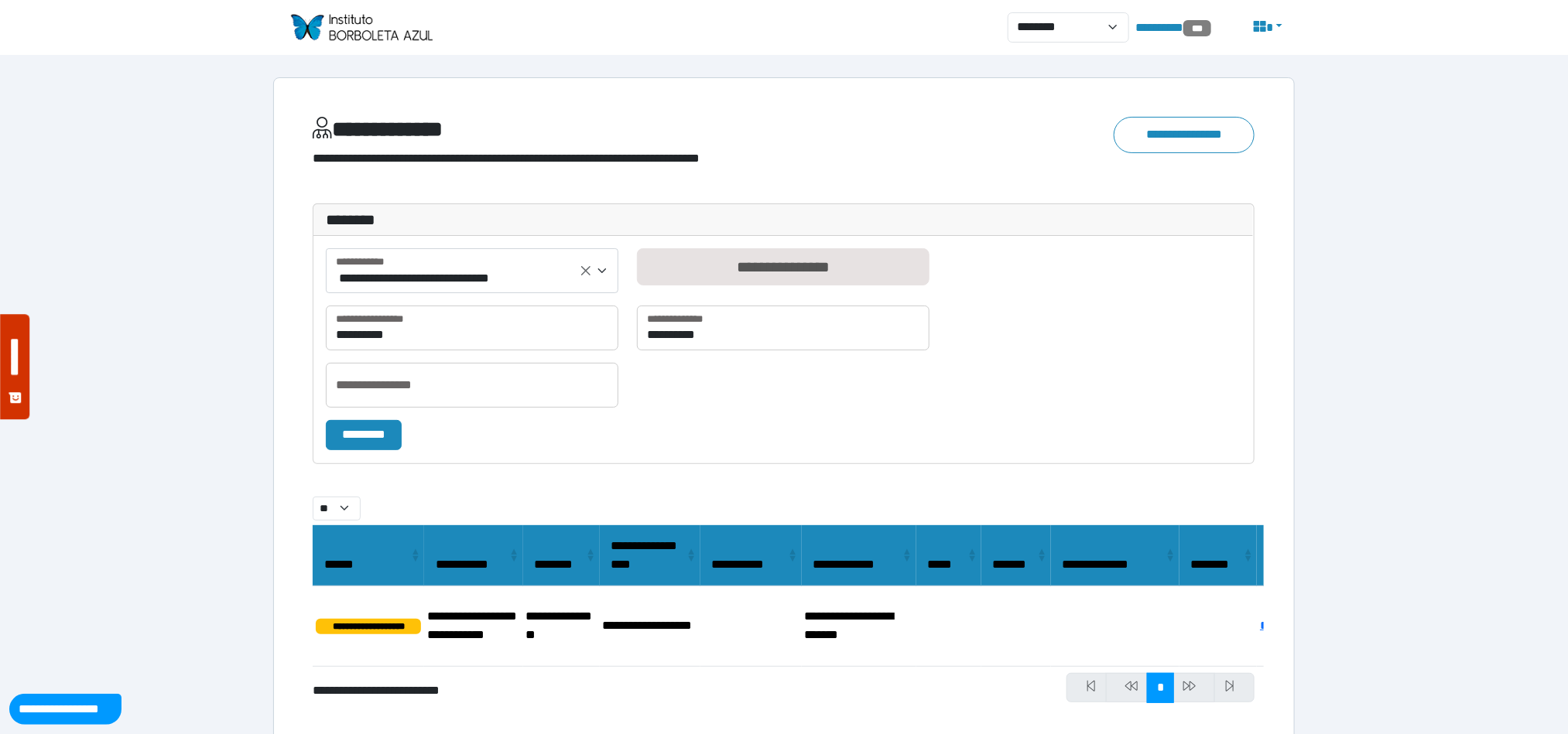 click on "**********" at bounding box center [784, 384] 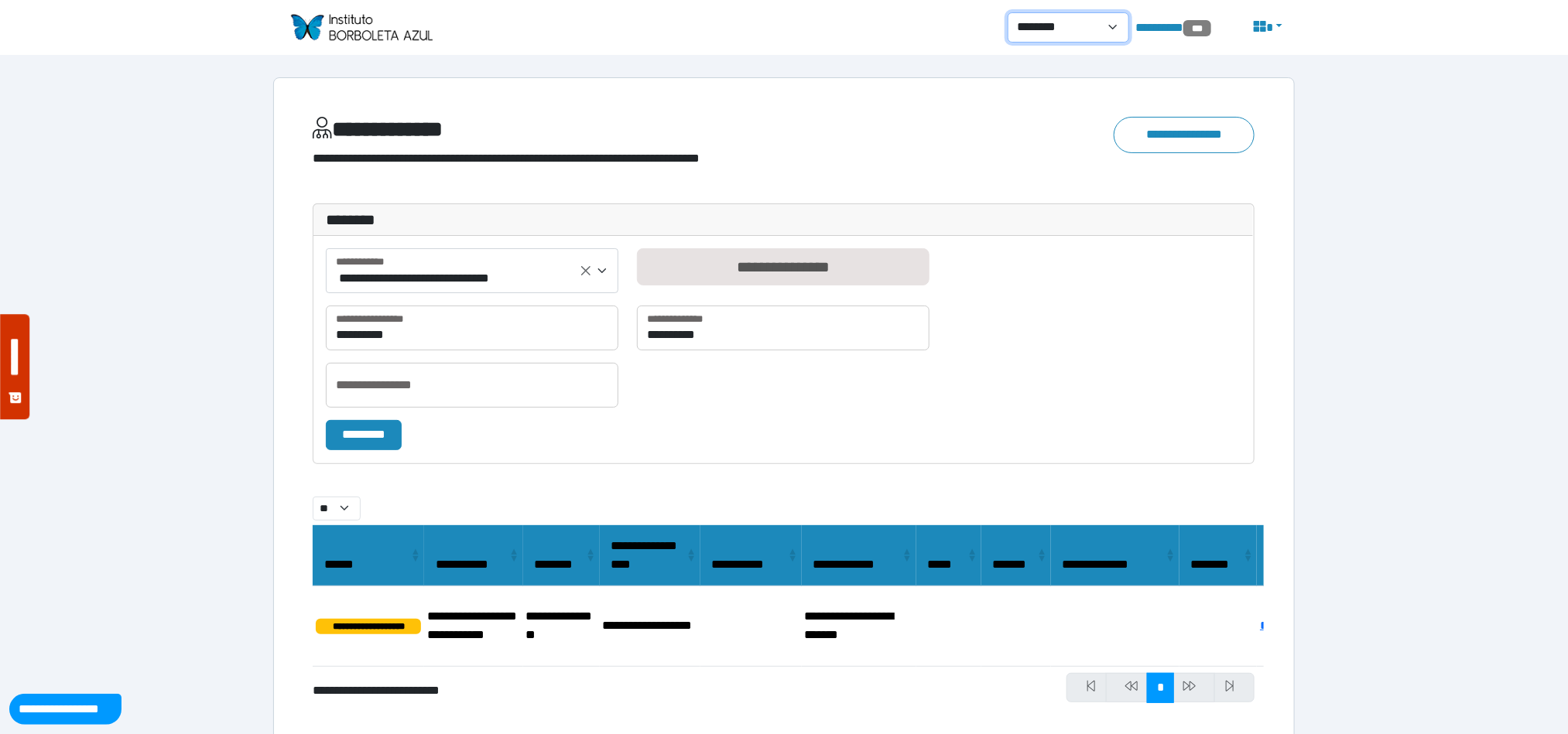 click on "**********" at bounding box center [1069, 27] 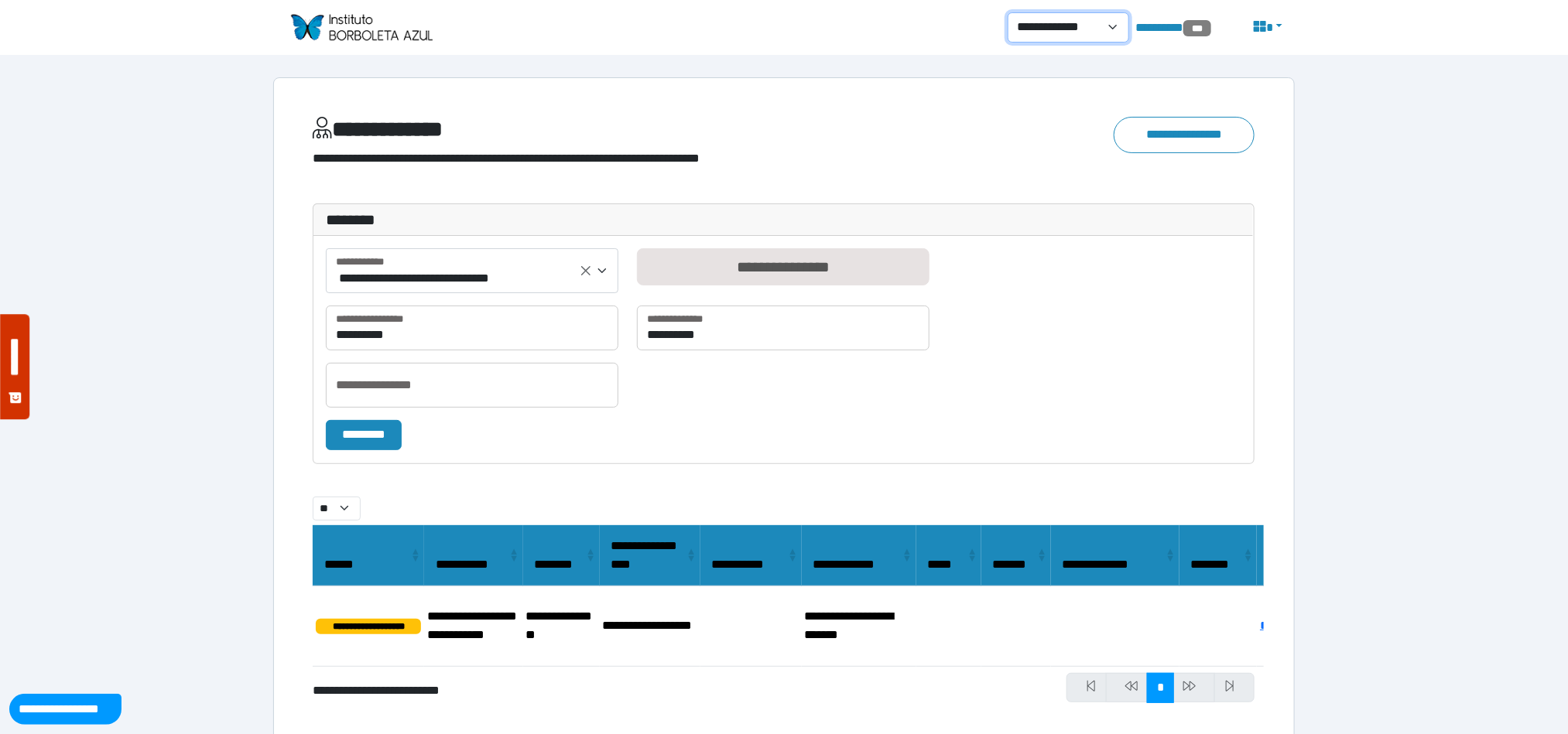 click on "**********" at bounding box center (1069, 27) 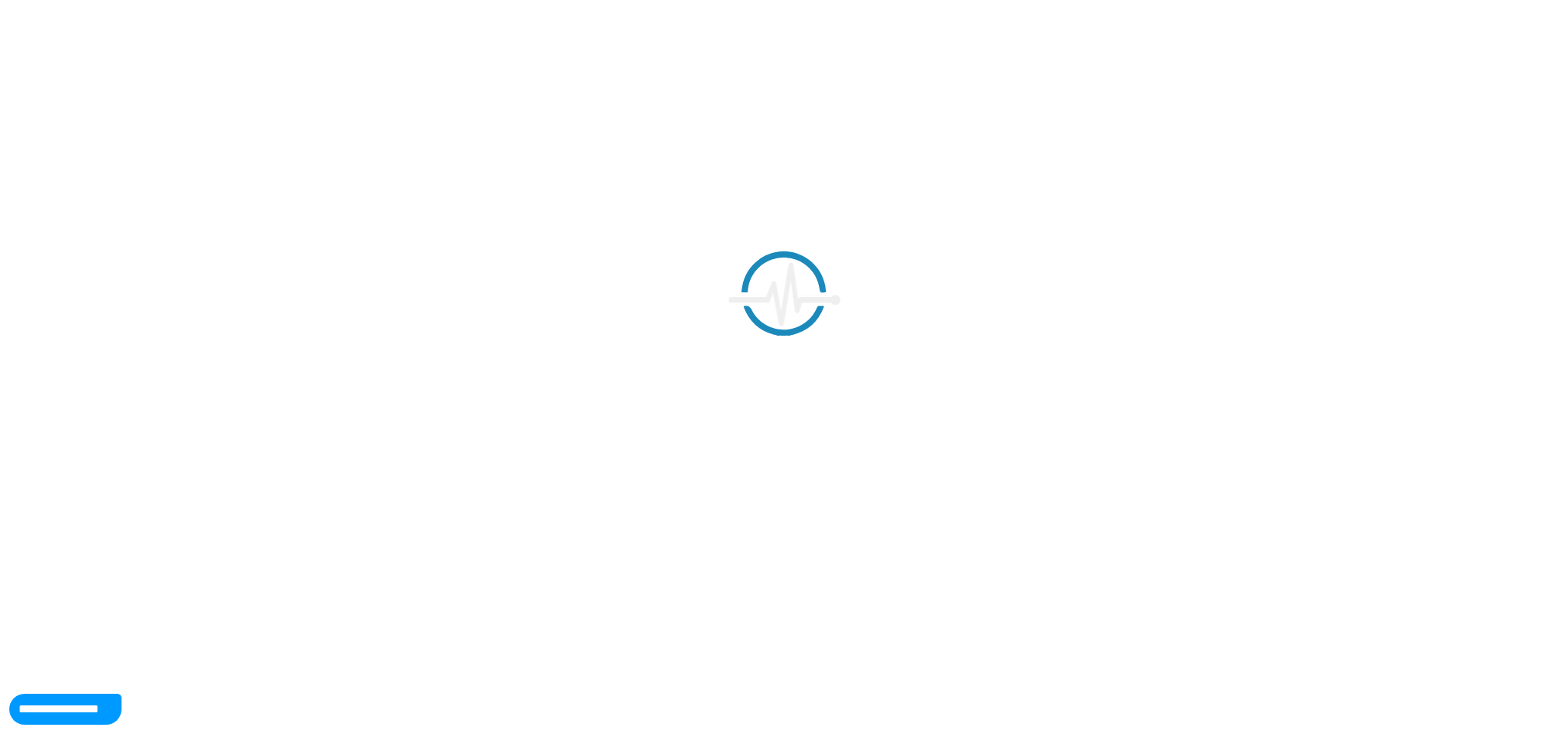scroll, scrollTop: 0, scrollLeft: 0, axis: both 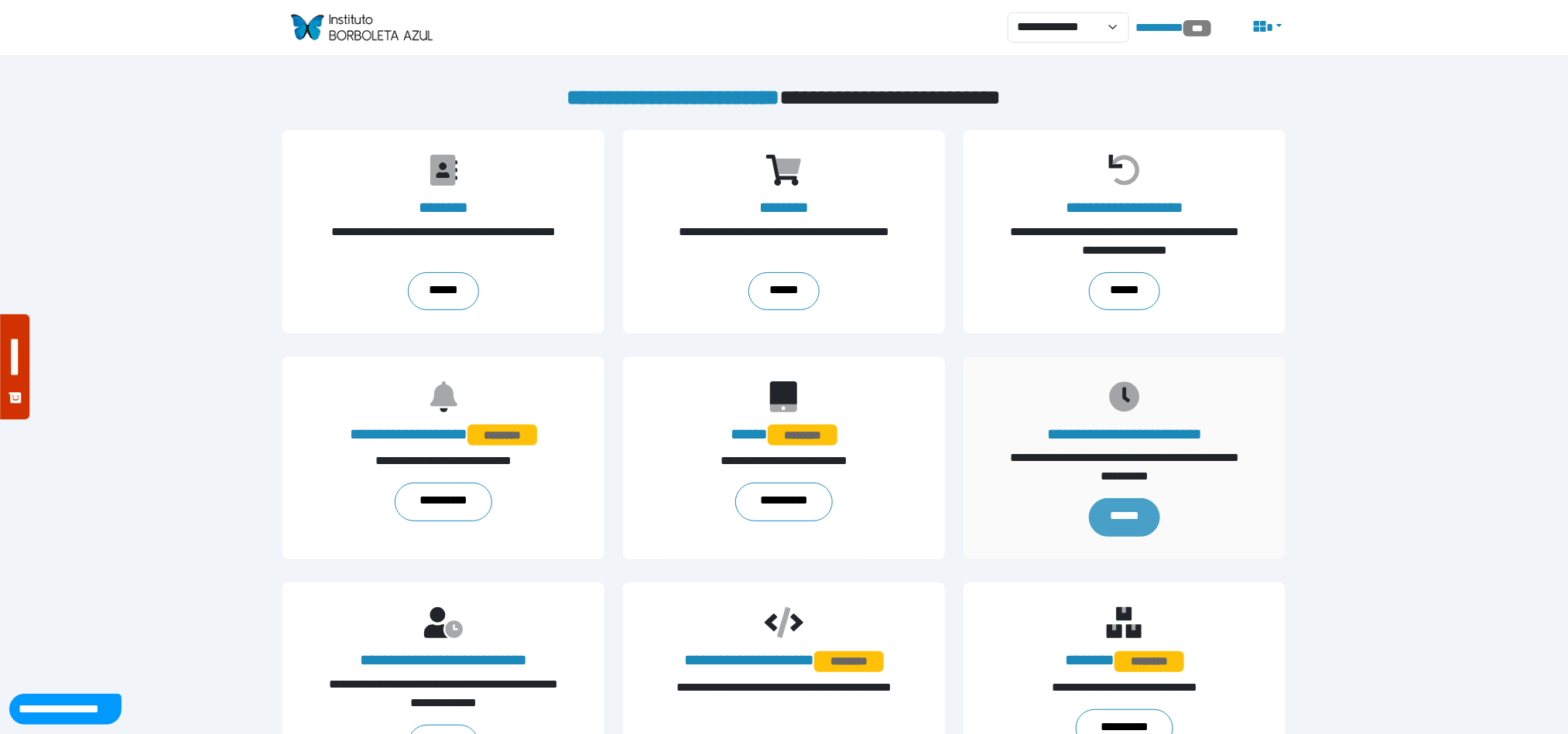 click on "******" at bounding box center (1125, 517) 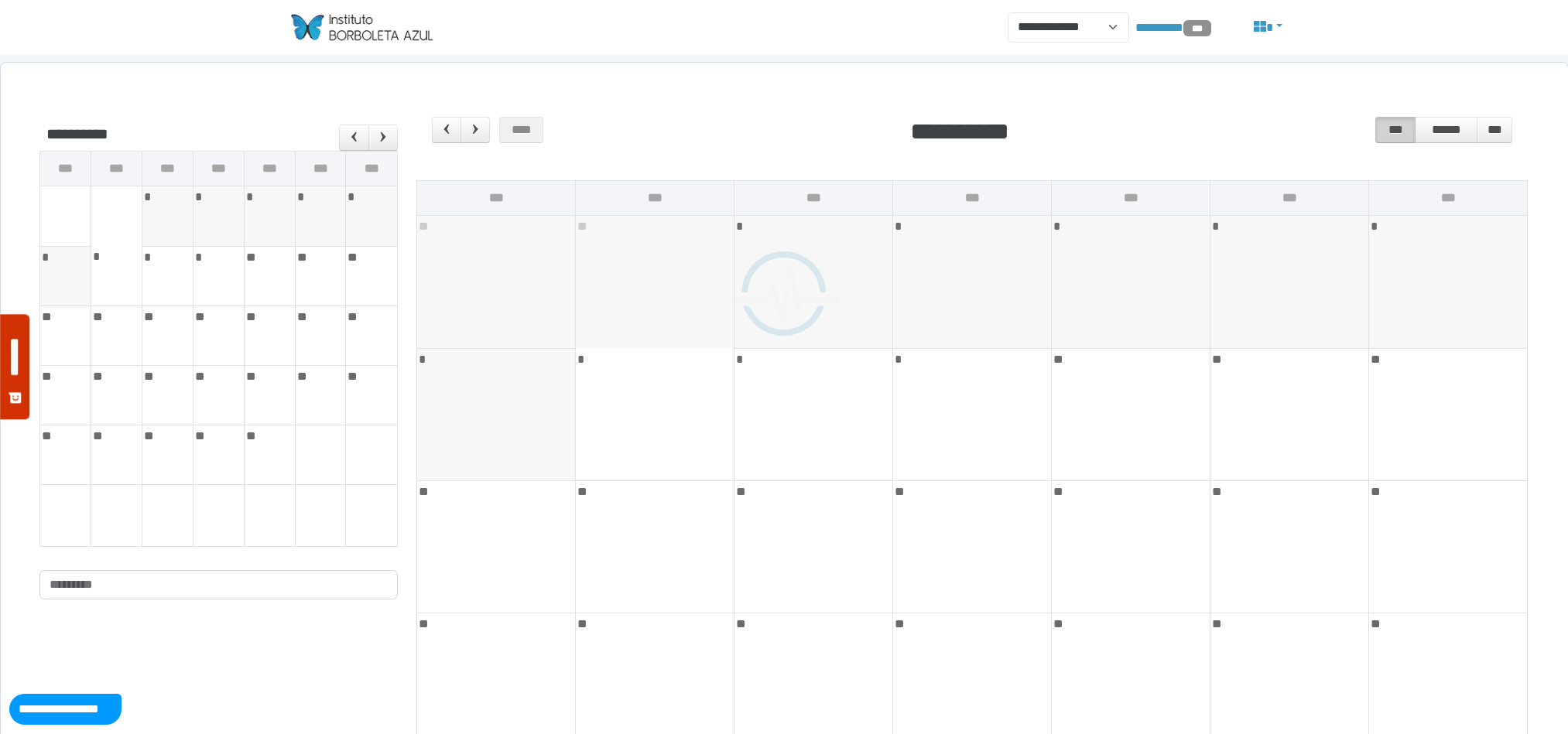 scroll, scrollTop: 0, scrollLeft: 0, axis: both 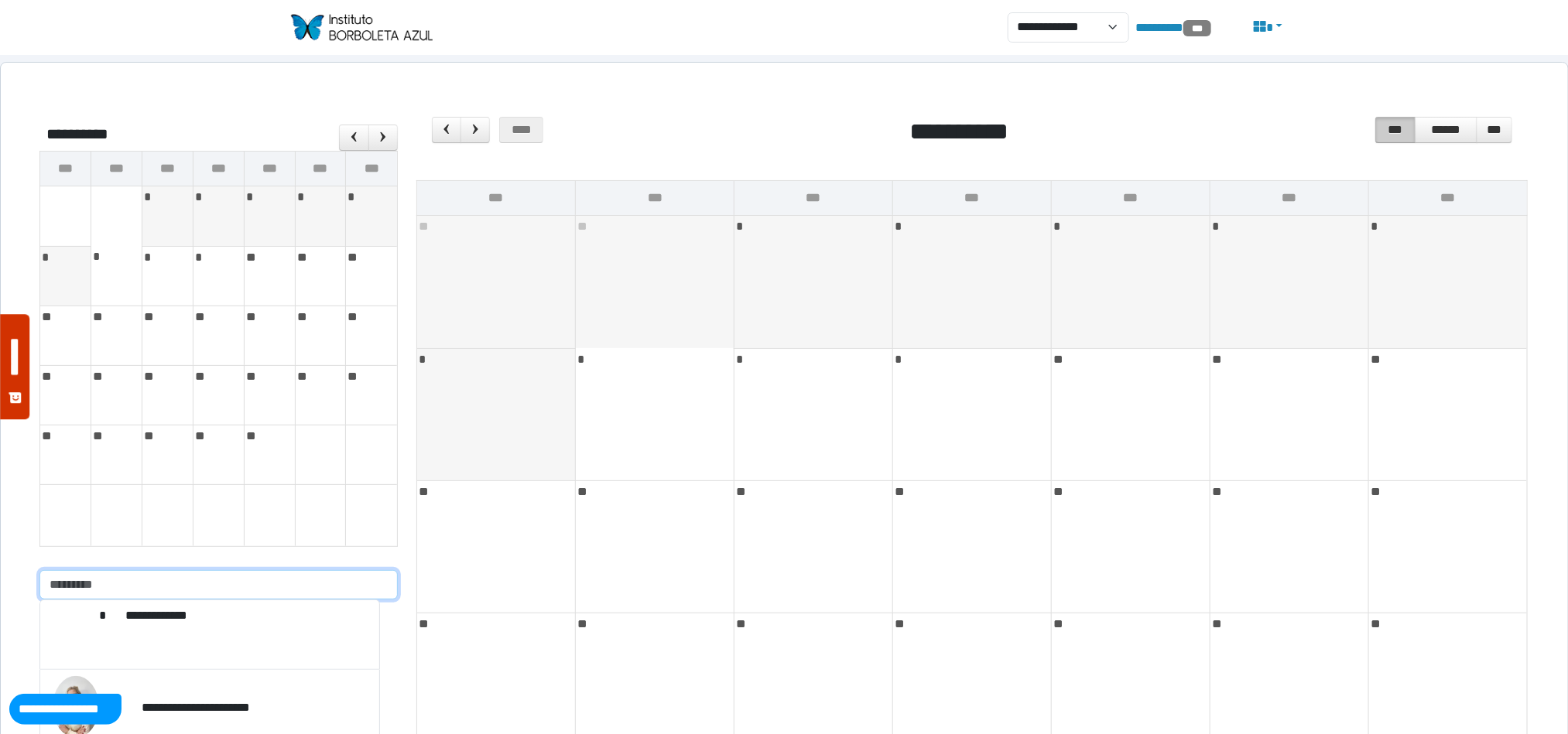 click at bounding box center [218, 585] 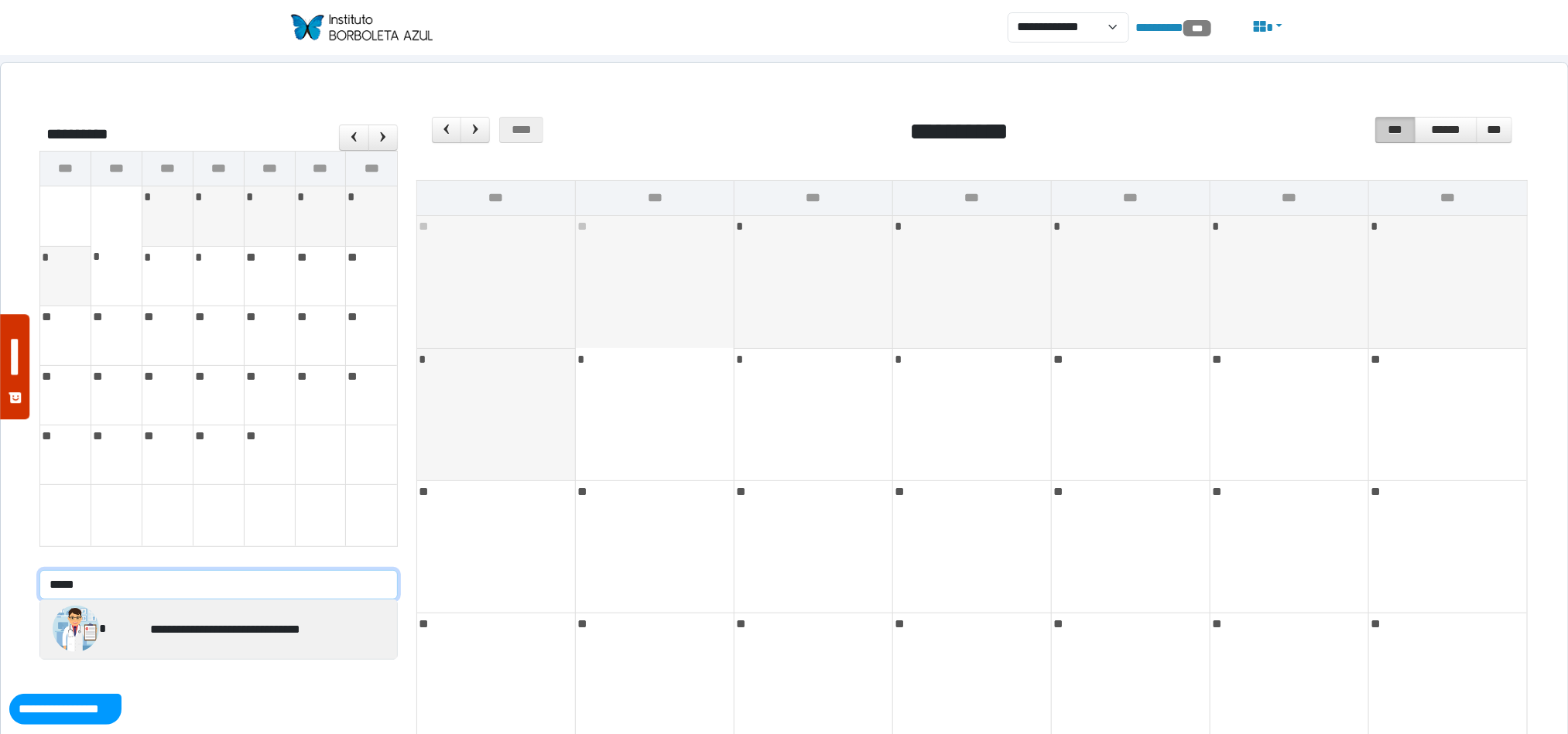 type on "*****" 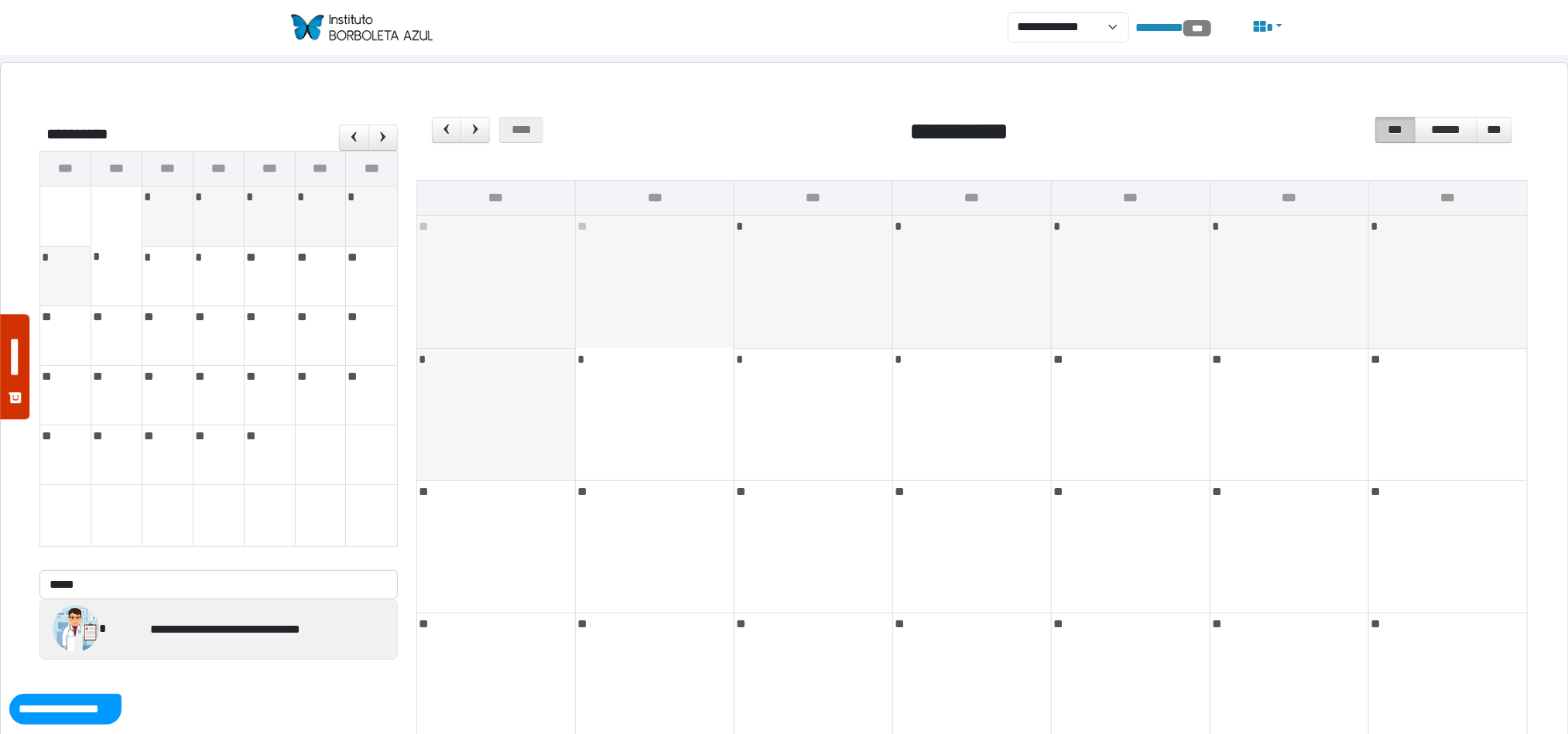 click on "**********" at bounding box center [0, 0] 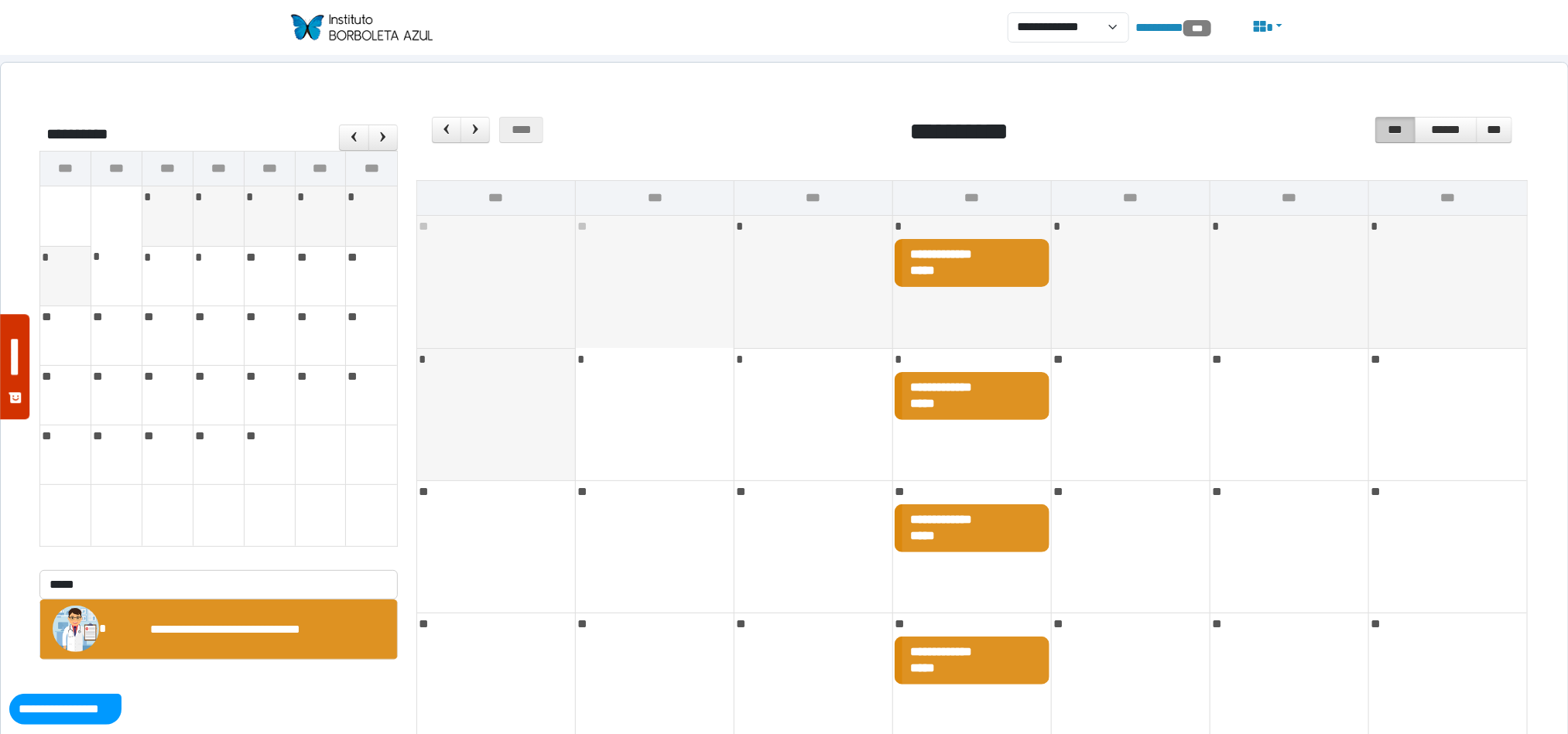 click on "**********" at bounding box center (972, 252) 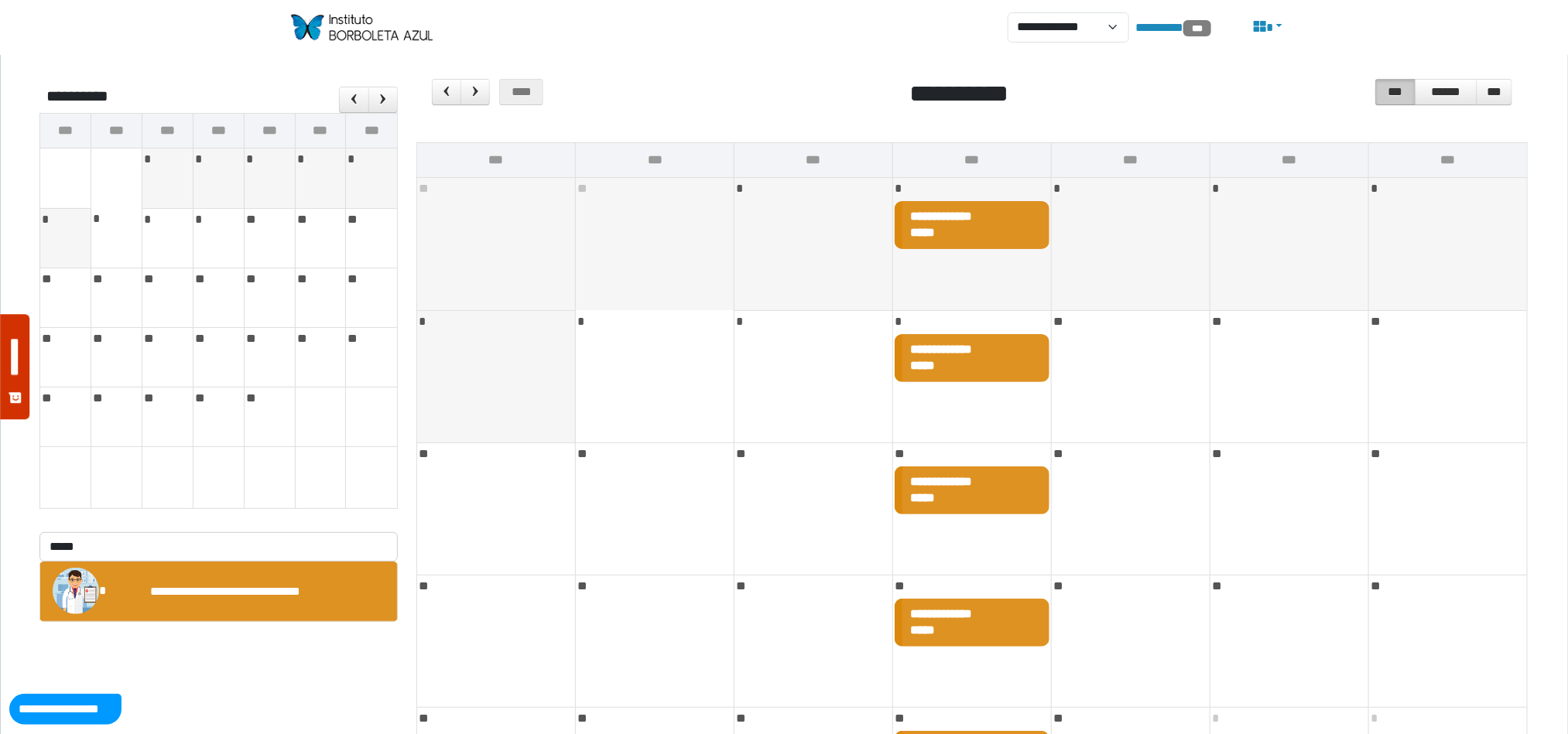 scroll, scrollTop: 0, scrollLeft: 0, axis: both 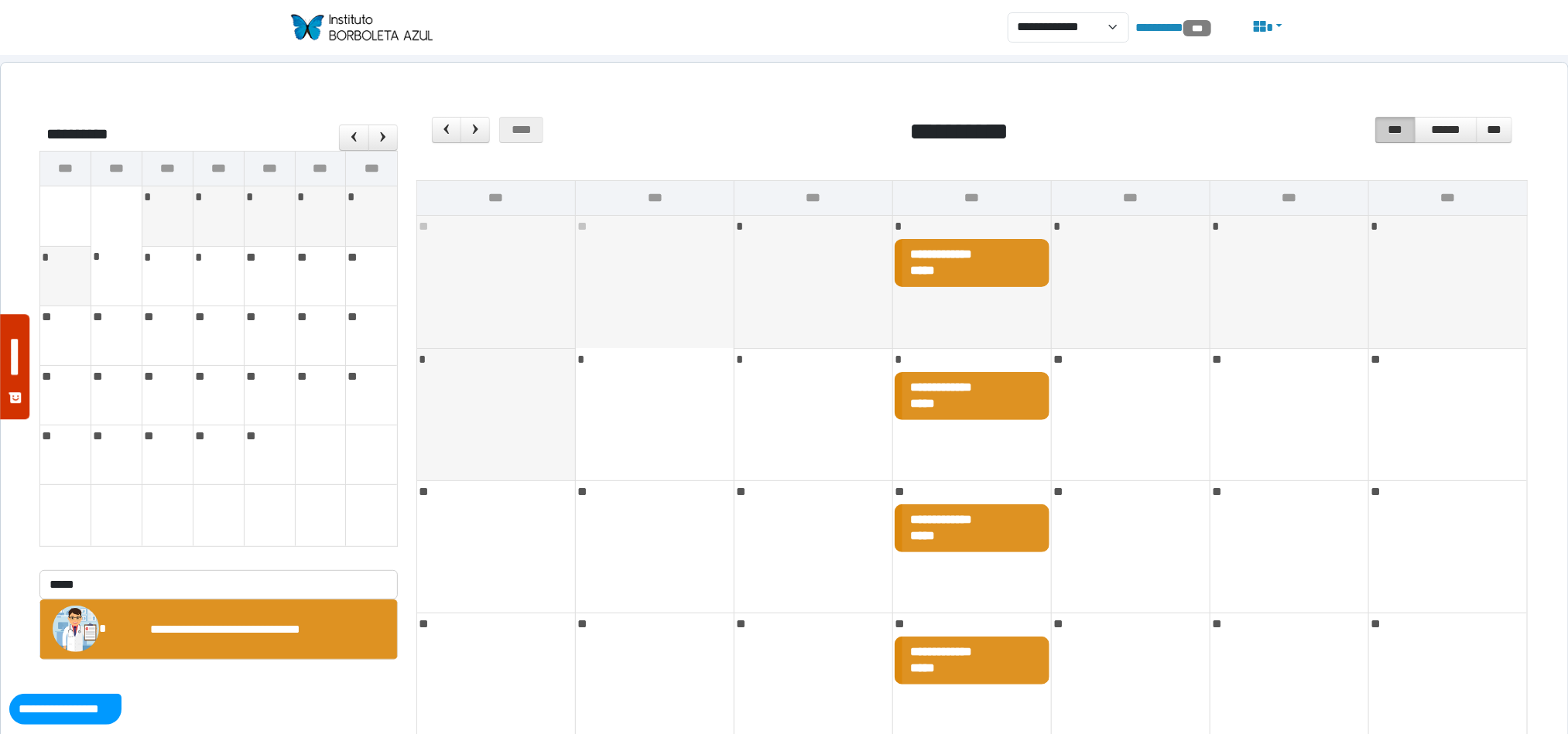 click on "**********" at bounding box center [976, 263] 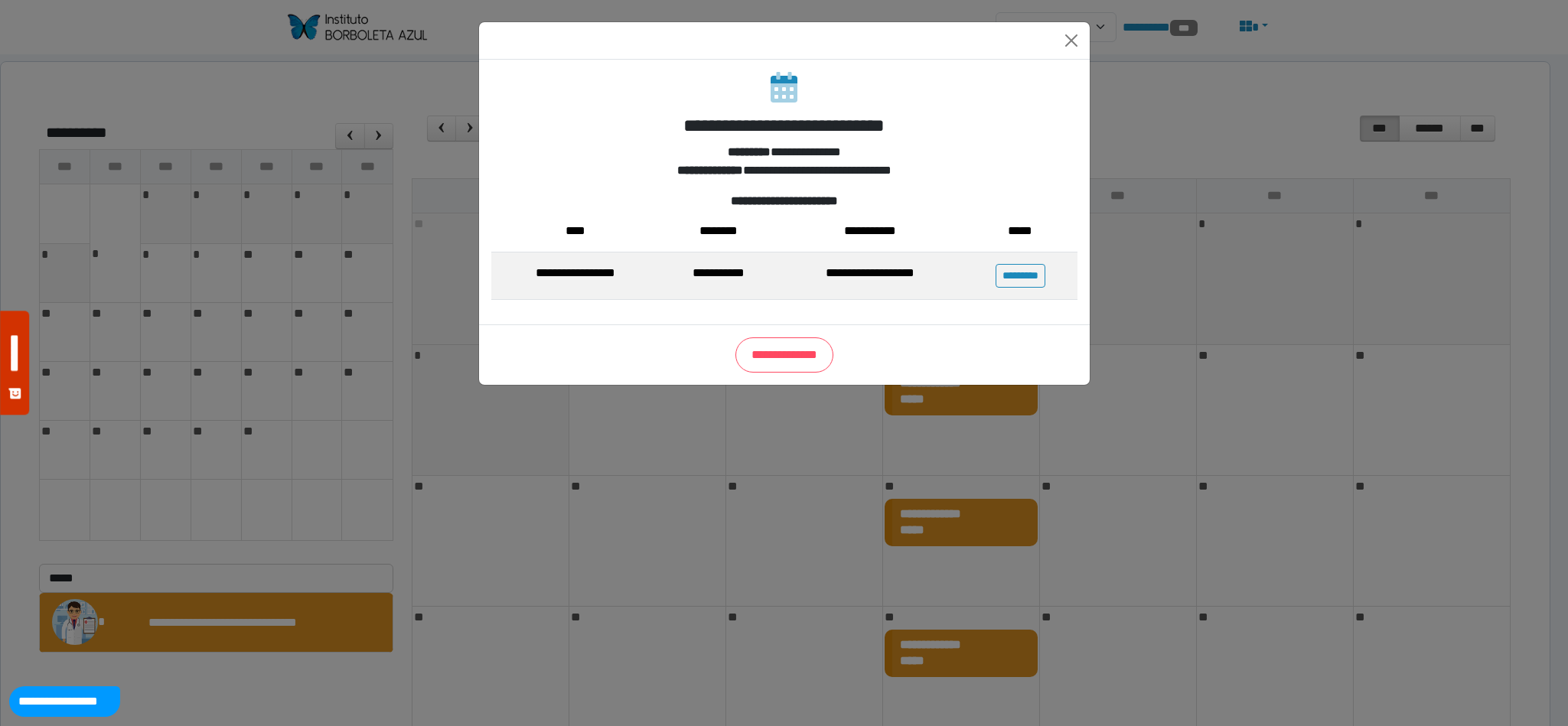 click on "**********" at bounding box center [784, 529] 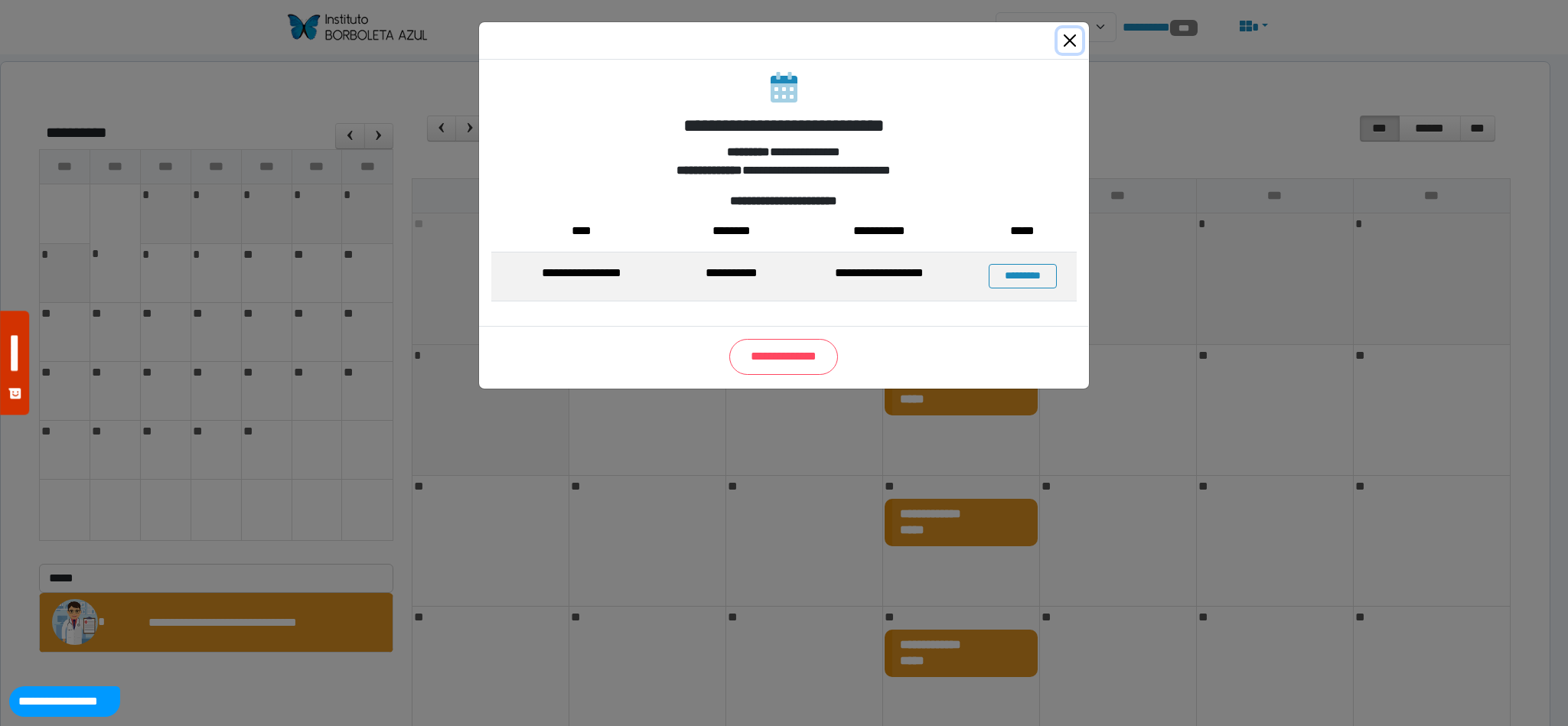 click at bounding box center (1070, 41) 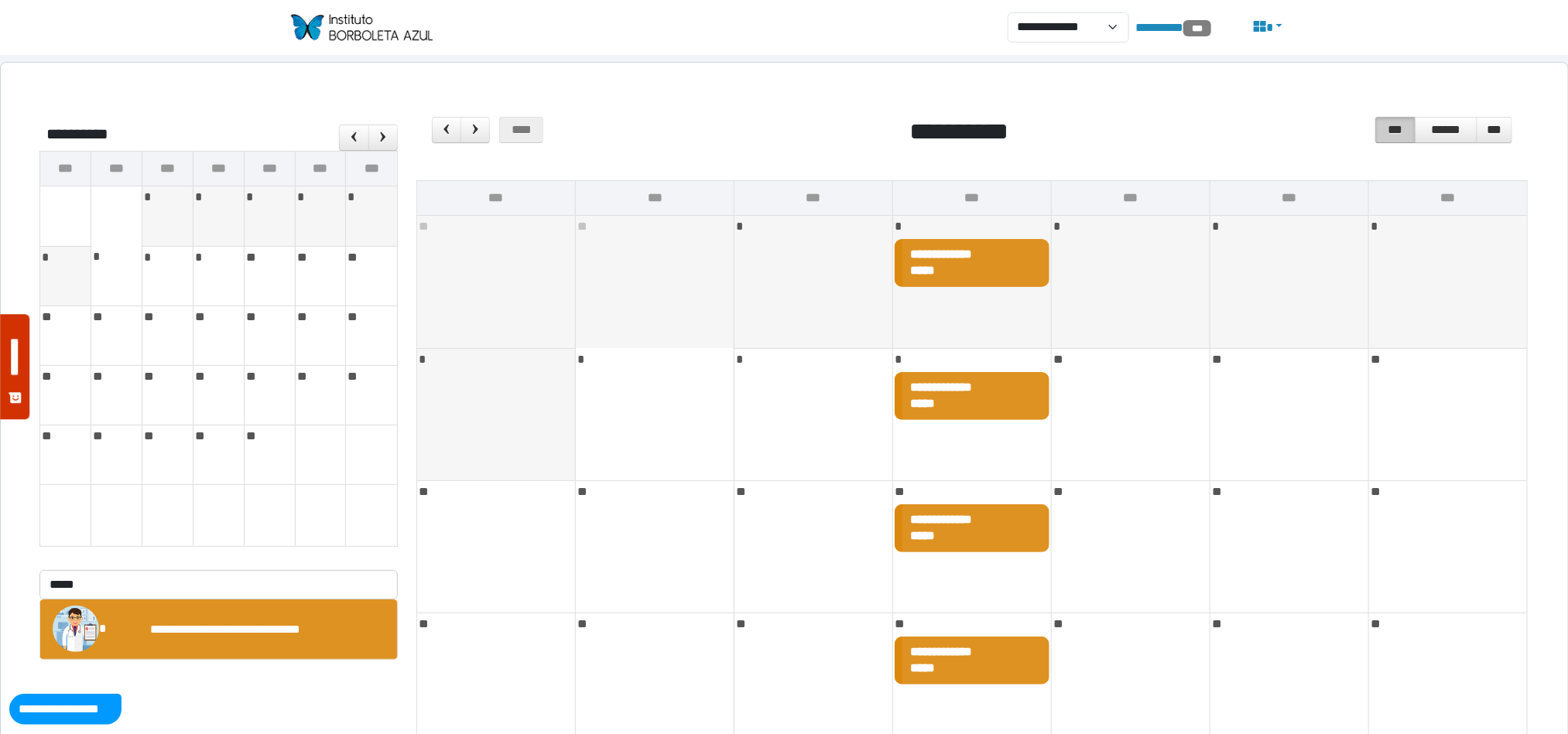 click on "*****" at bounding box center (923, 270) 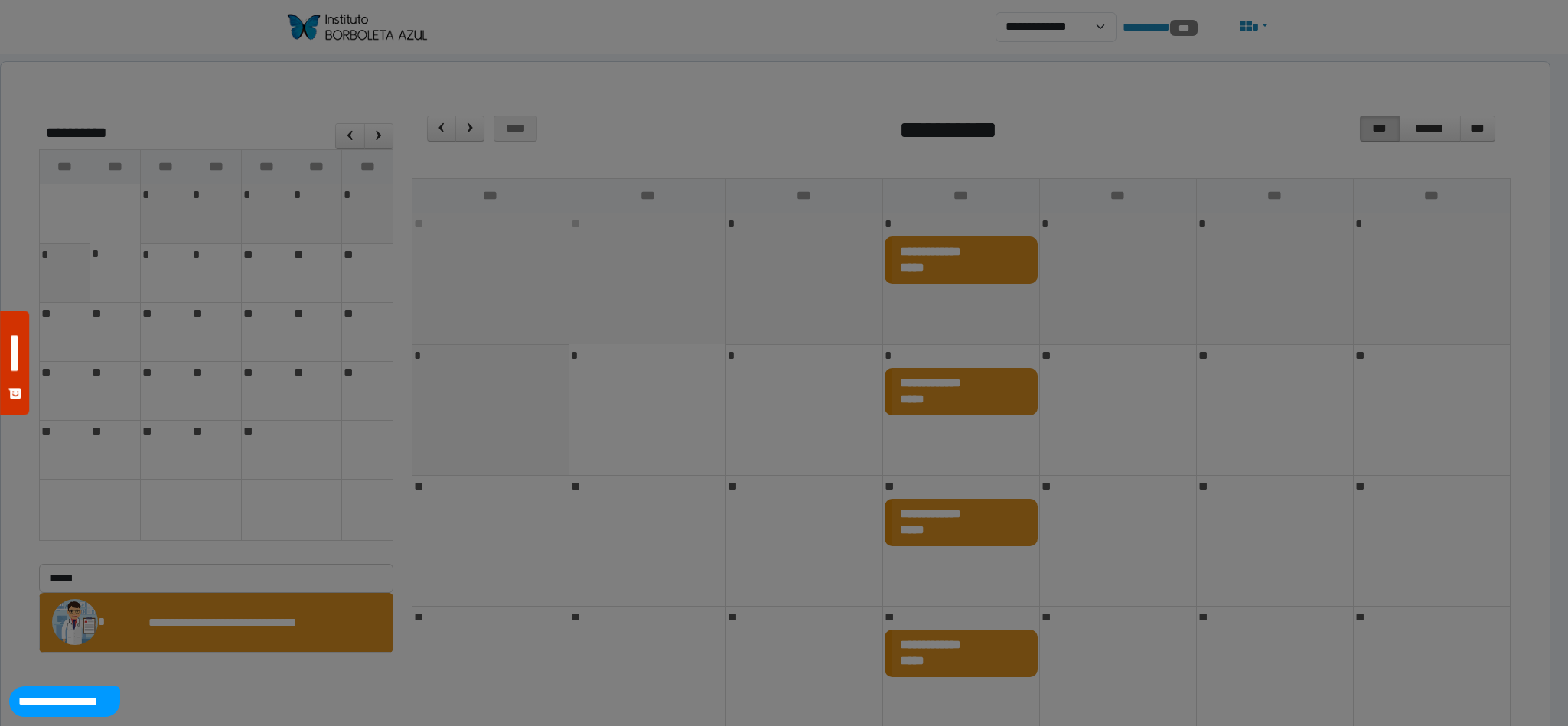 click on "**********" at bounding box center (784, 529) 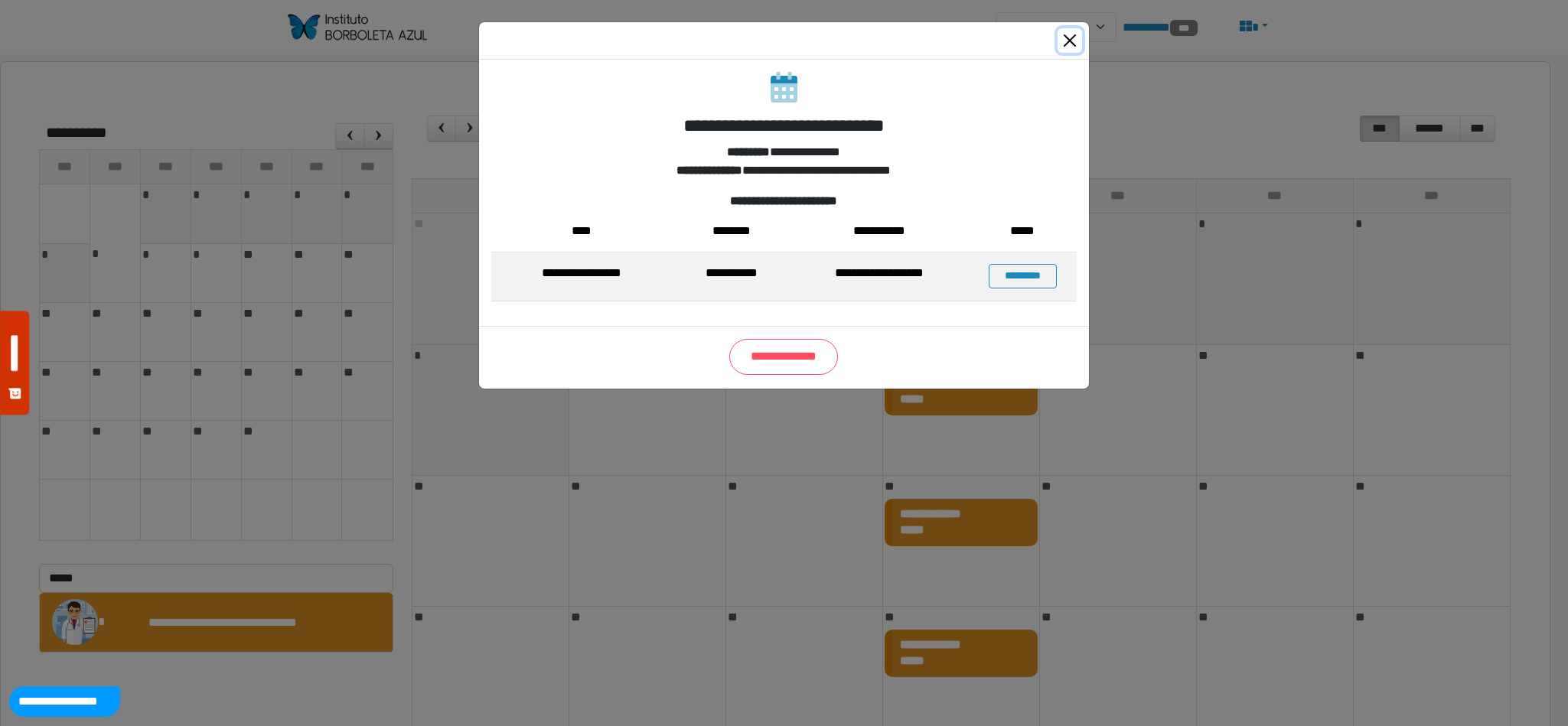 click at bounding box center [1070, 41] 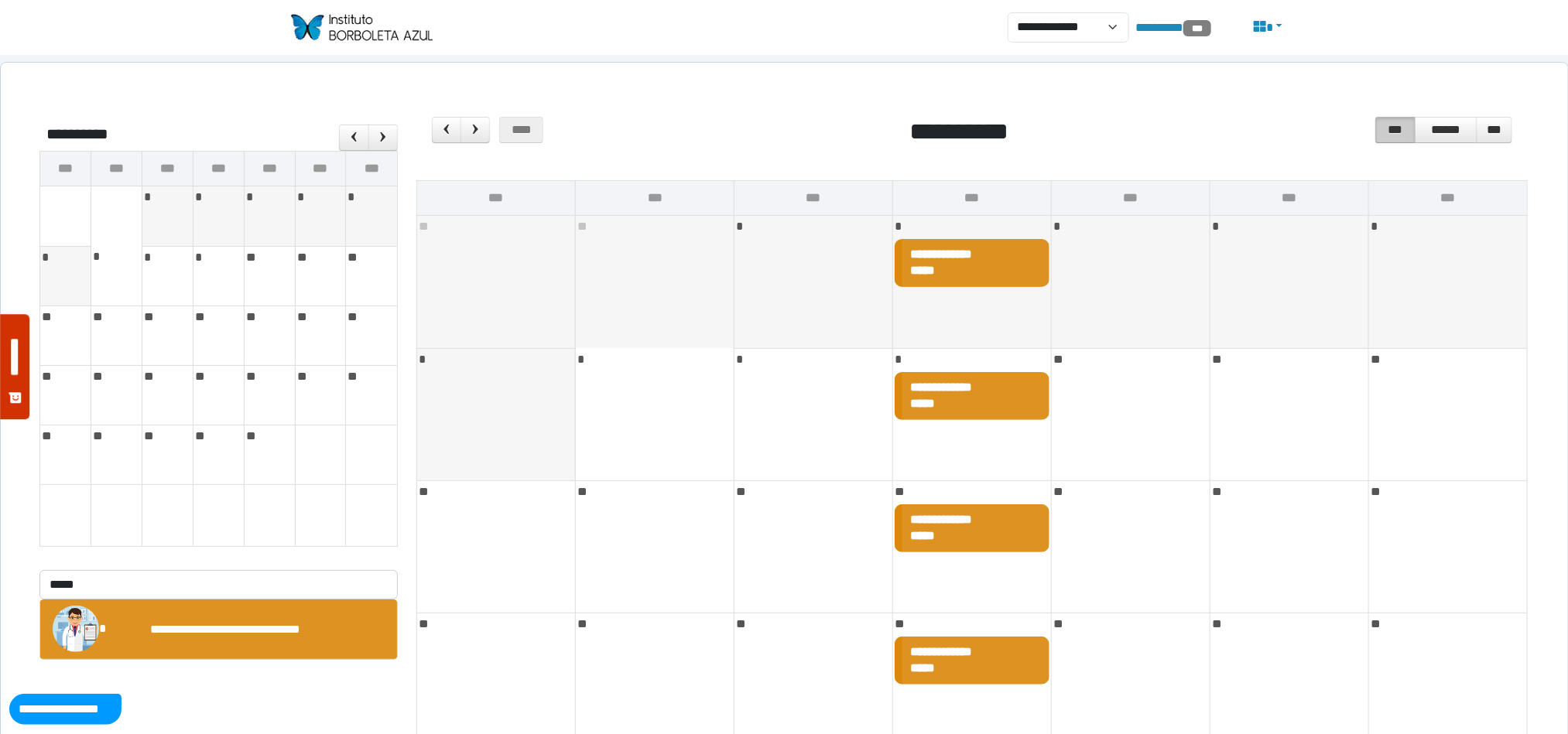 click on "**********" at bounding box center (976, 263) 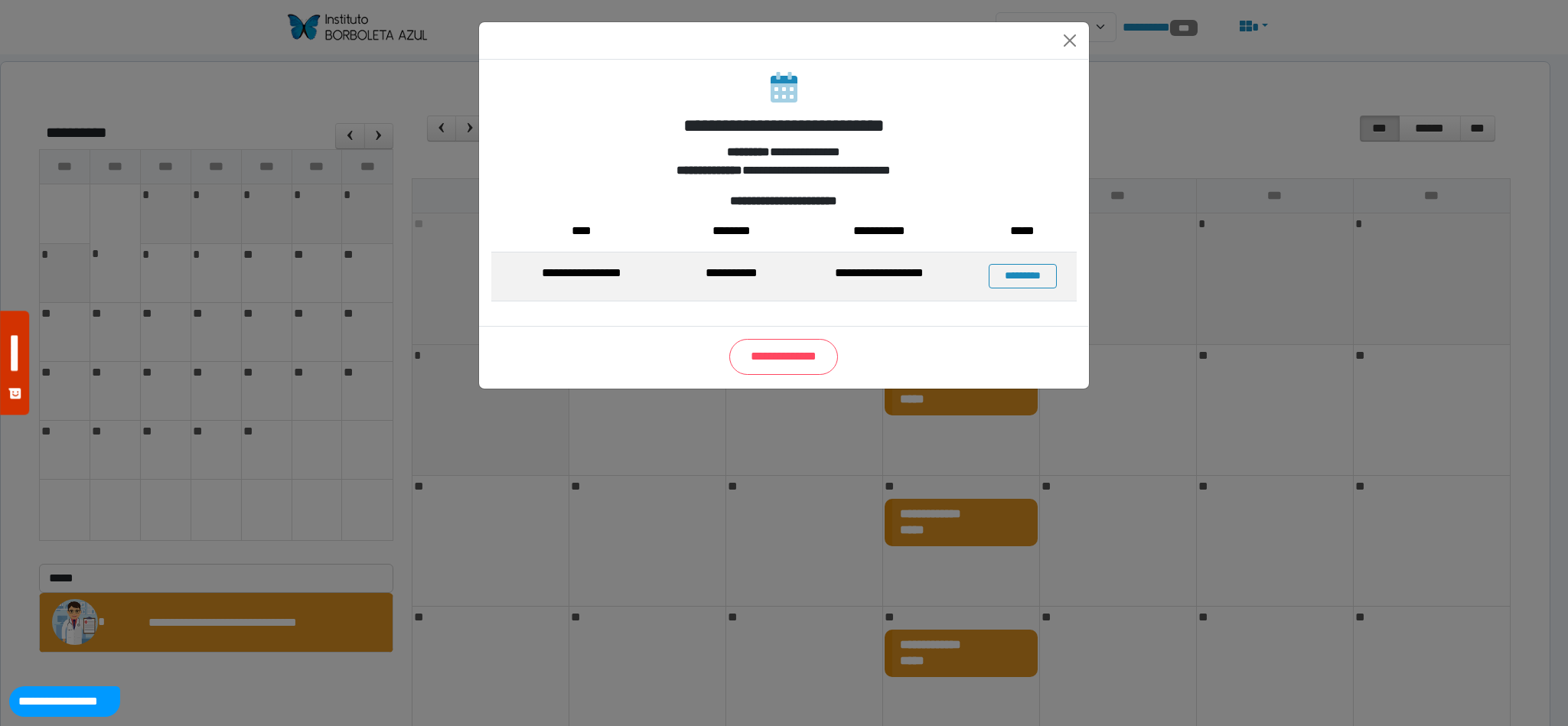 click on "**********" at bounding box center (784, 363) 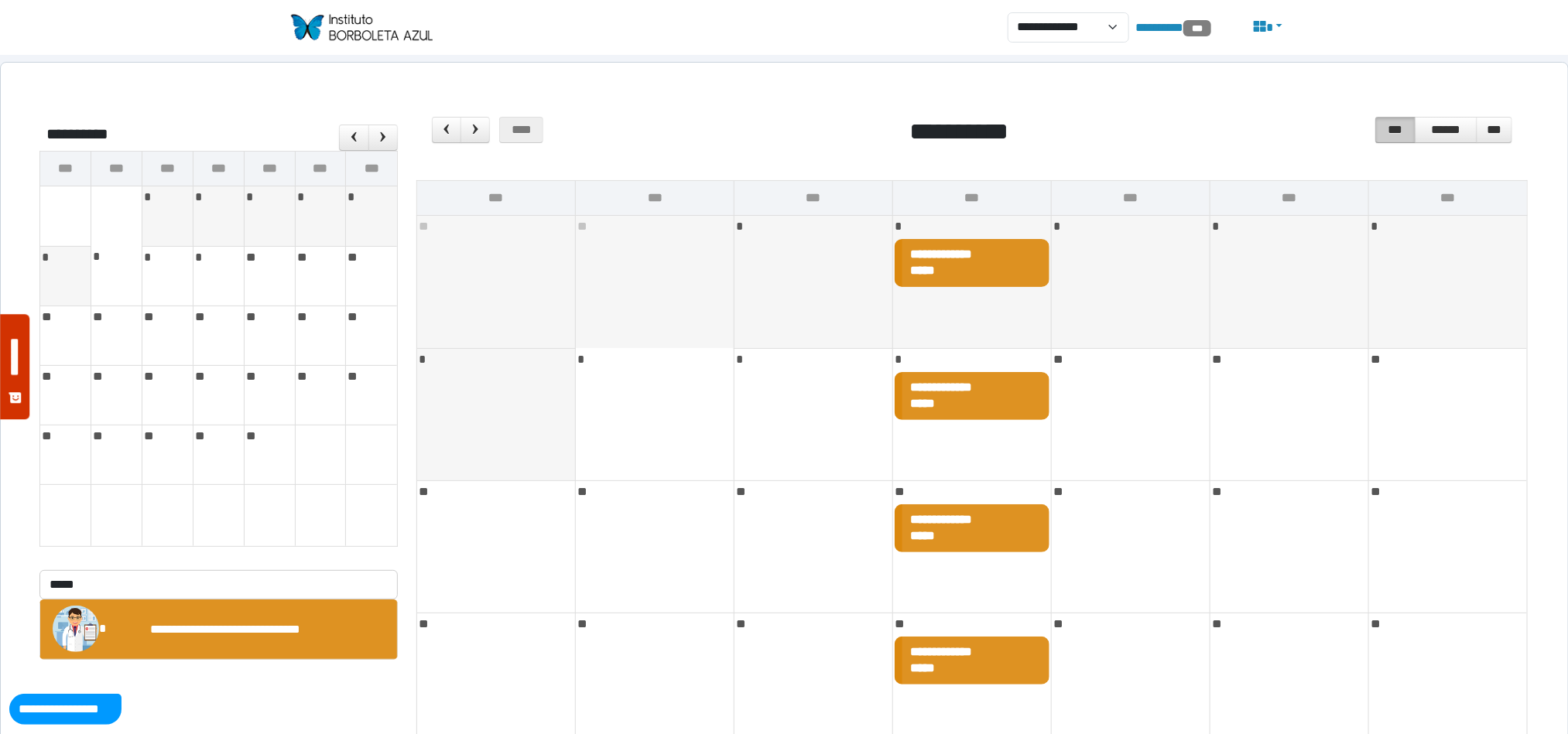 click at bounding box center (655, 415) 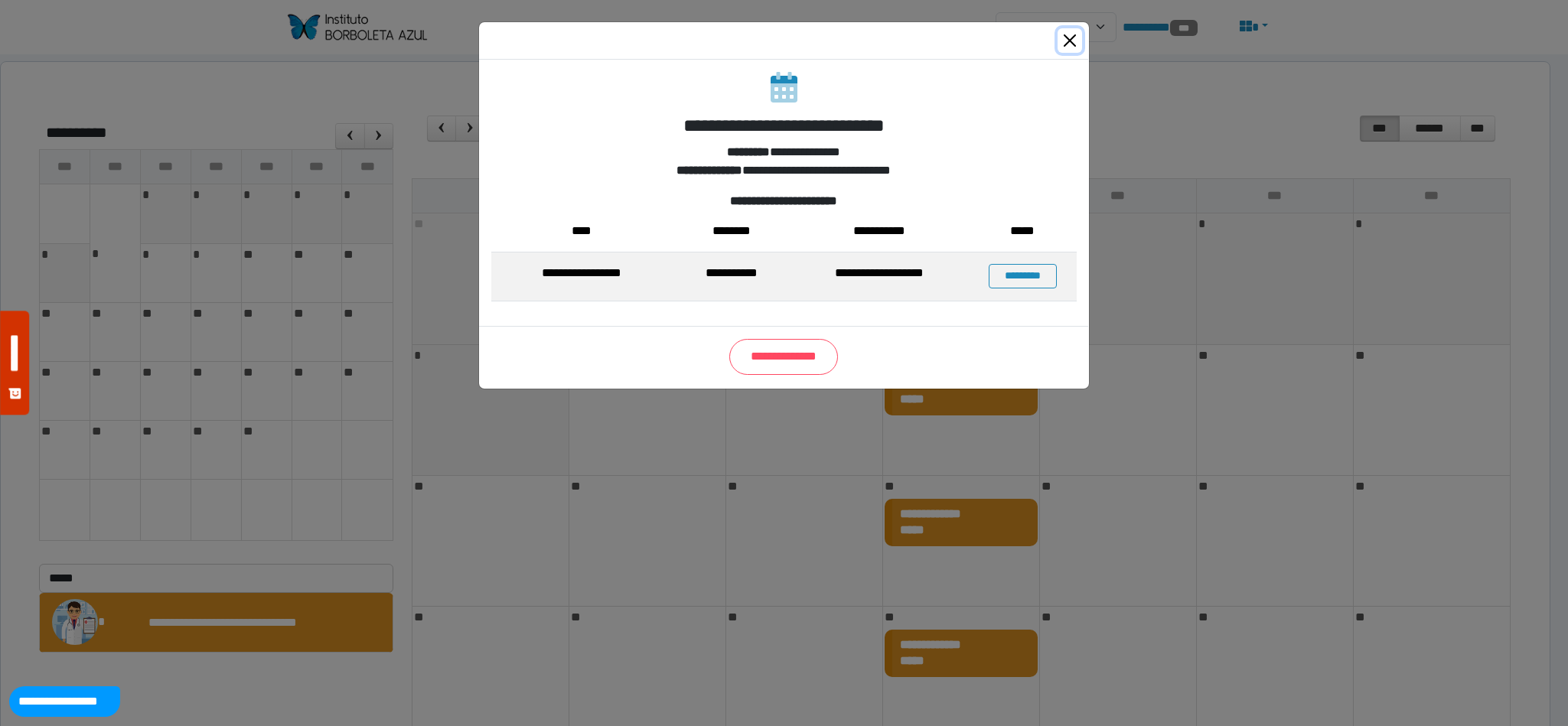click at bounding box center (1070, 41) 